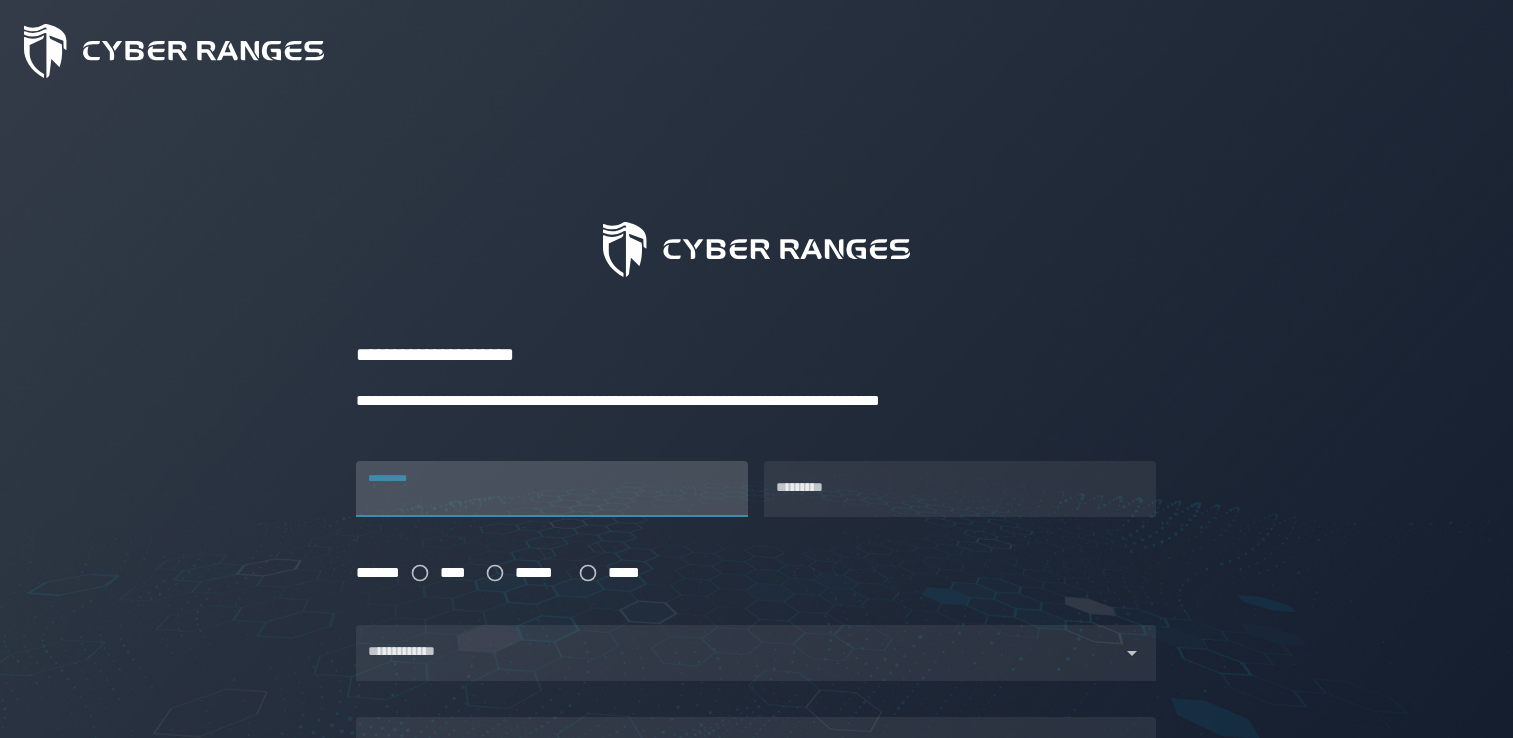 scroll, scrollTop: 0, scrollLeft: 0, axis: both 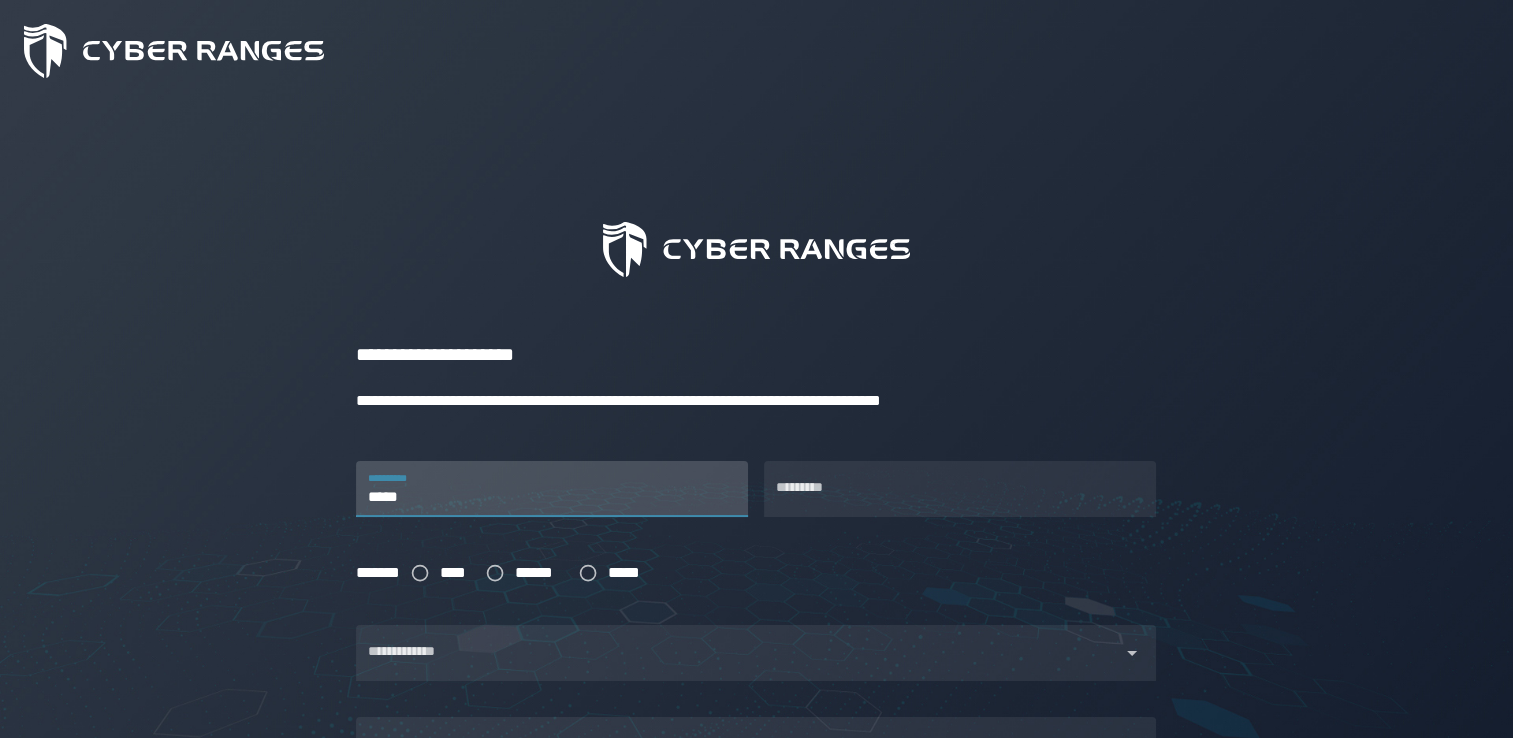type on "*********" 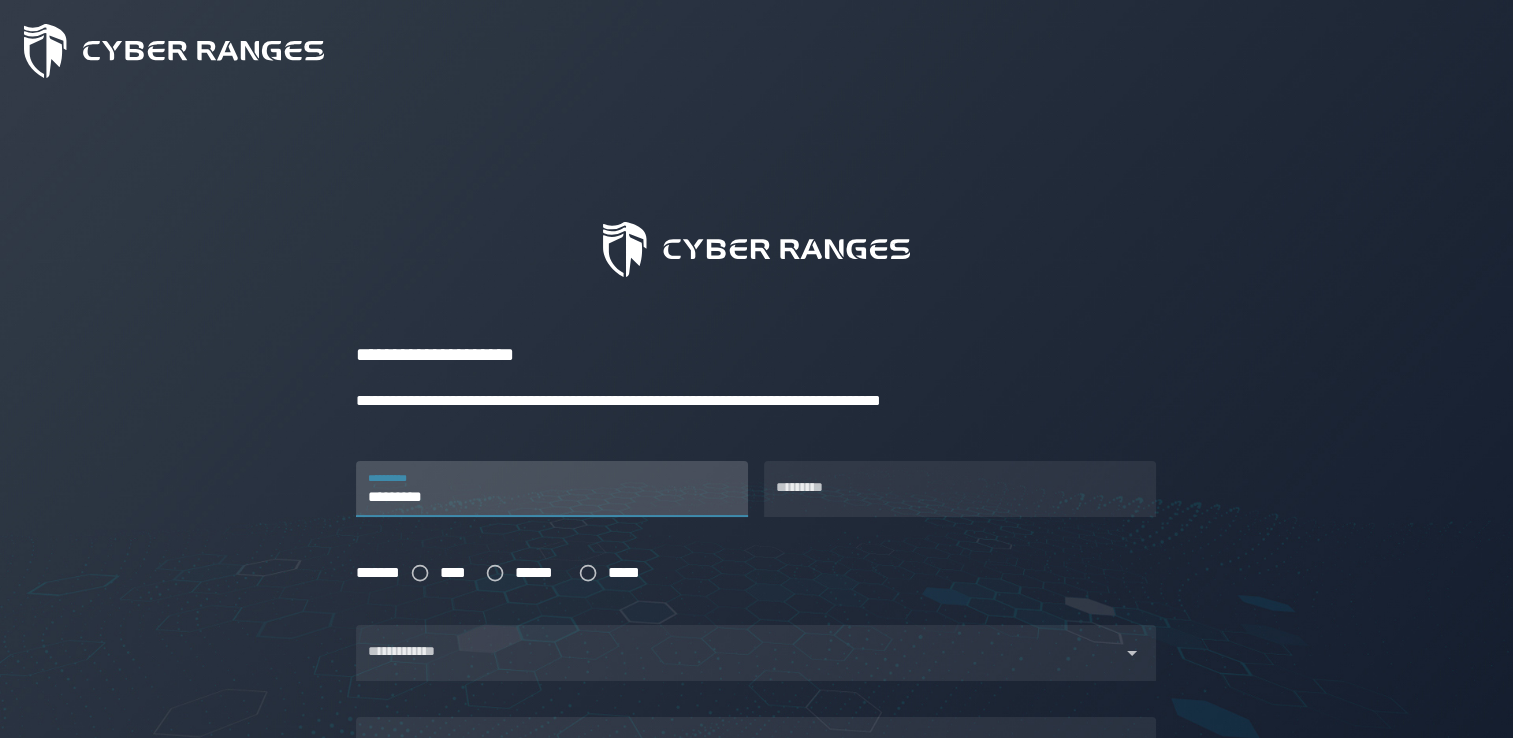 type on "**********" 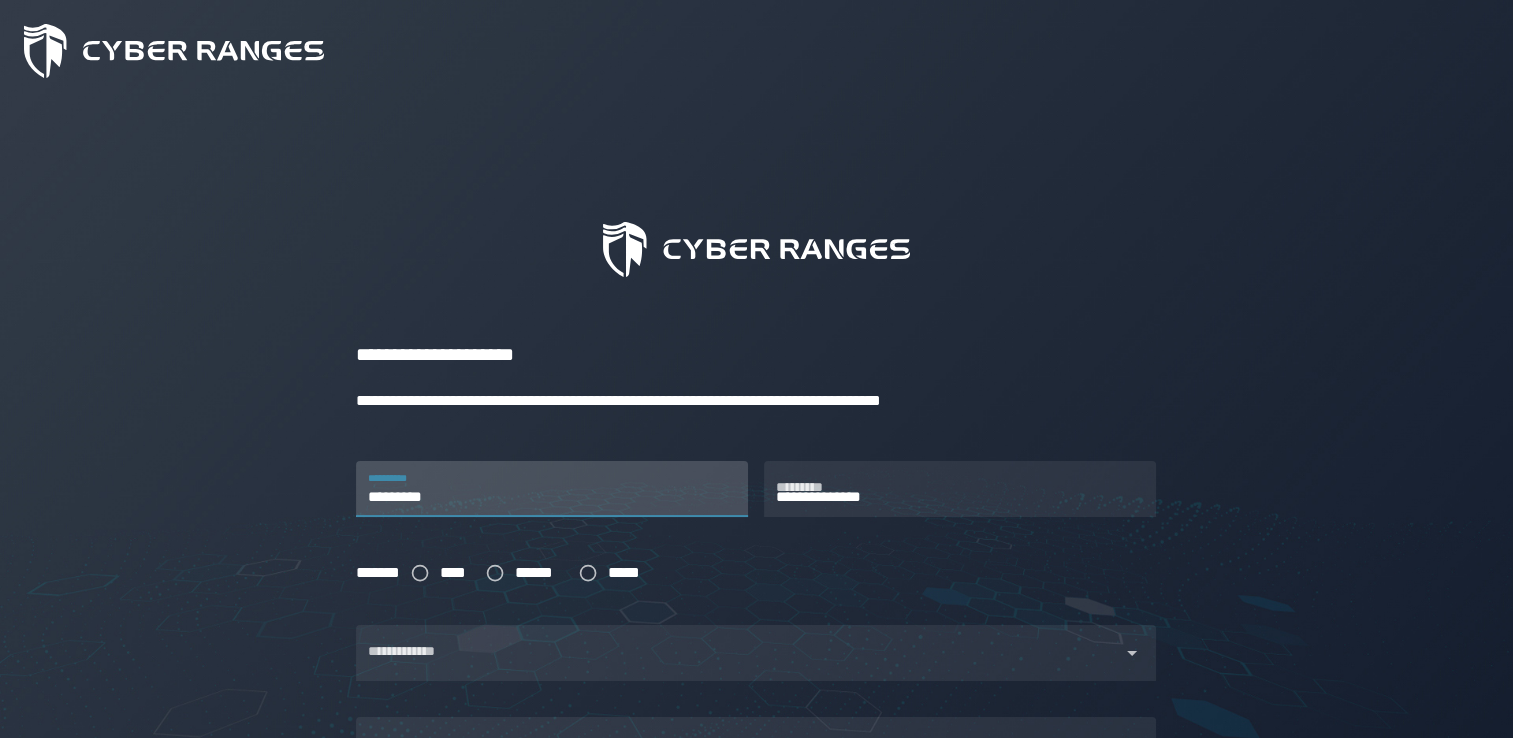 type on "********" 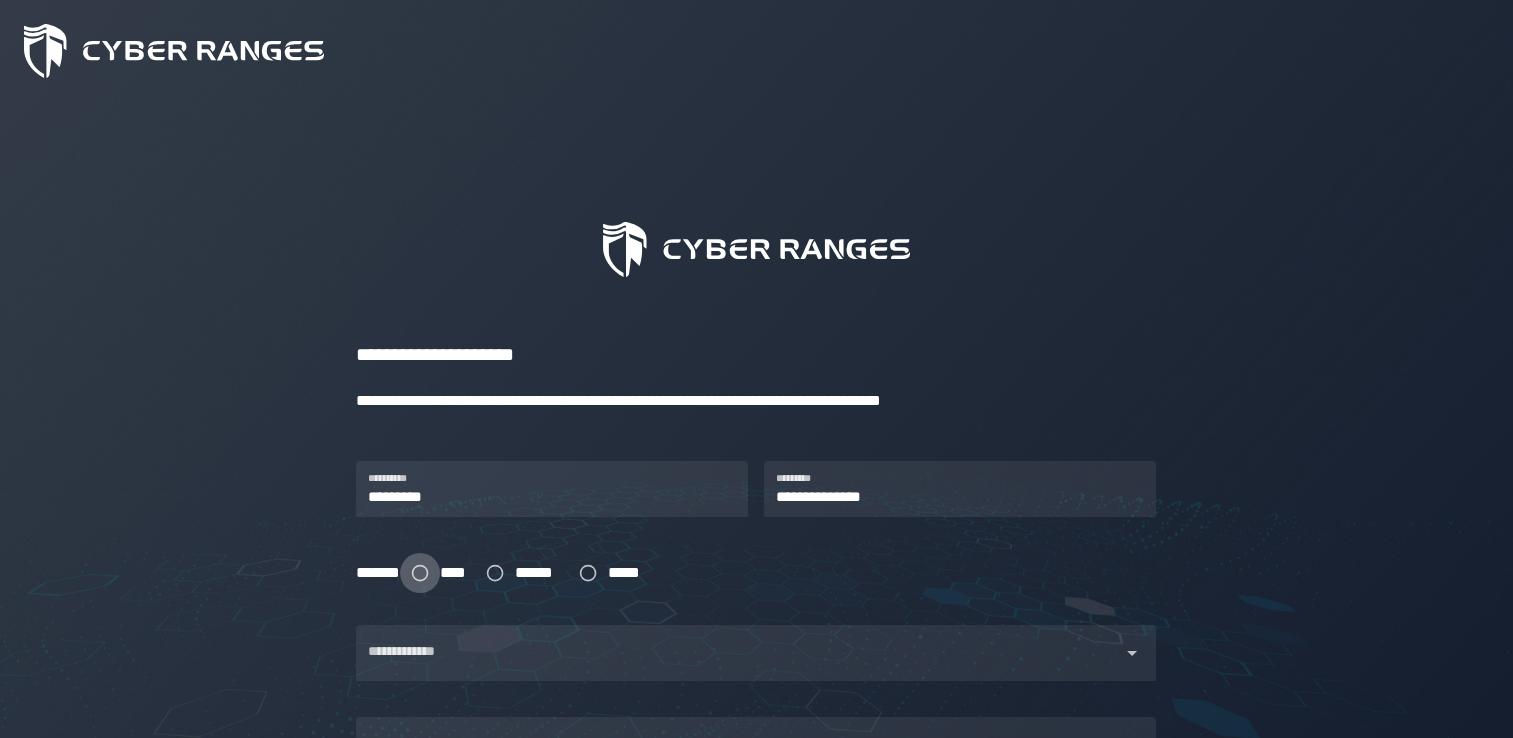click 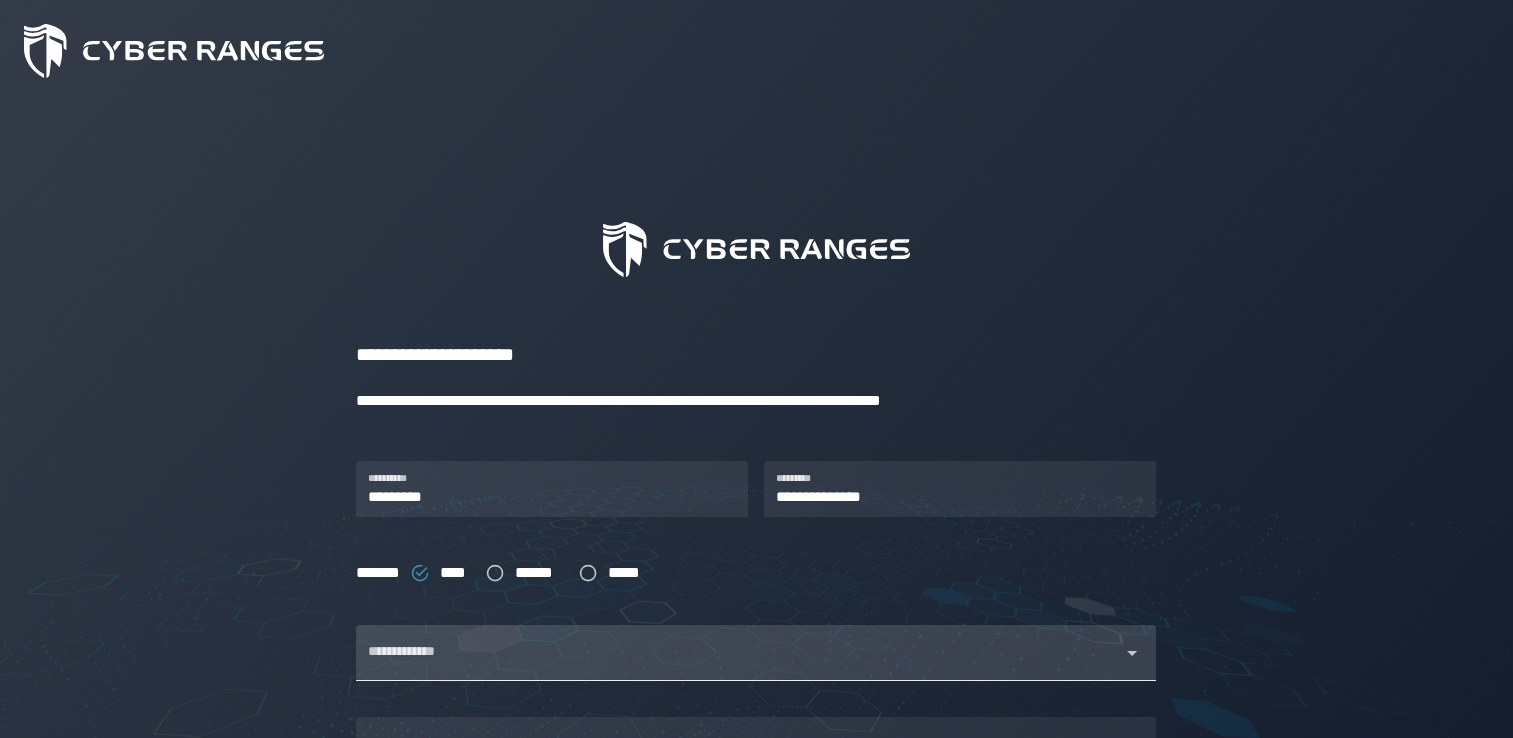 click at bounding box center [738, 665] 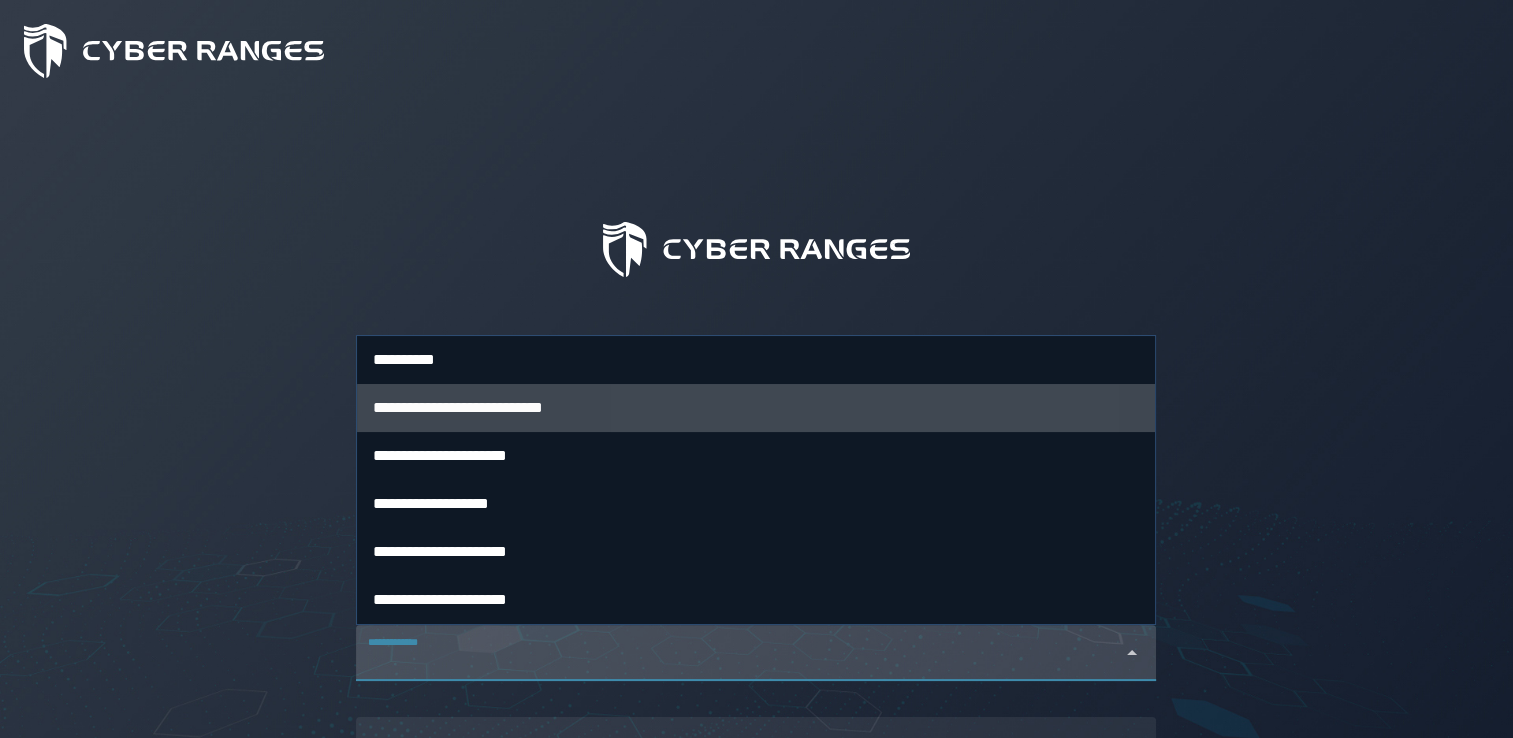 click on "**********" at bounding box center (756, 407) 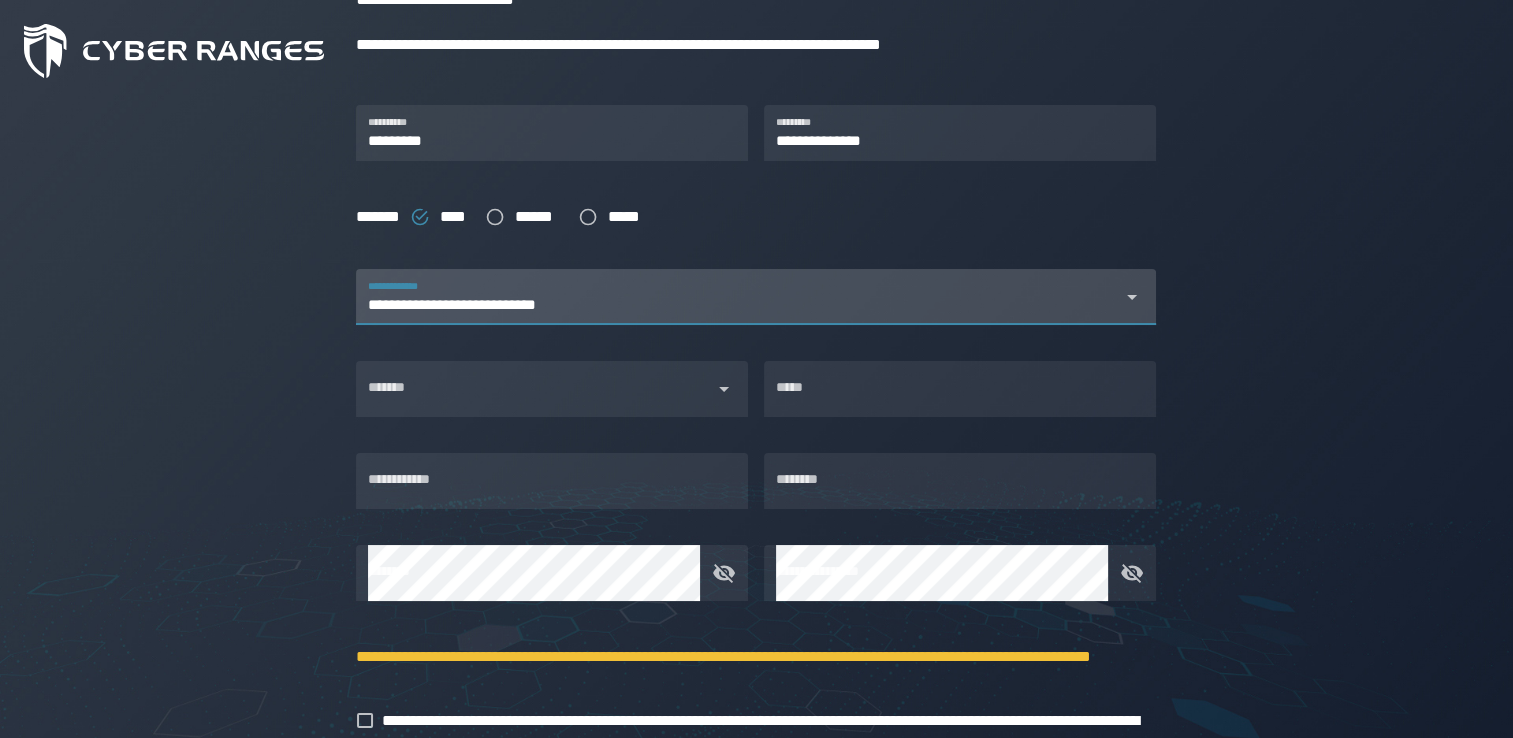scroll, scrollTop: 357, scrollLeft: 0, axis: vertical 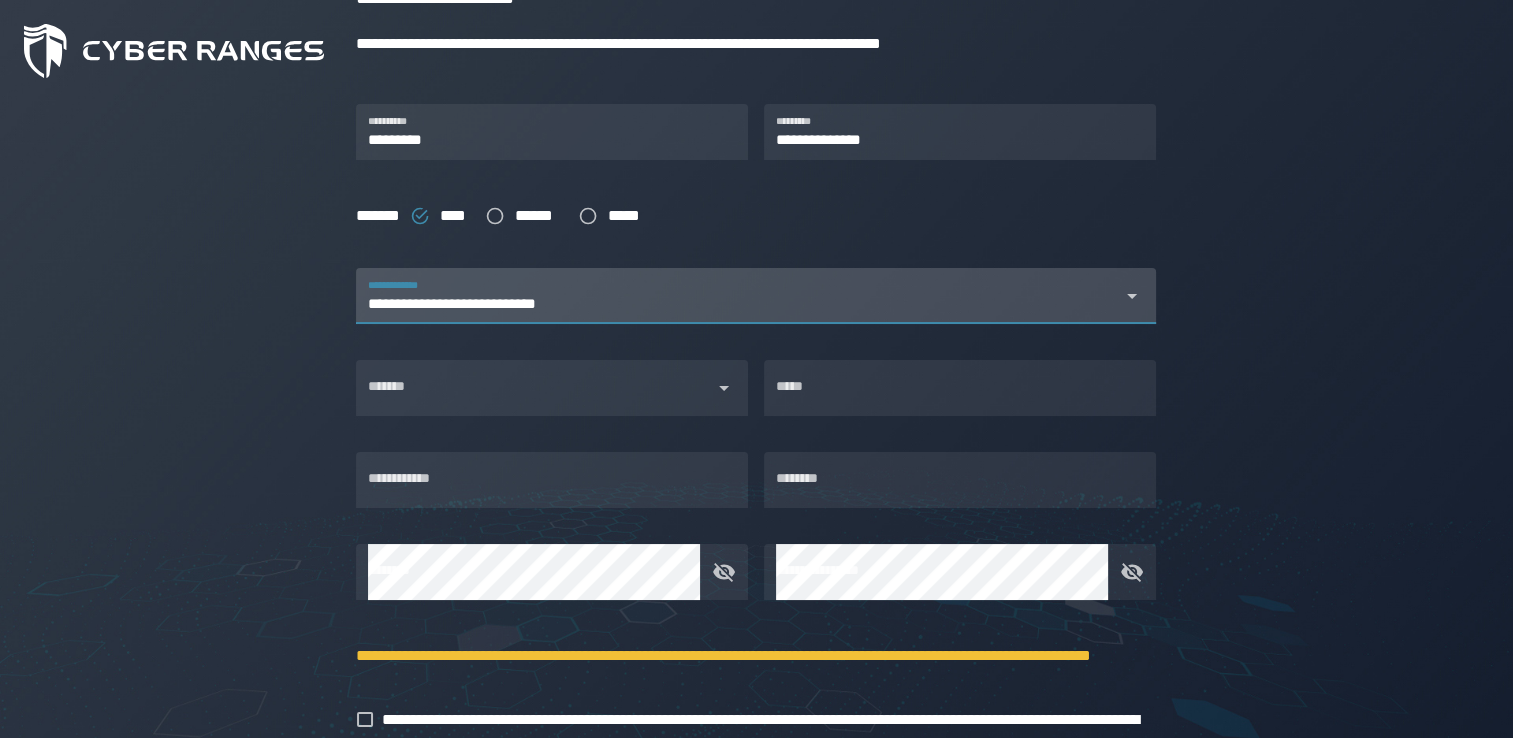 click on "**********" at bounding box center [738, 296] 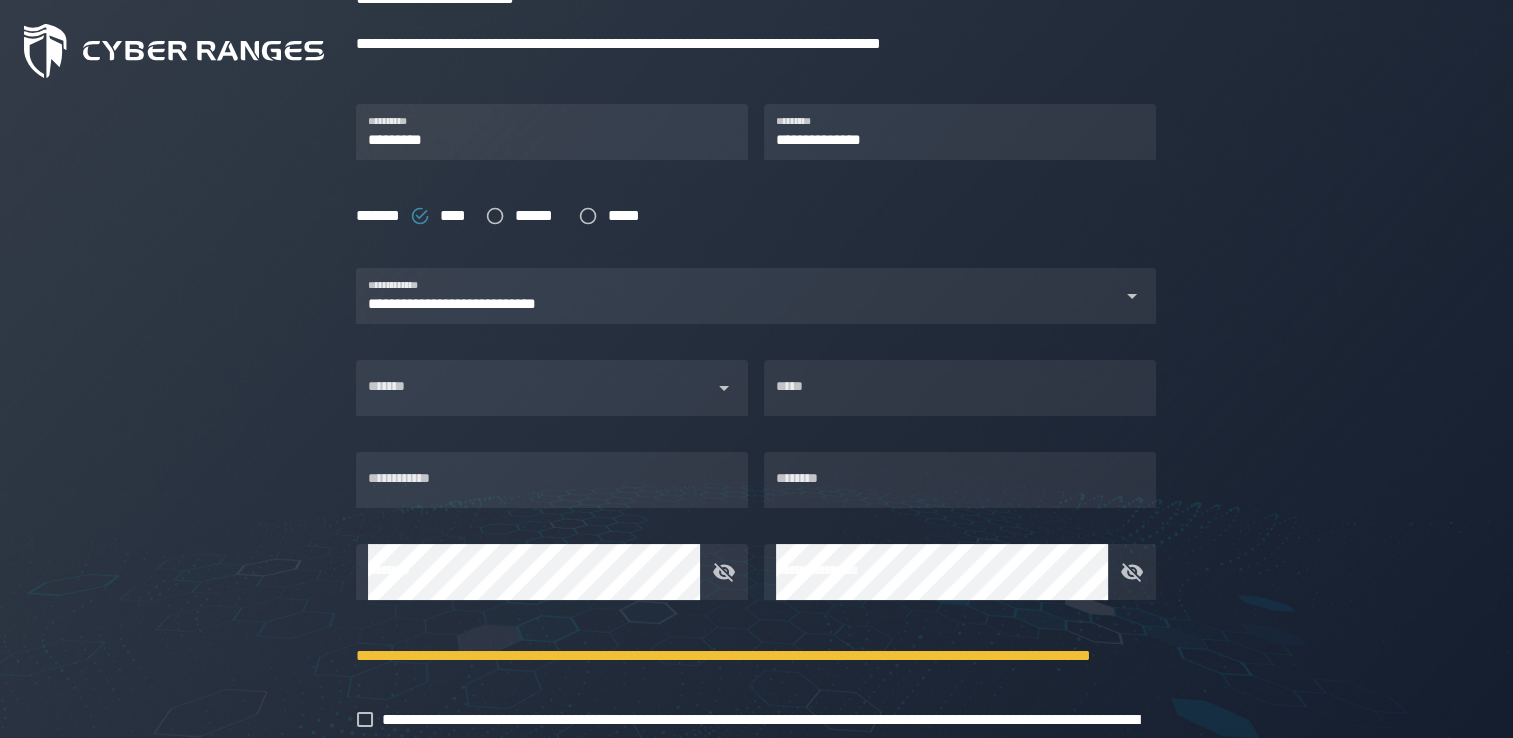 click on "**********" 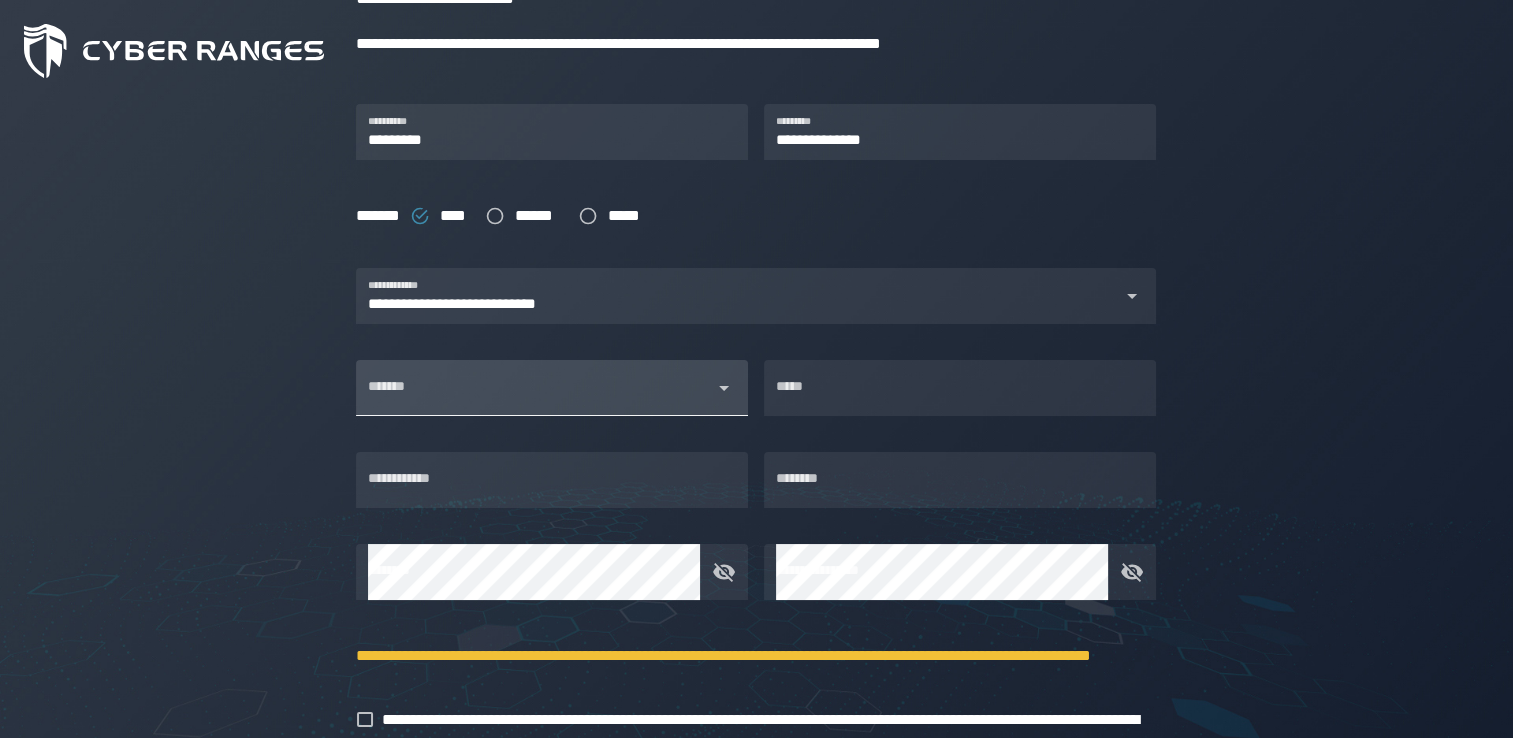 click 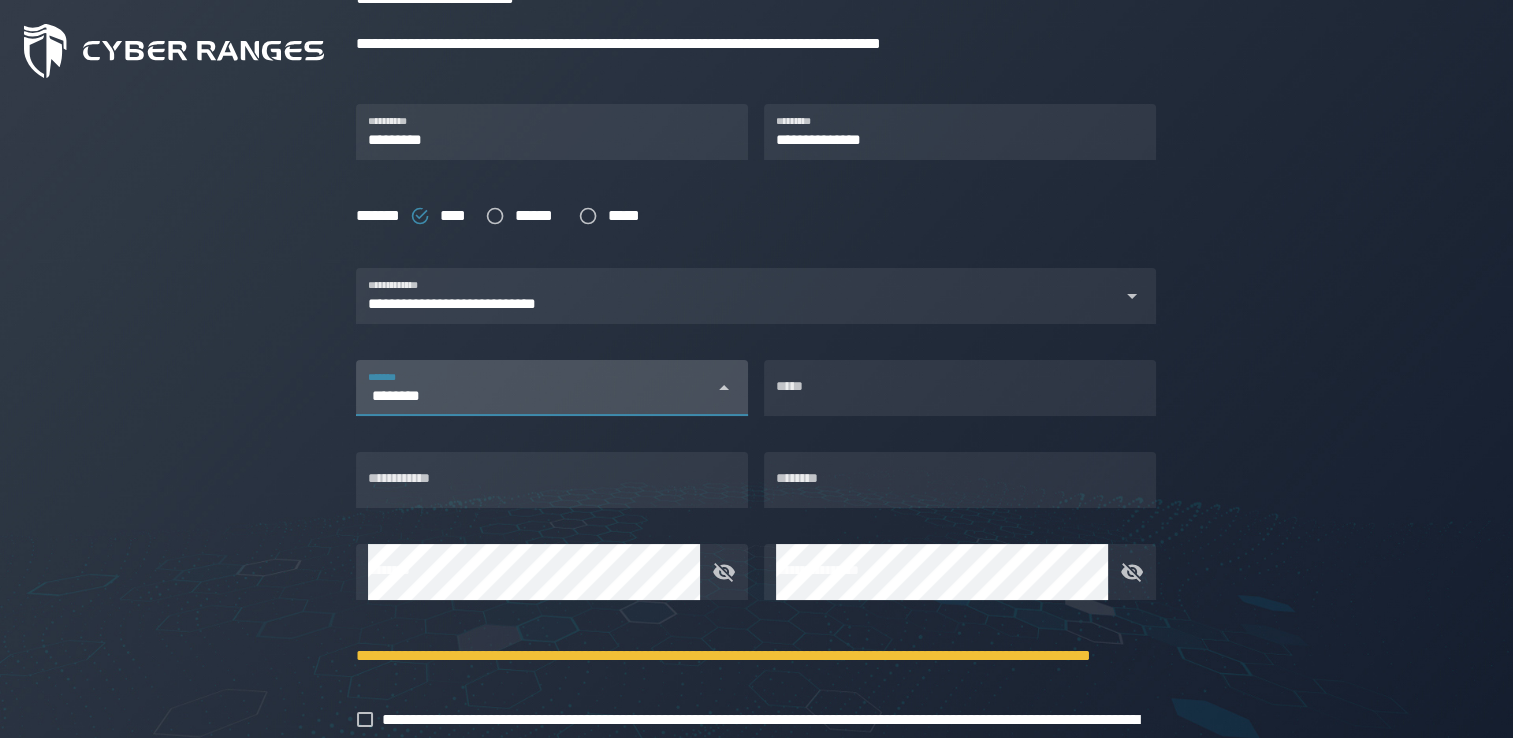 click on "********" at bounding box center (534, 396) 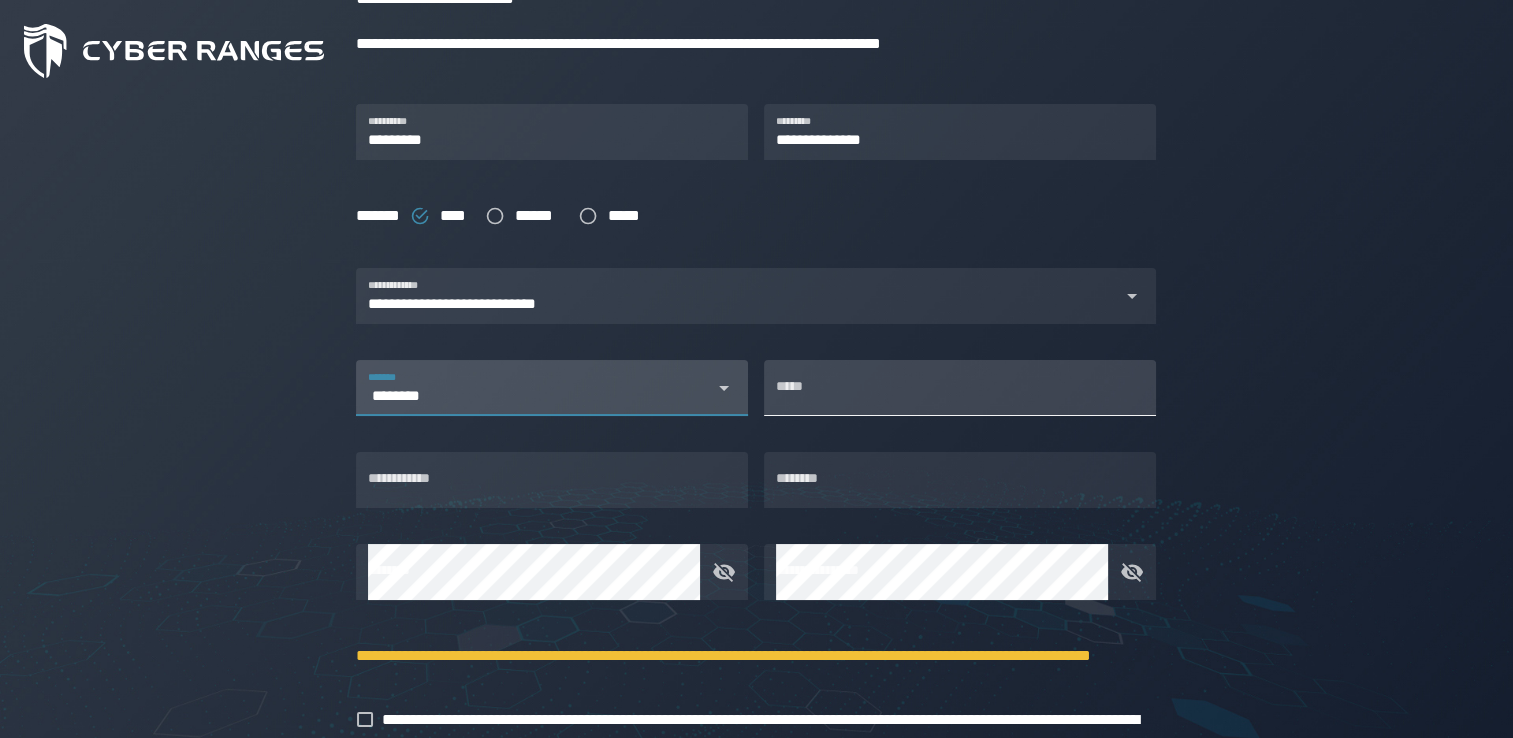 type on "********" 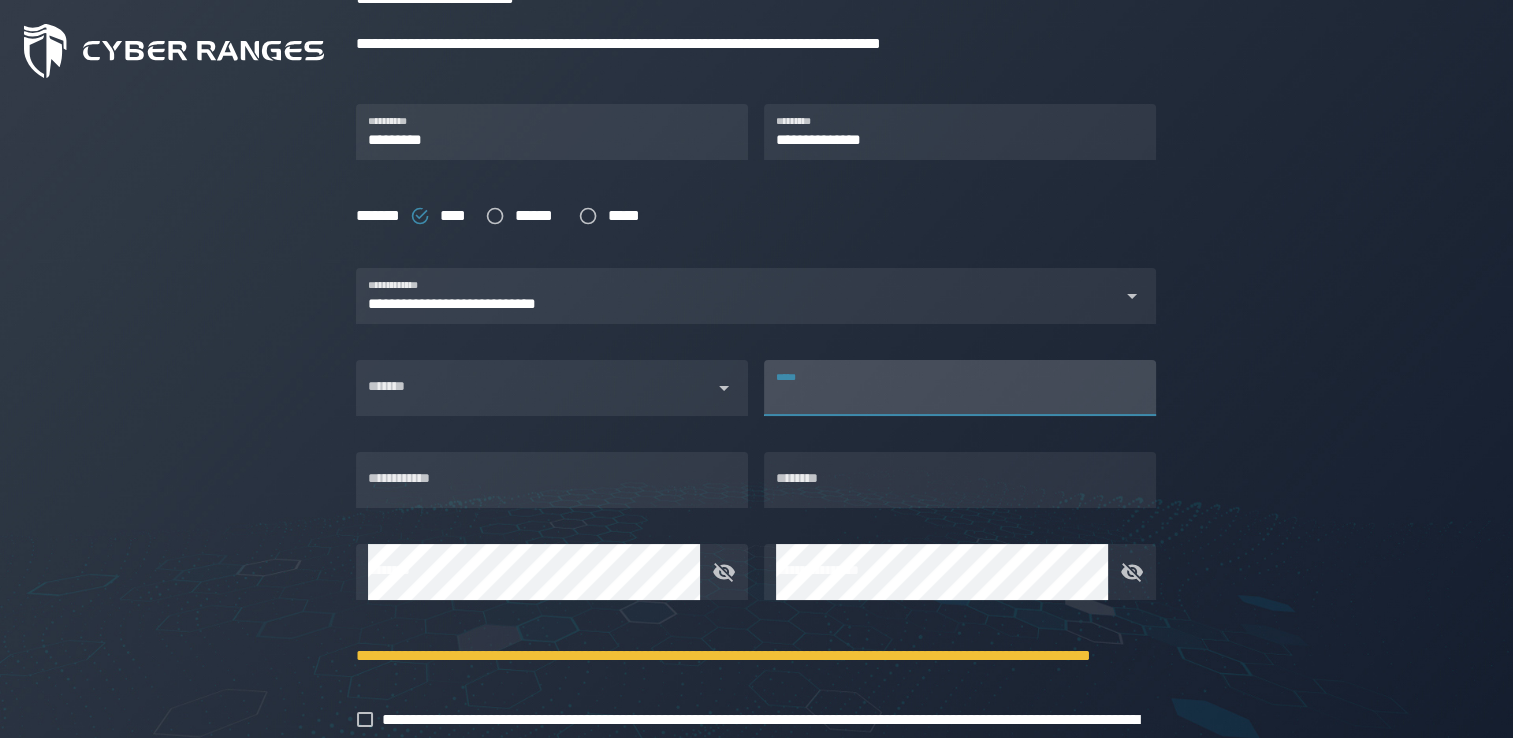 click on "*****" at bounding box center [960, 388] 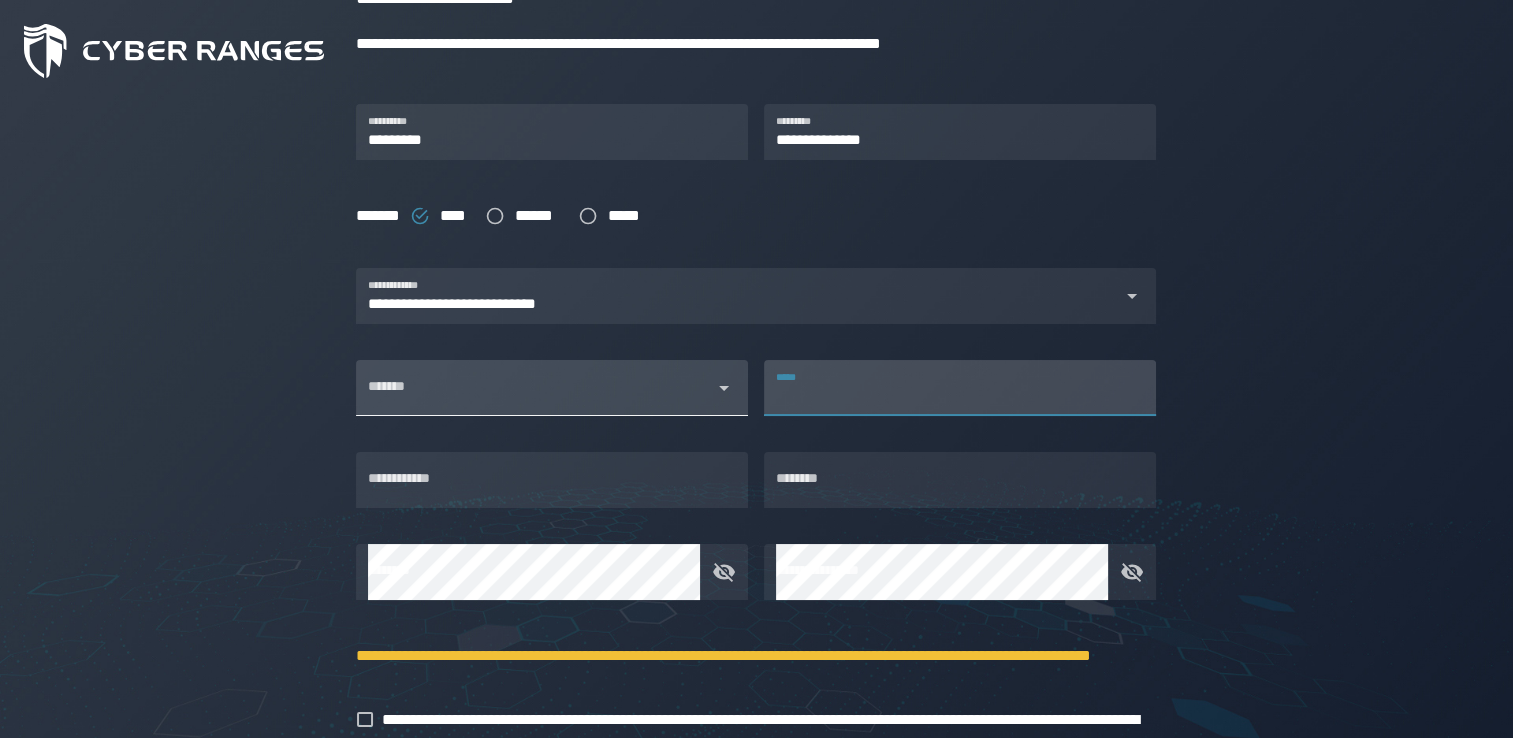 click 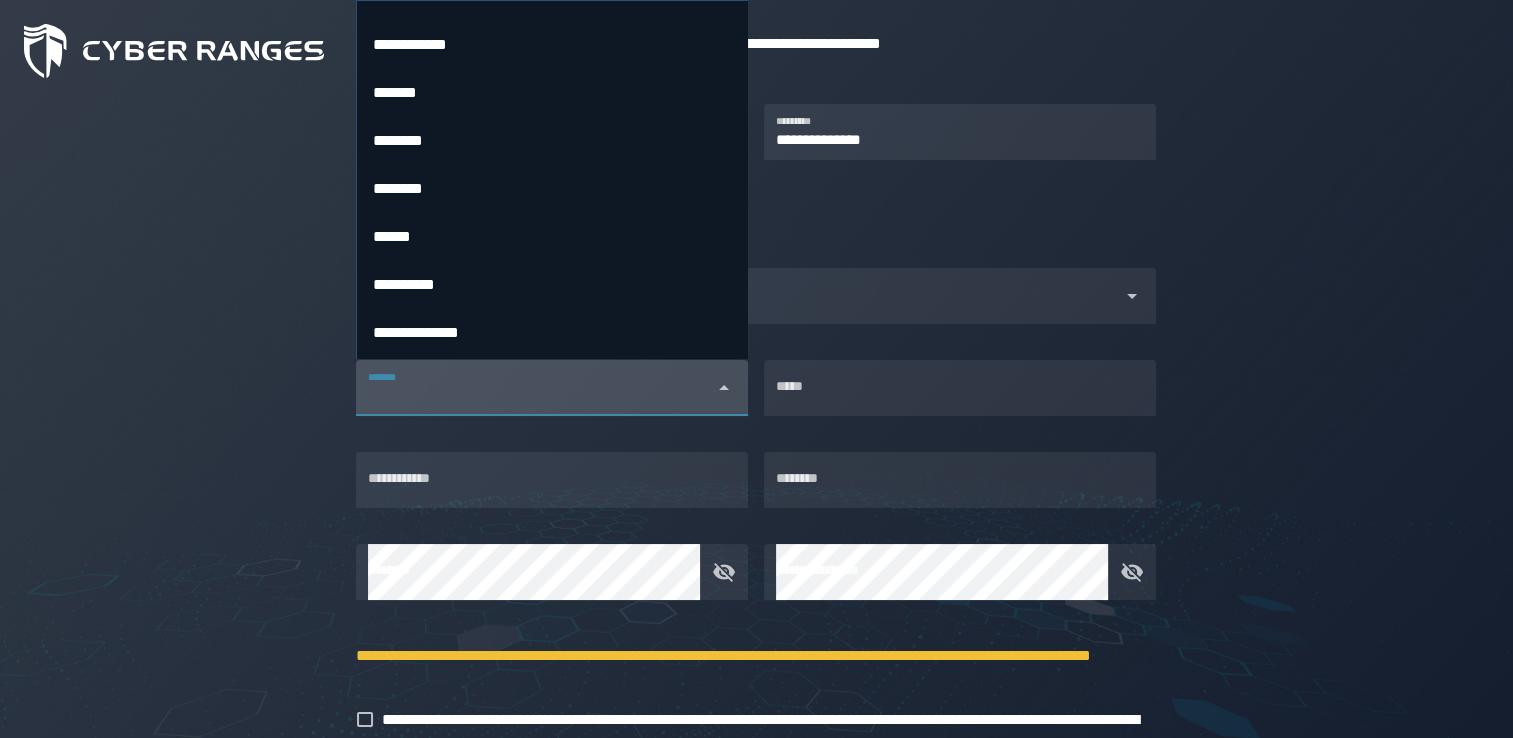 scroll, scrollTop: 1732, scrollLeft: 0, axis: vertical 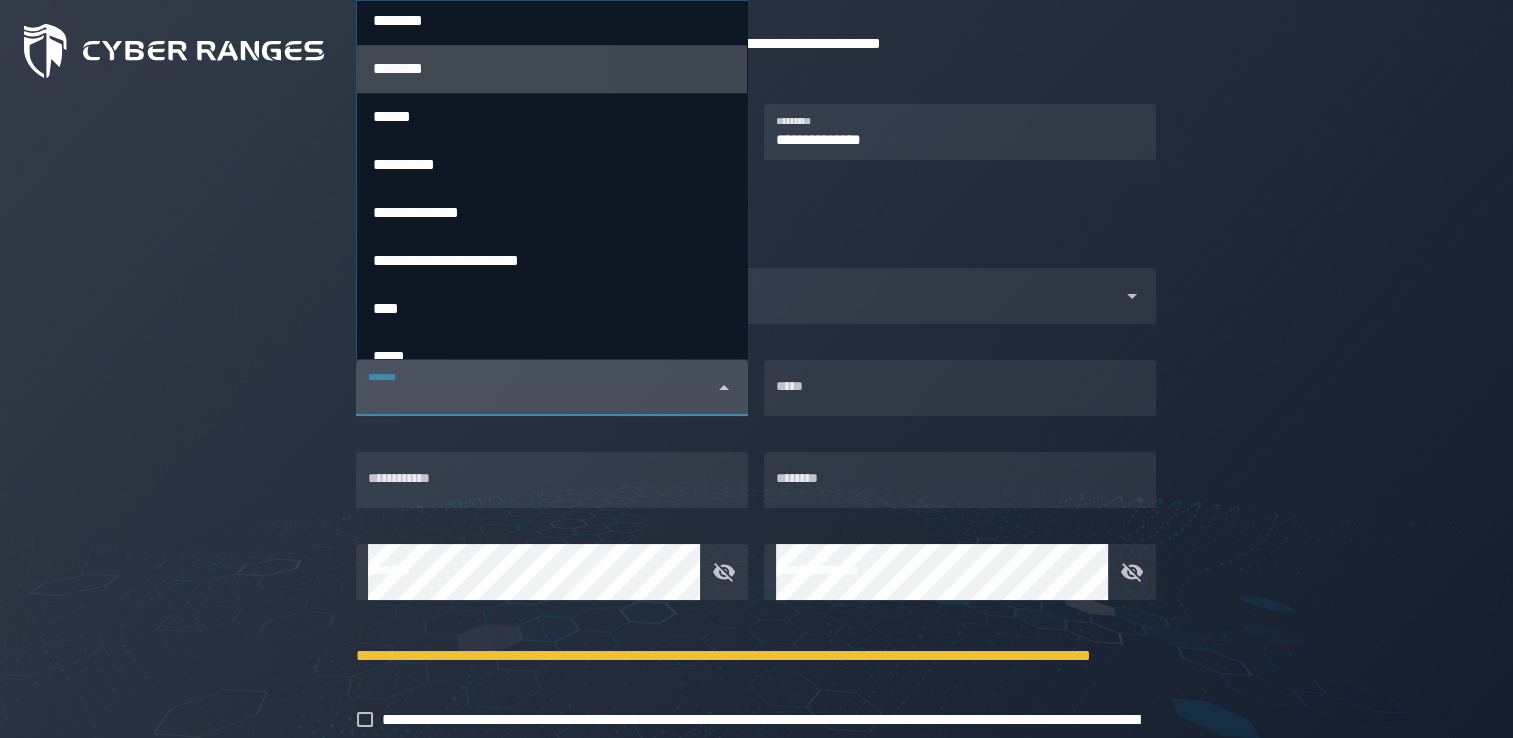 click on "********" at bounding box center [398, 68] 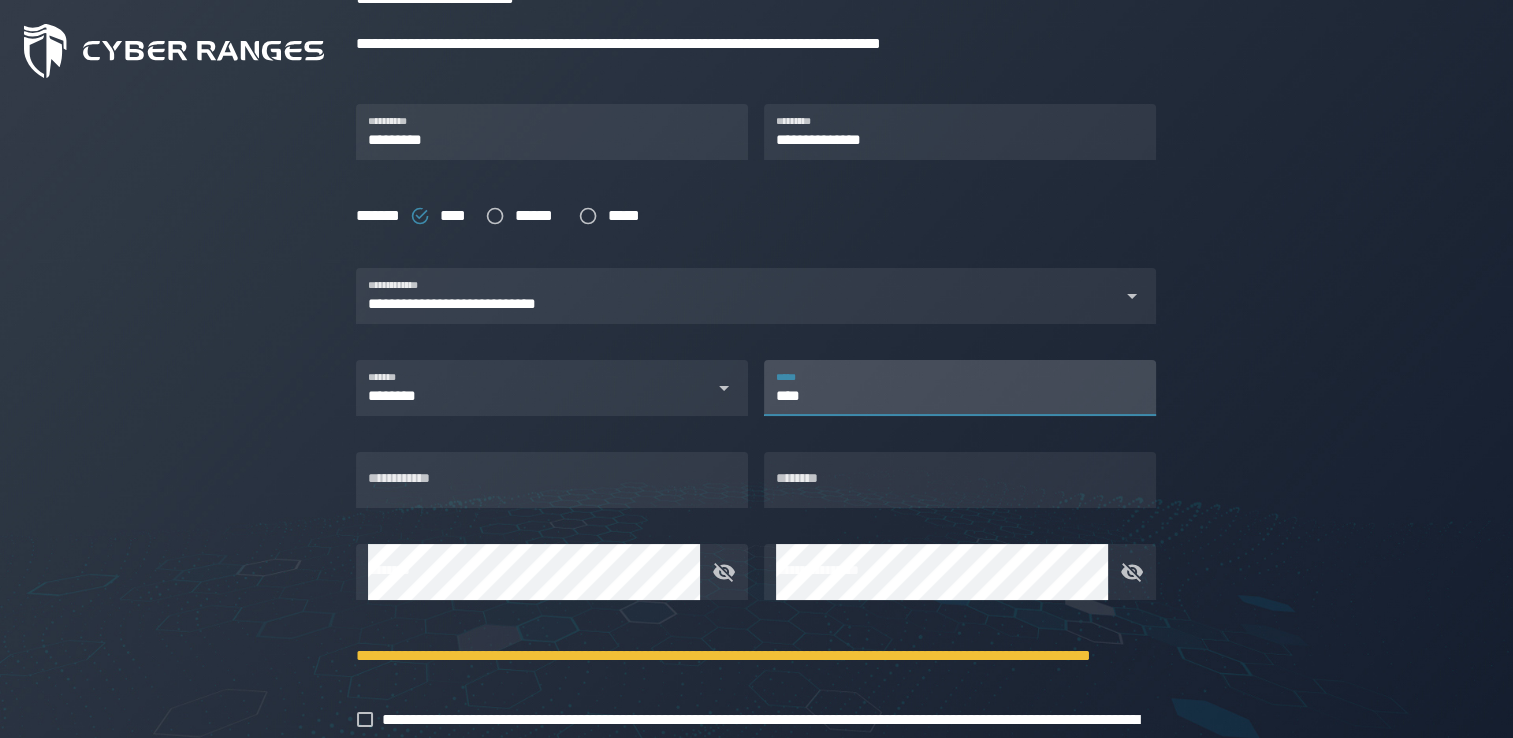 click on "****" at bounding box center (960, 388) 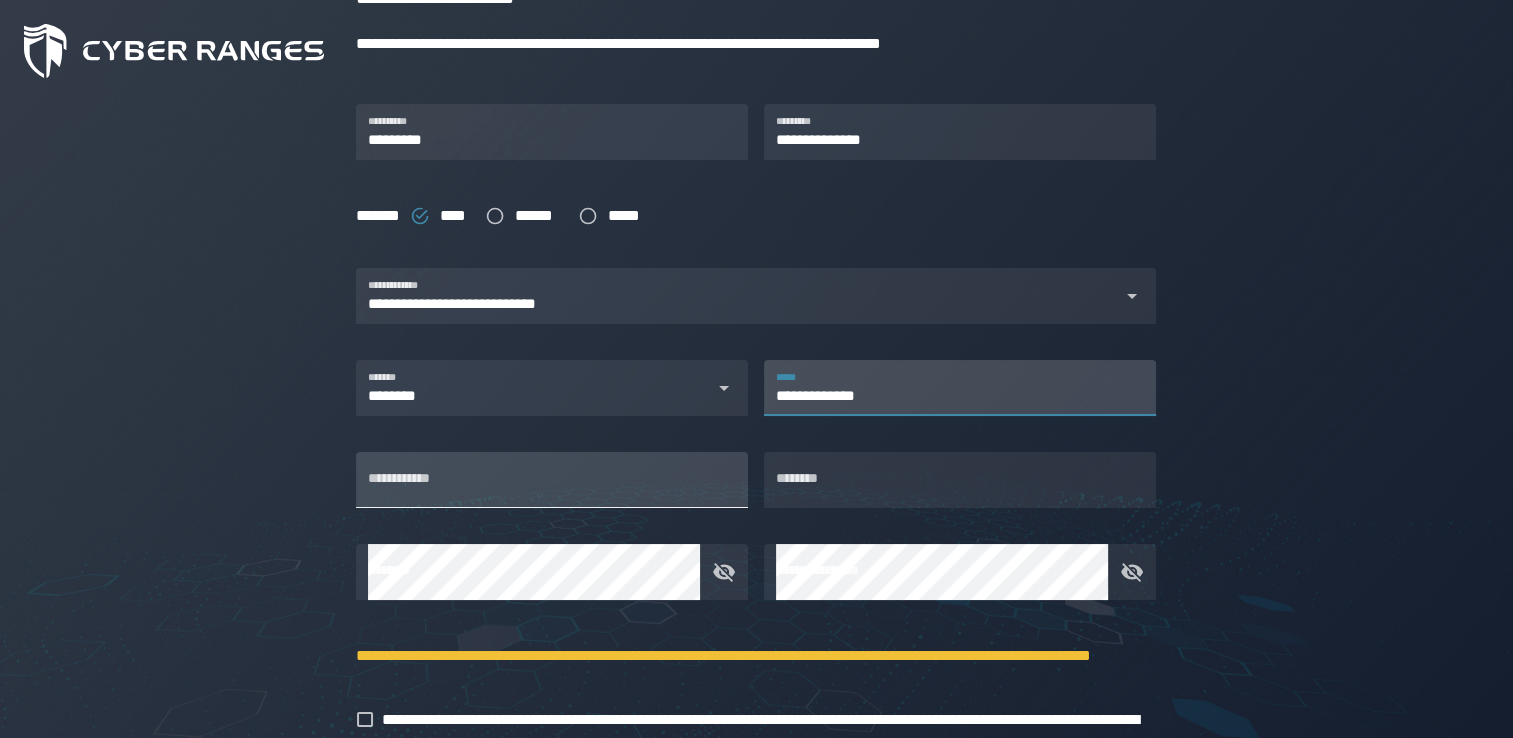type on "**********" 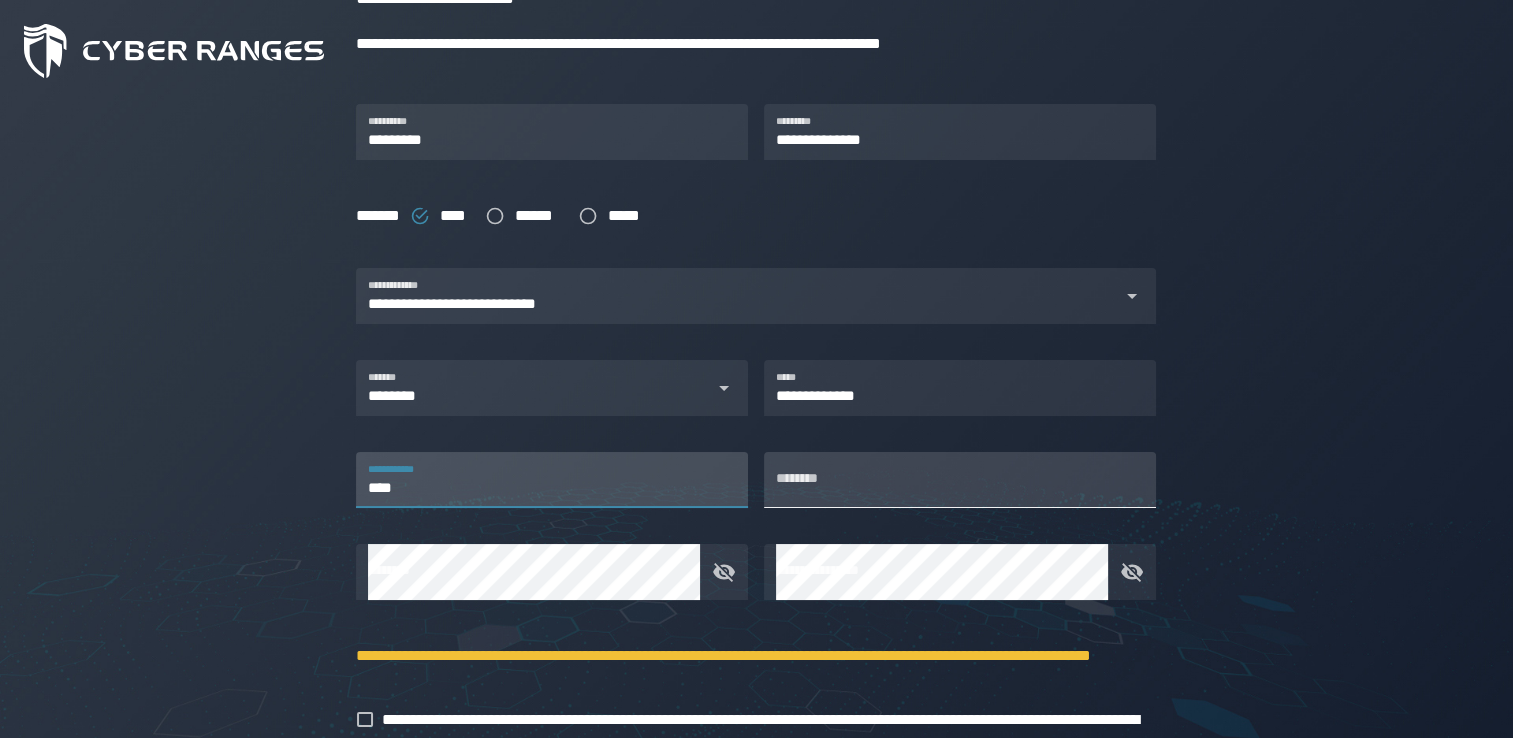 type on "****" 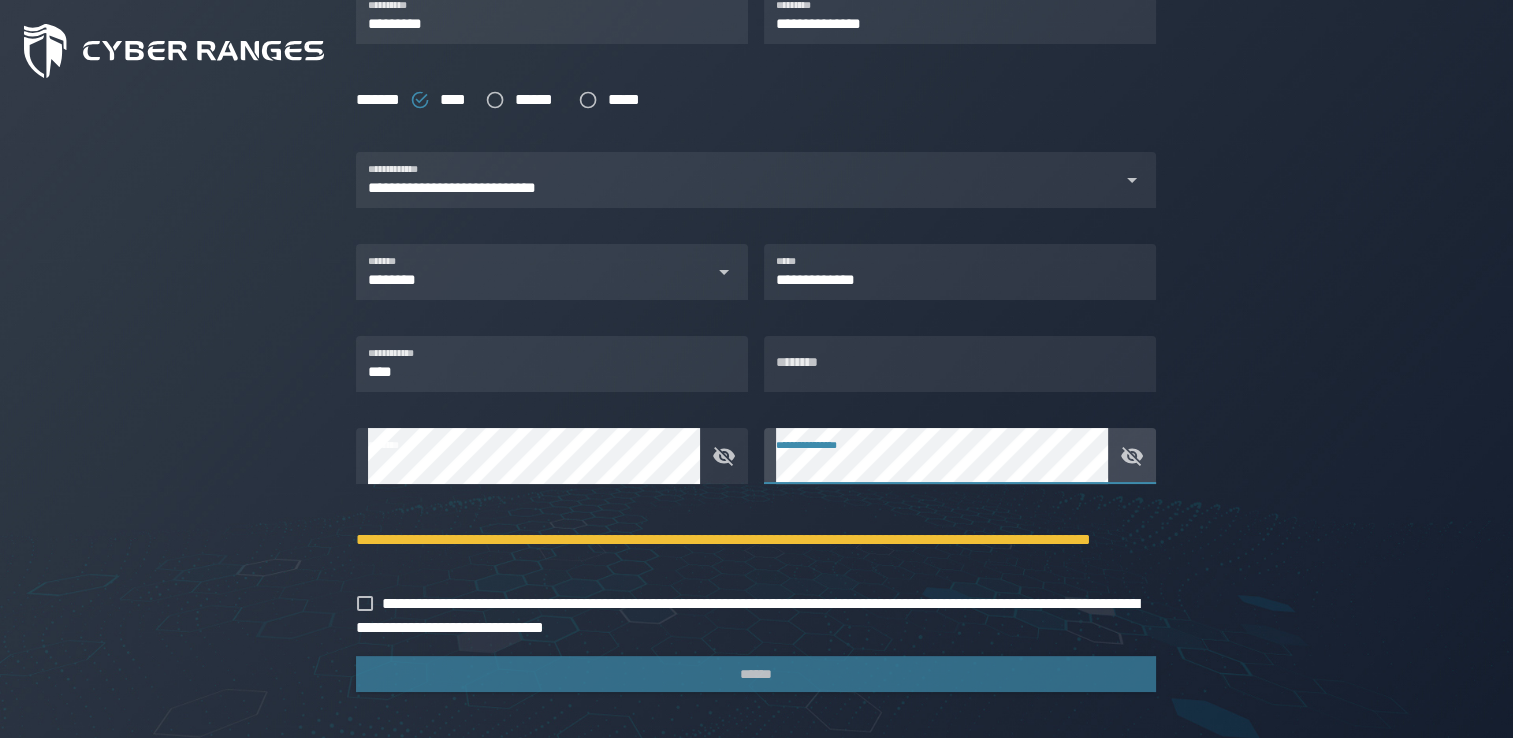 scroll, scrollTop: 490, scrollLeft: 0, axis: vertical 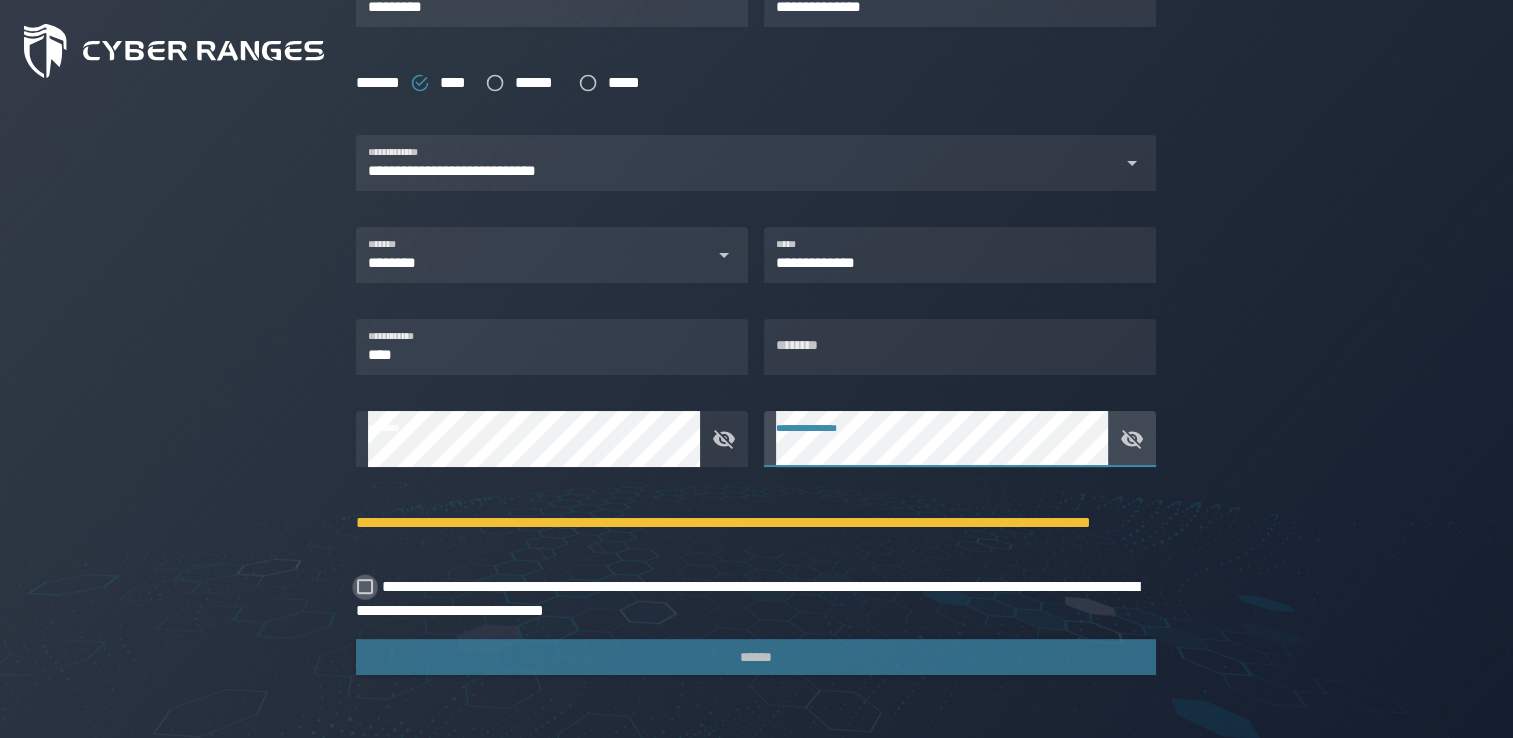 click 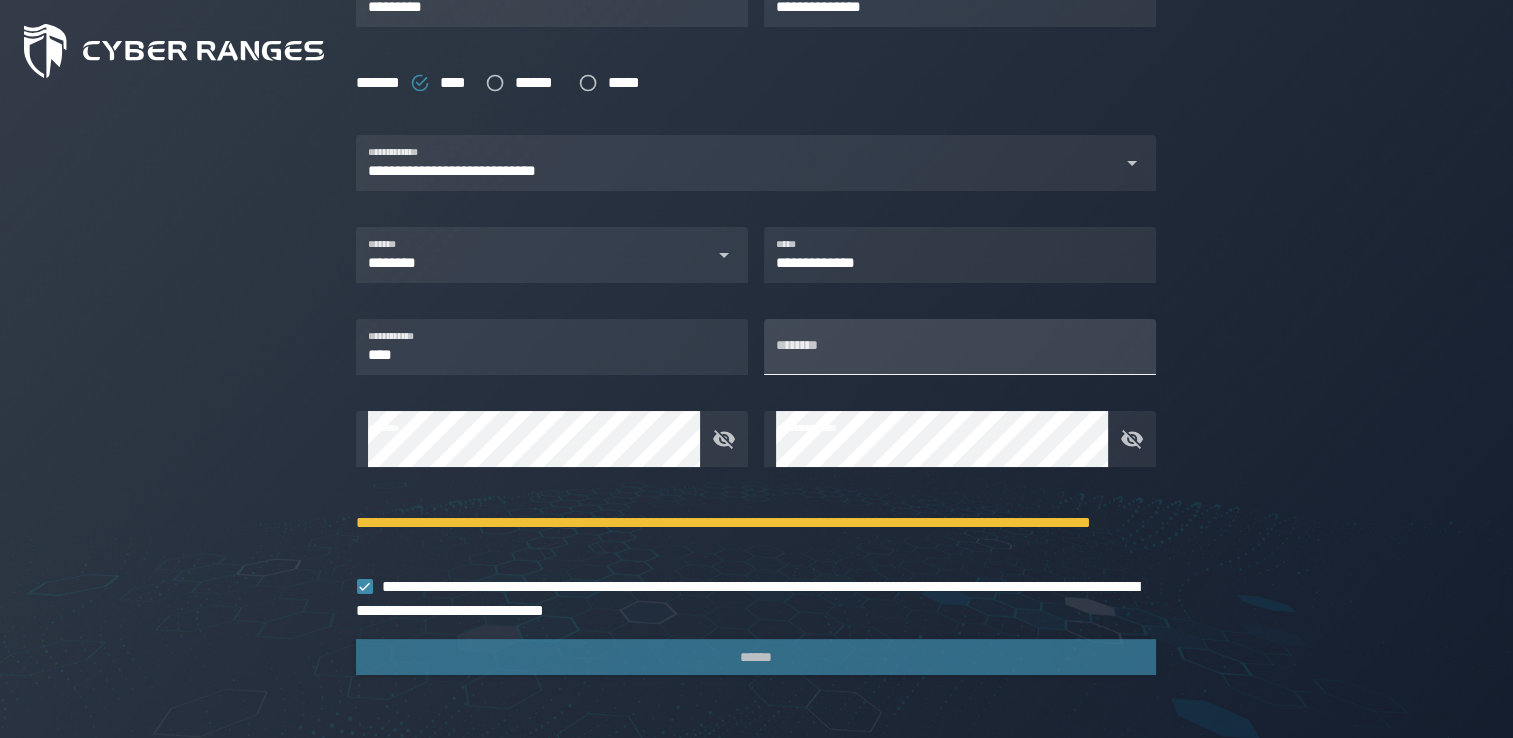 click on "********" at bounding box center (960, 347) 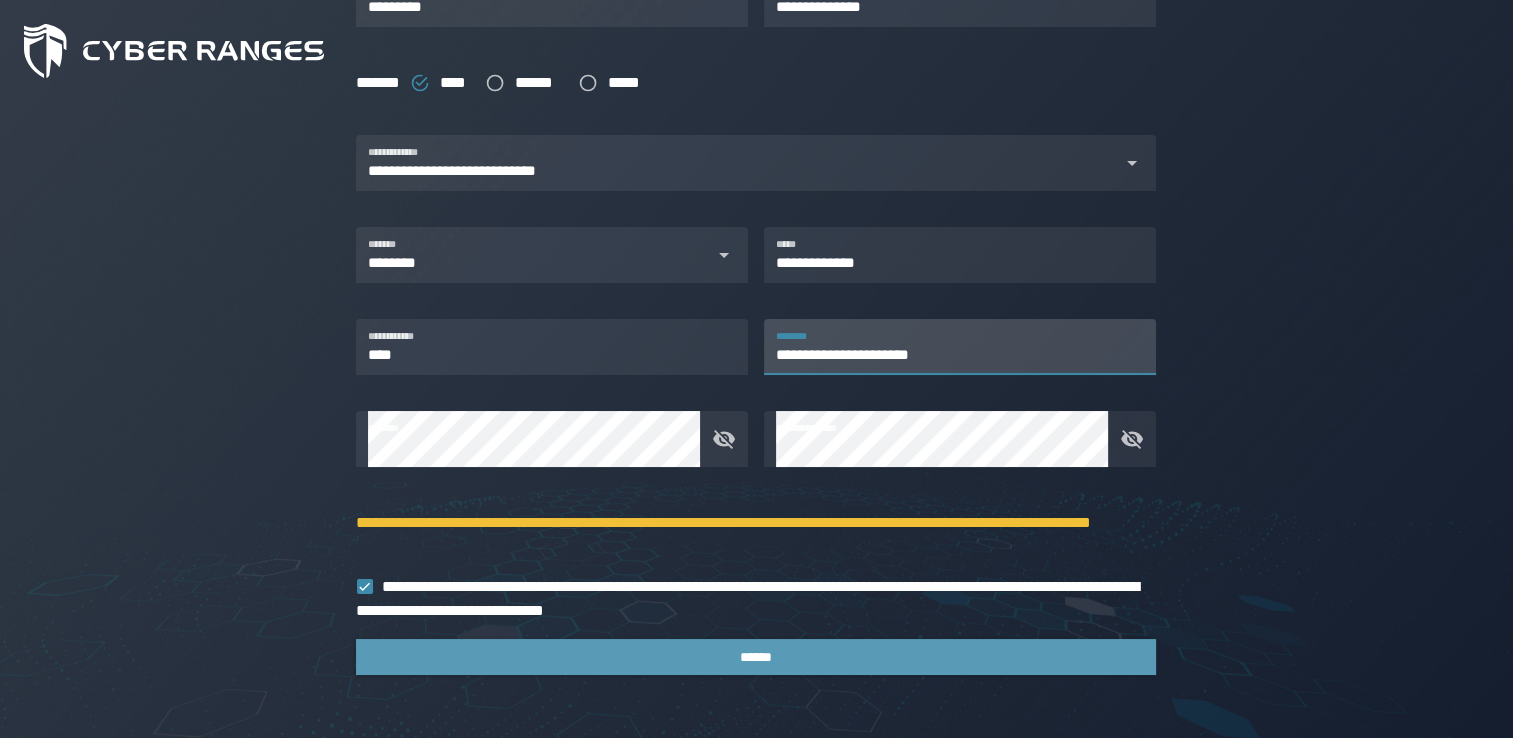 type on "**********" 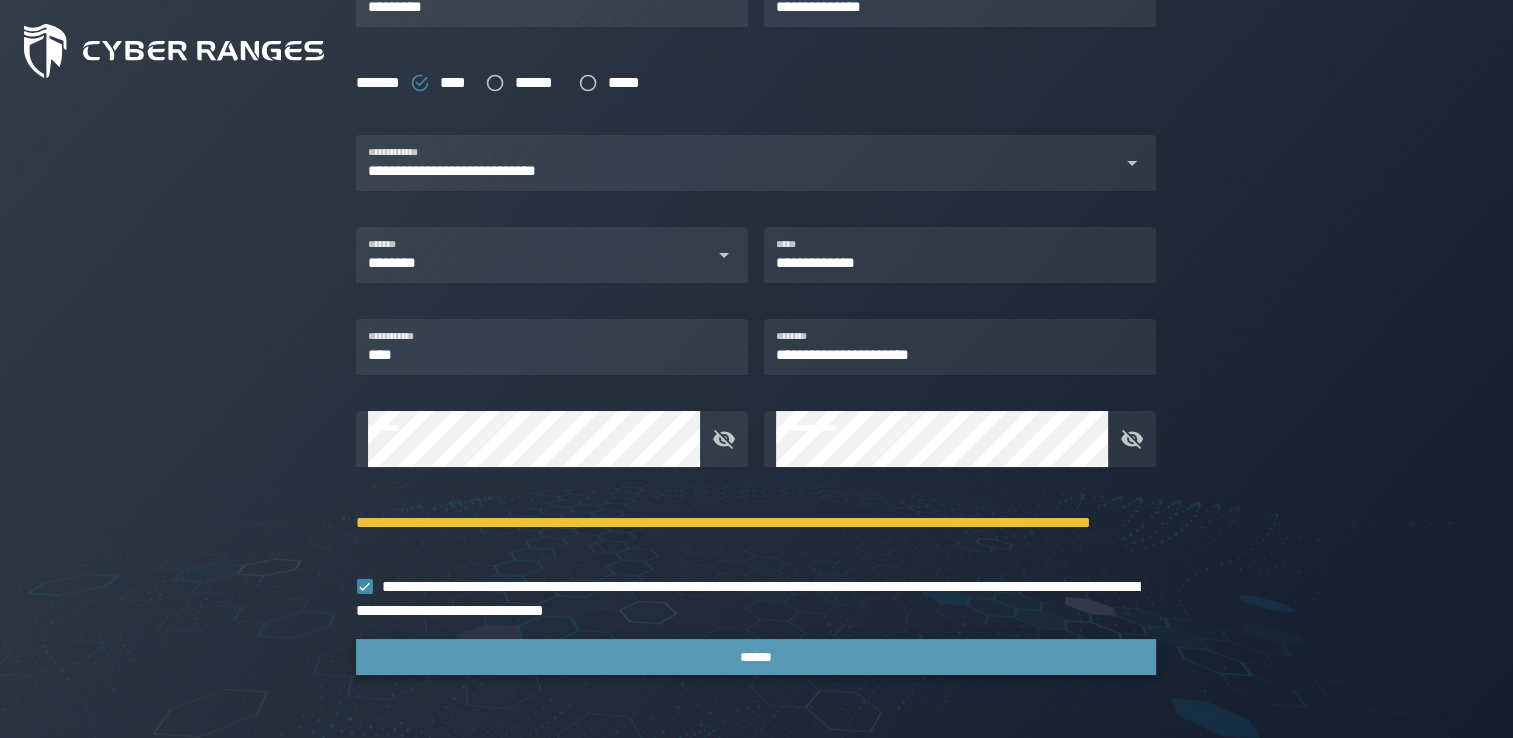 click on "******" at bounding box center (756, 657) 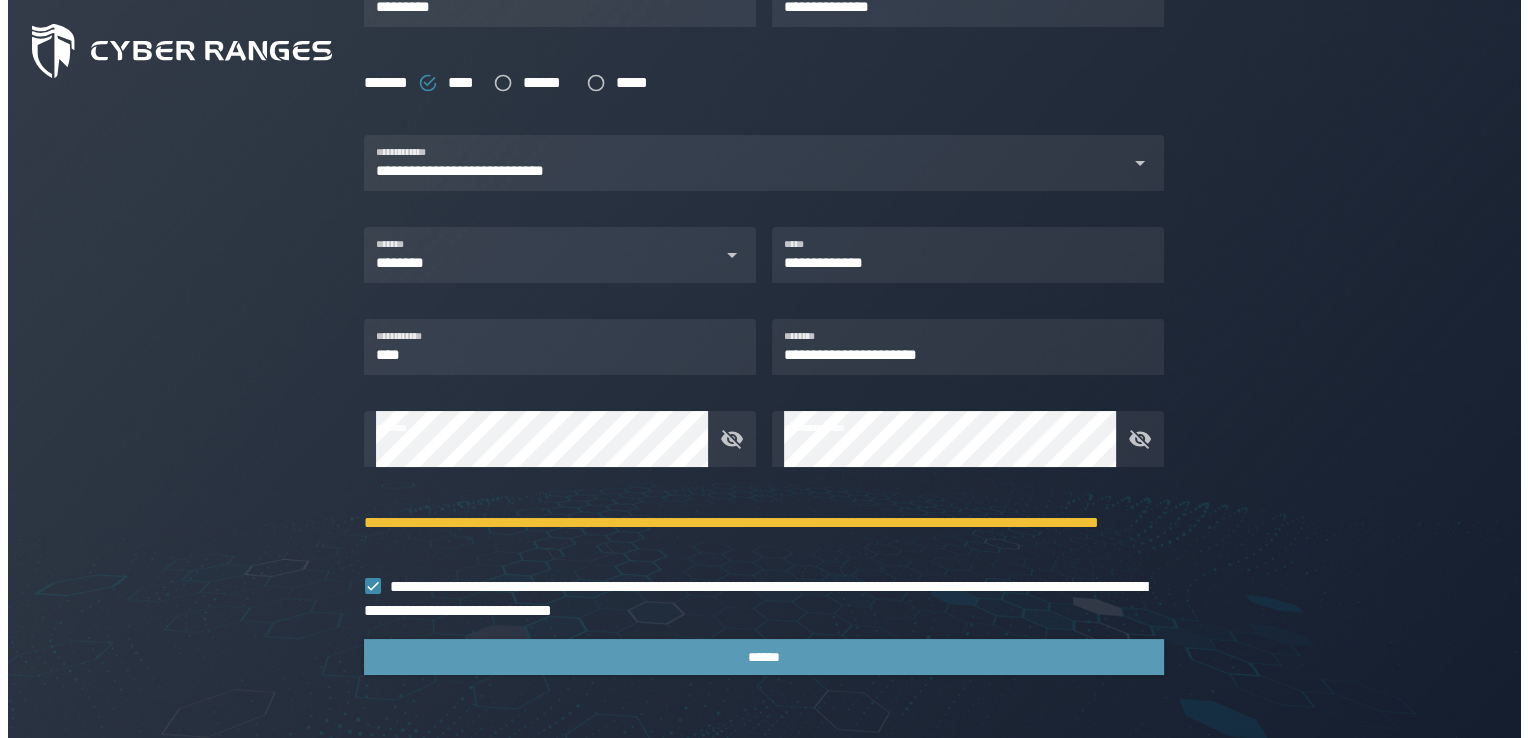 scroll, scrollTop: 0, scrollLeft: 0, axis: both 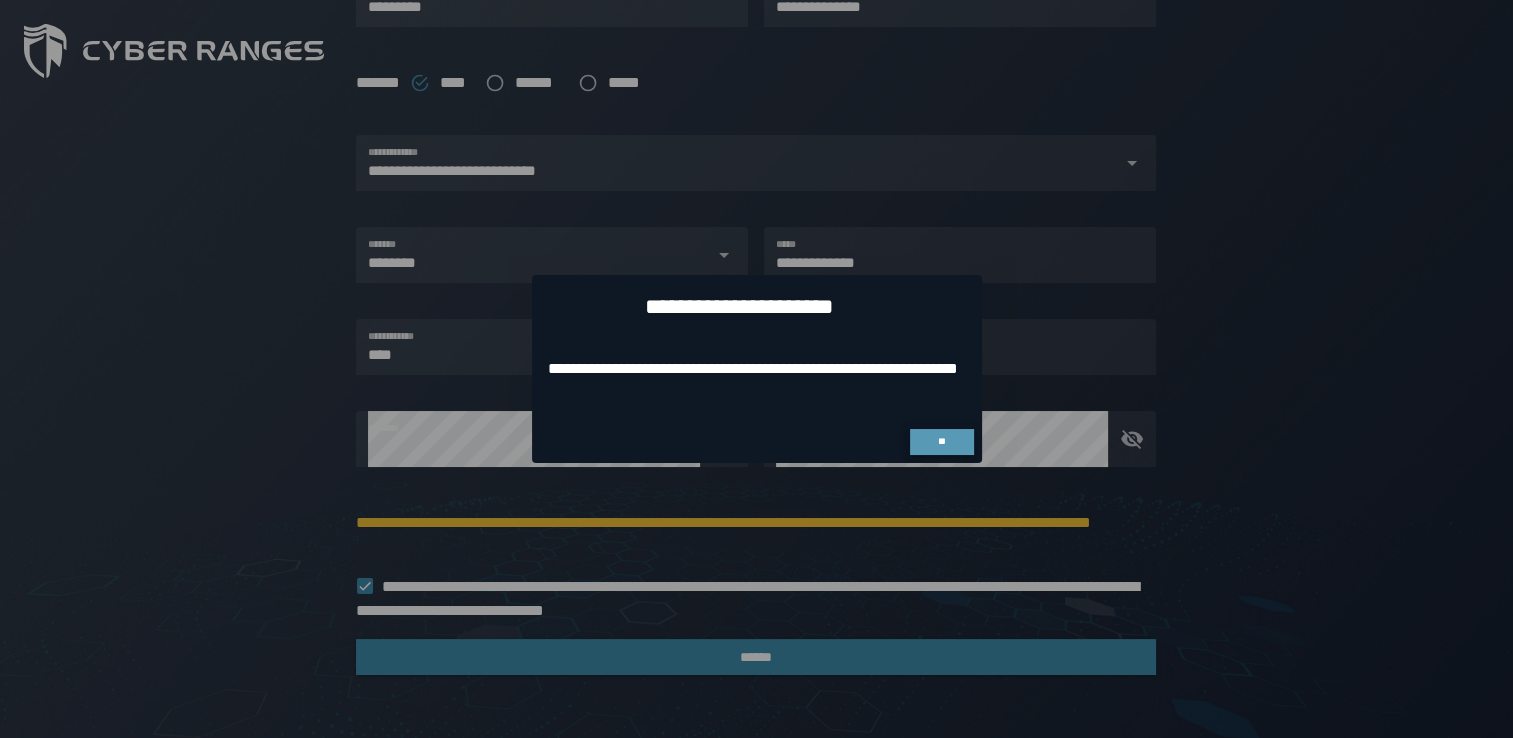 click on "**" at bounding box center (941, 441) 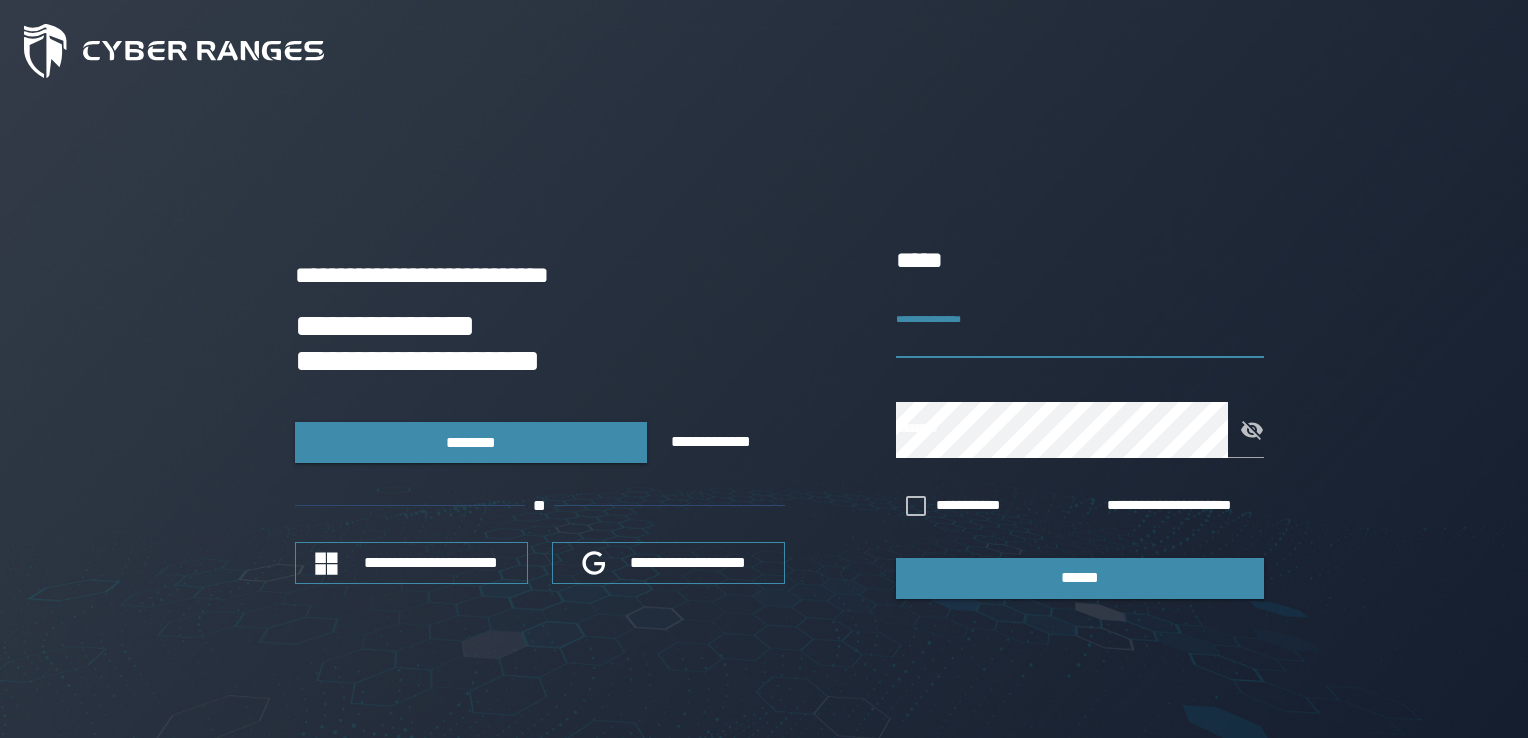 click on "**********" at bounding box center [1080, 330] 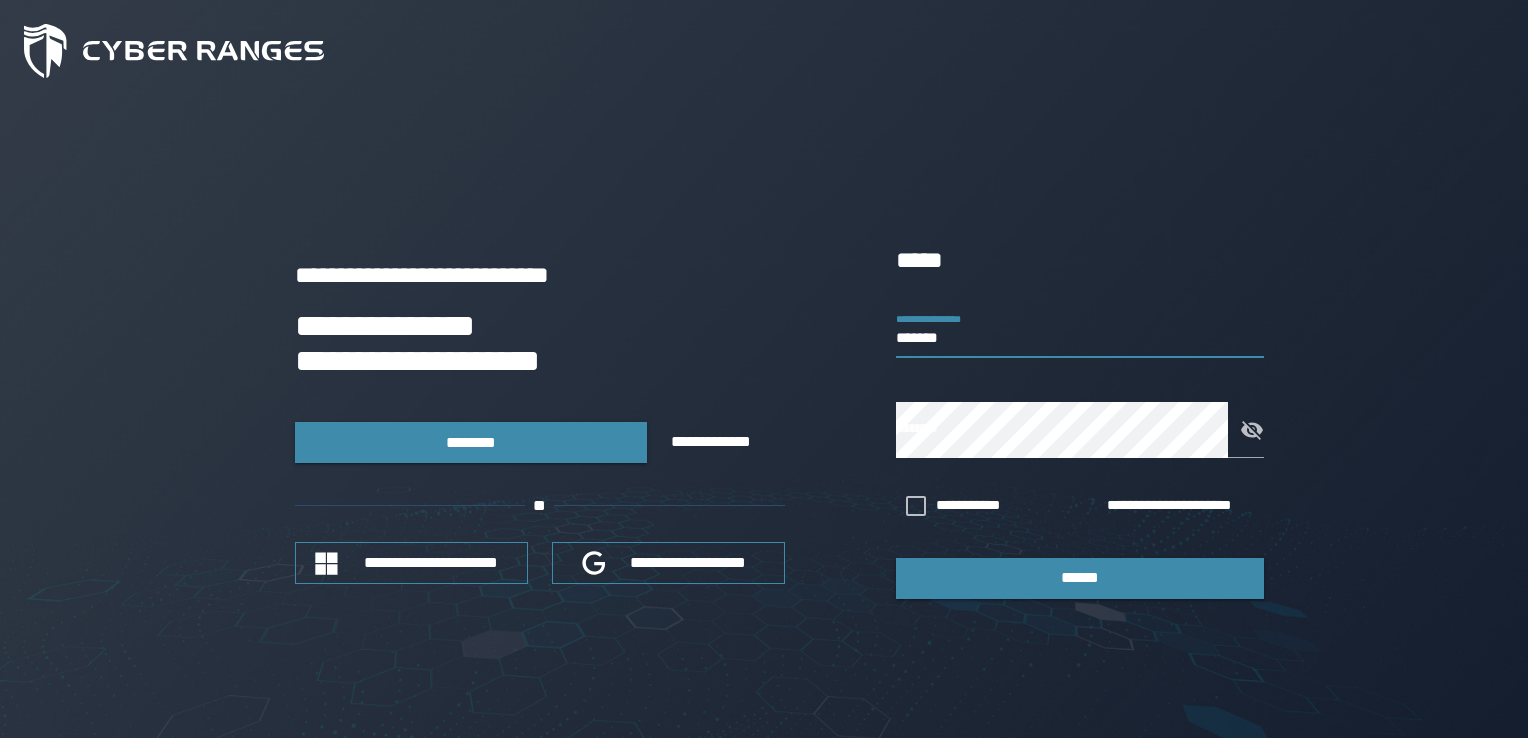 type on "*******" 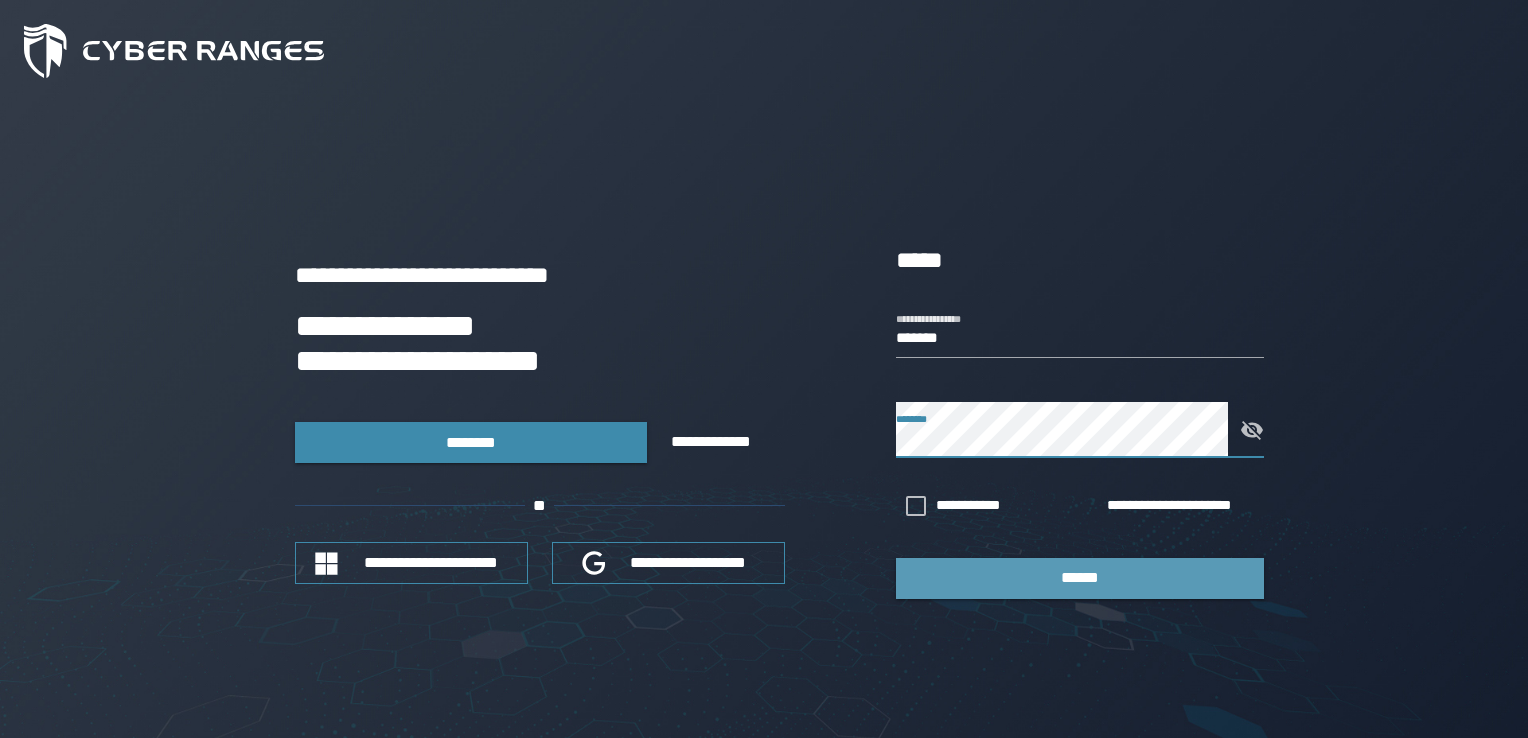 click on "******" at bounding box center (1080, 578) 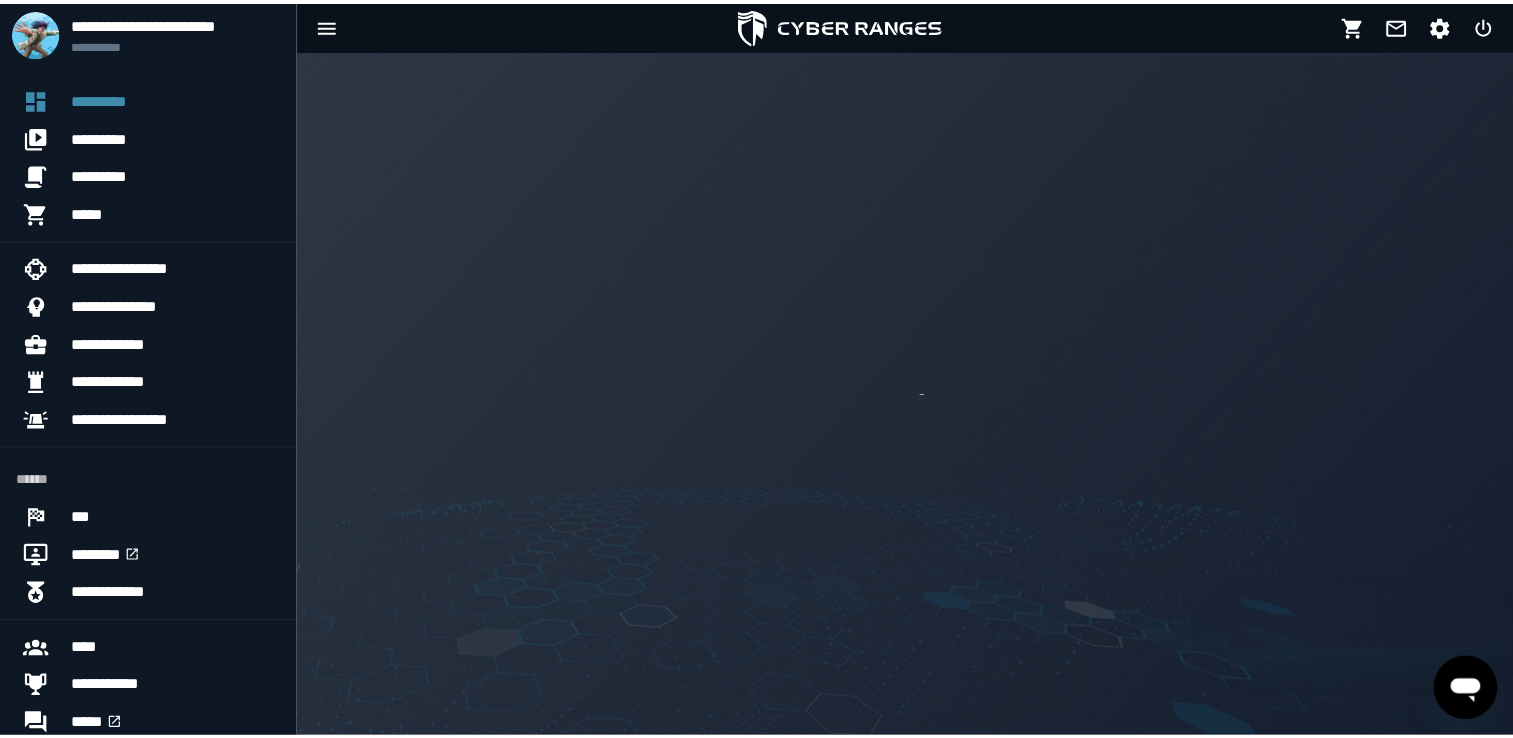 scroll, scrollTop: 0, scrollLeft: 0, axis: both 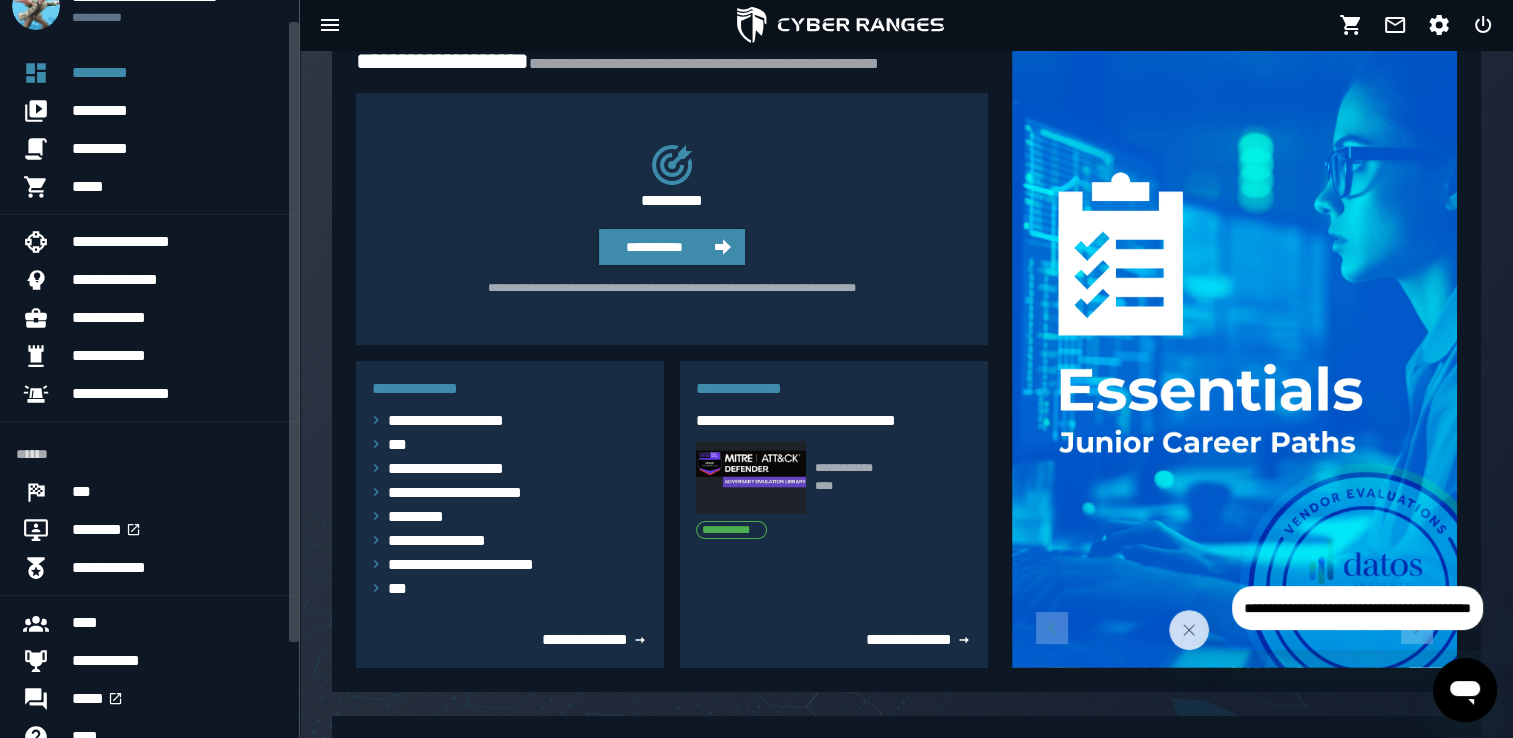 drag, startPoint x: 297, startPoint y: 123, endPoint x: 267, endPoint y: 145, distance: 37.202152 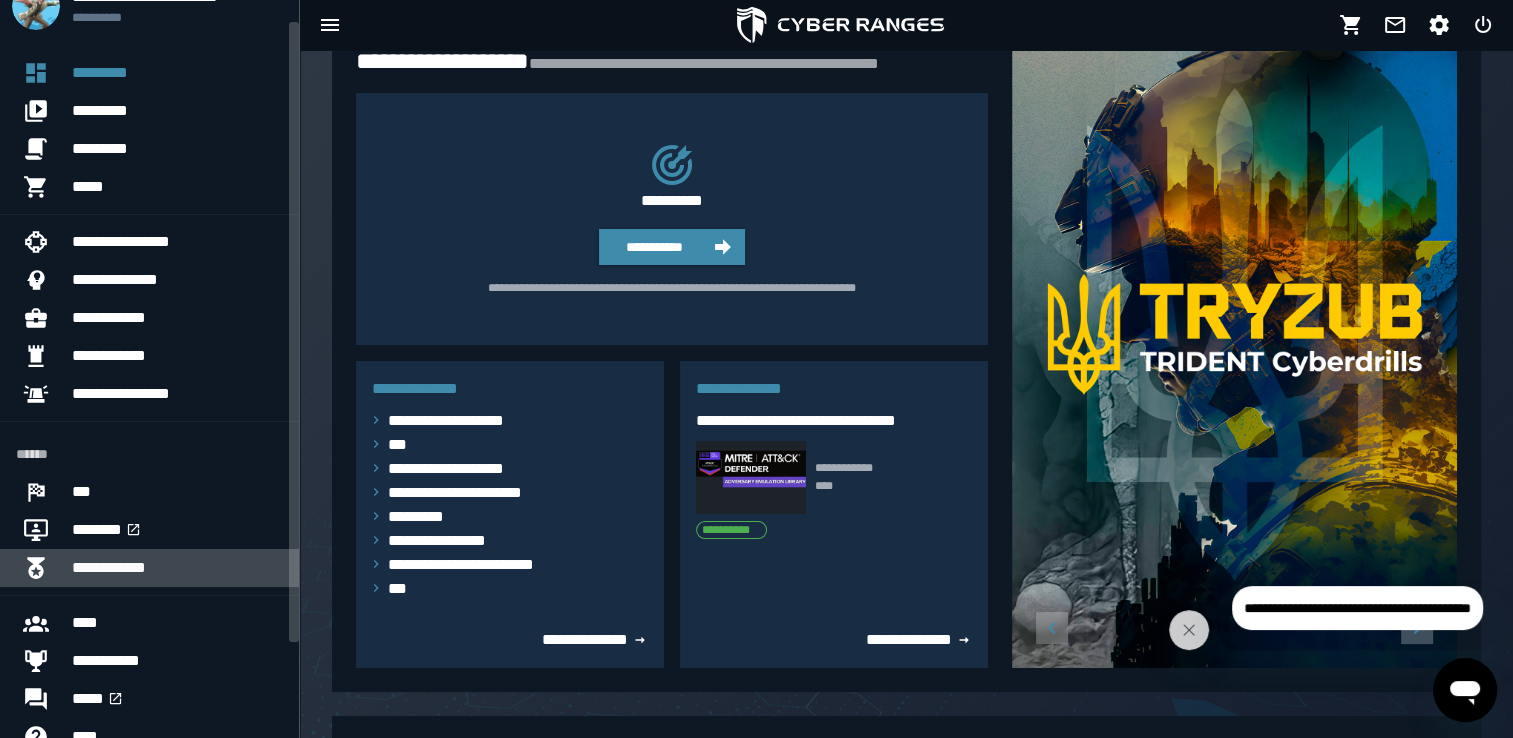 click on "**********" at bounding box center (177, 568) 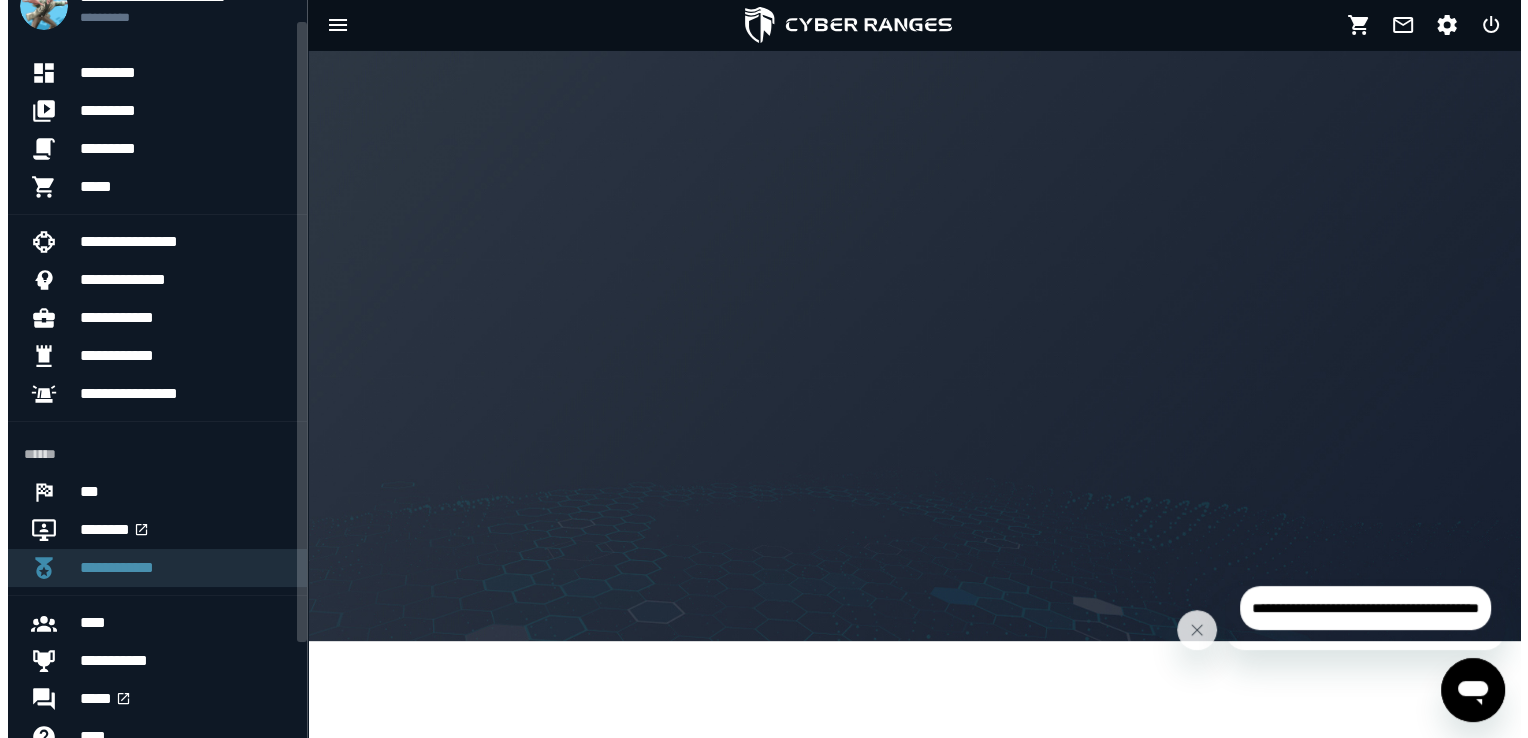 scroll, scrollTop: 0, scrollLeft: 0, axis: both 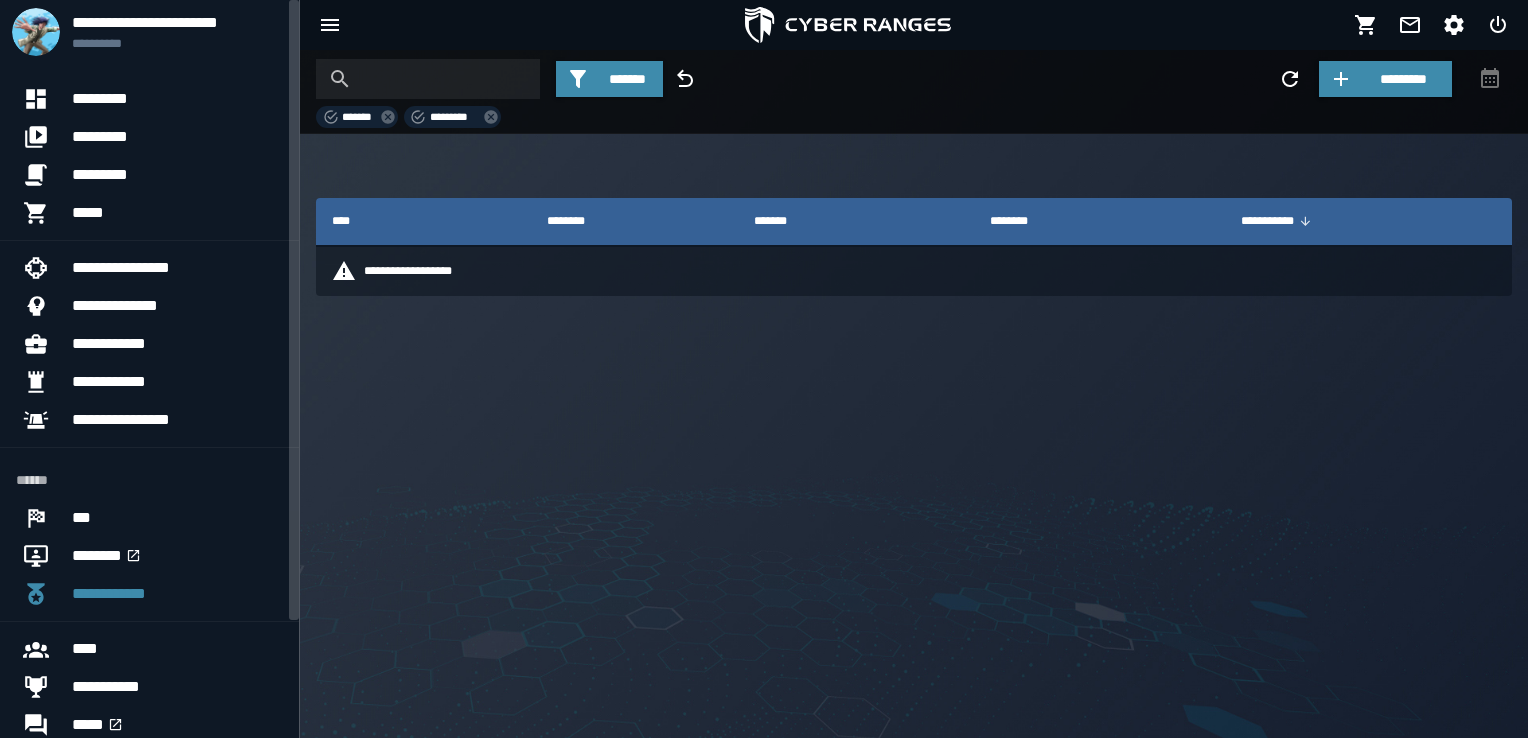 drag, startPoint x: 288, startPoint y: 457, endPoint x: 275, endPoint y: 333, distance: 124.67959 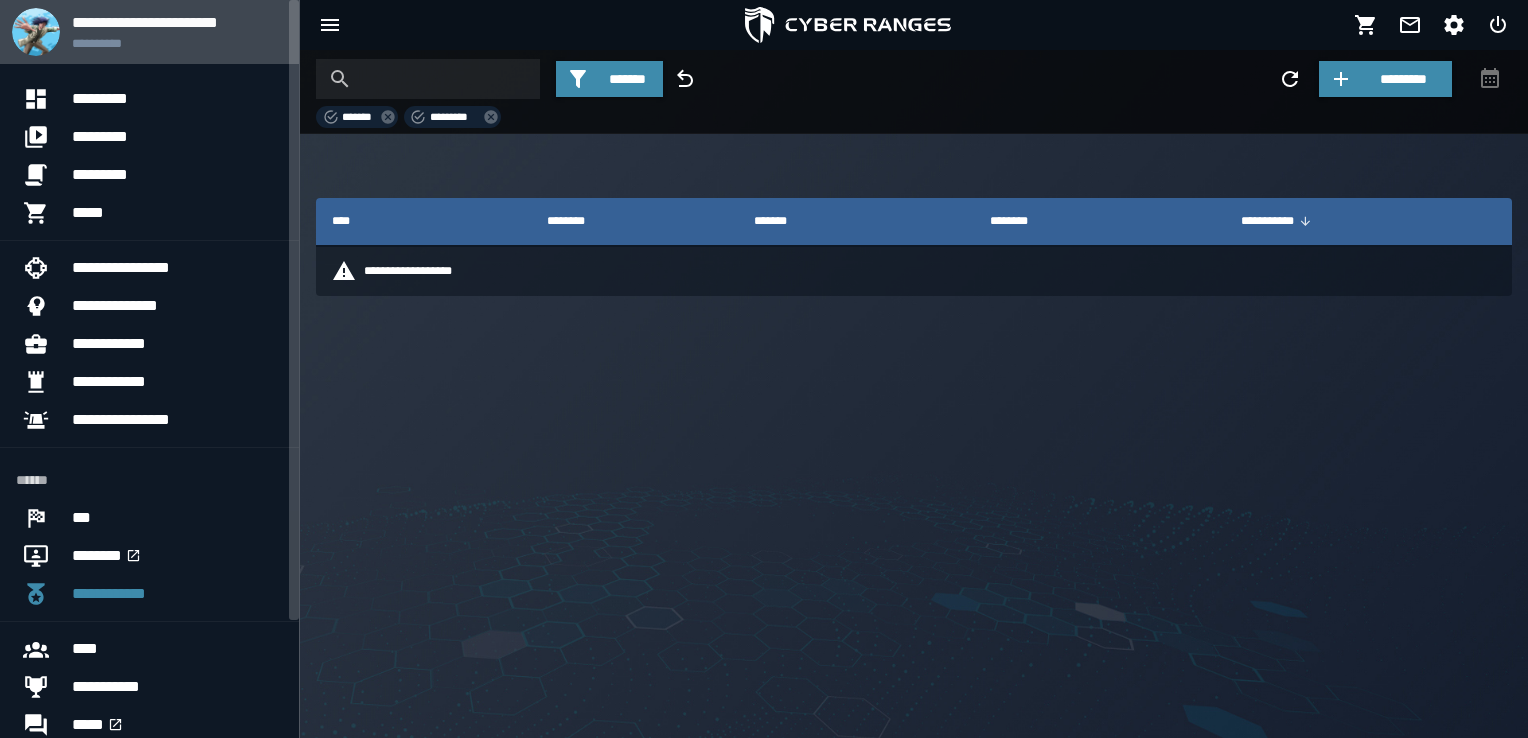 click on "**********" at bounding box center [177, 43] 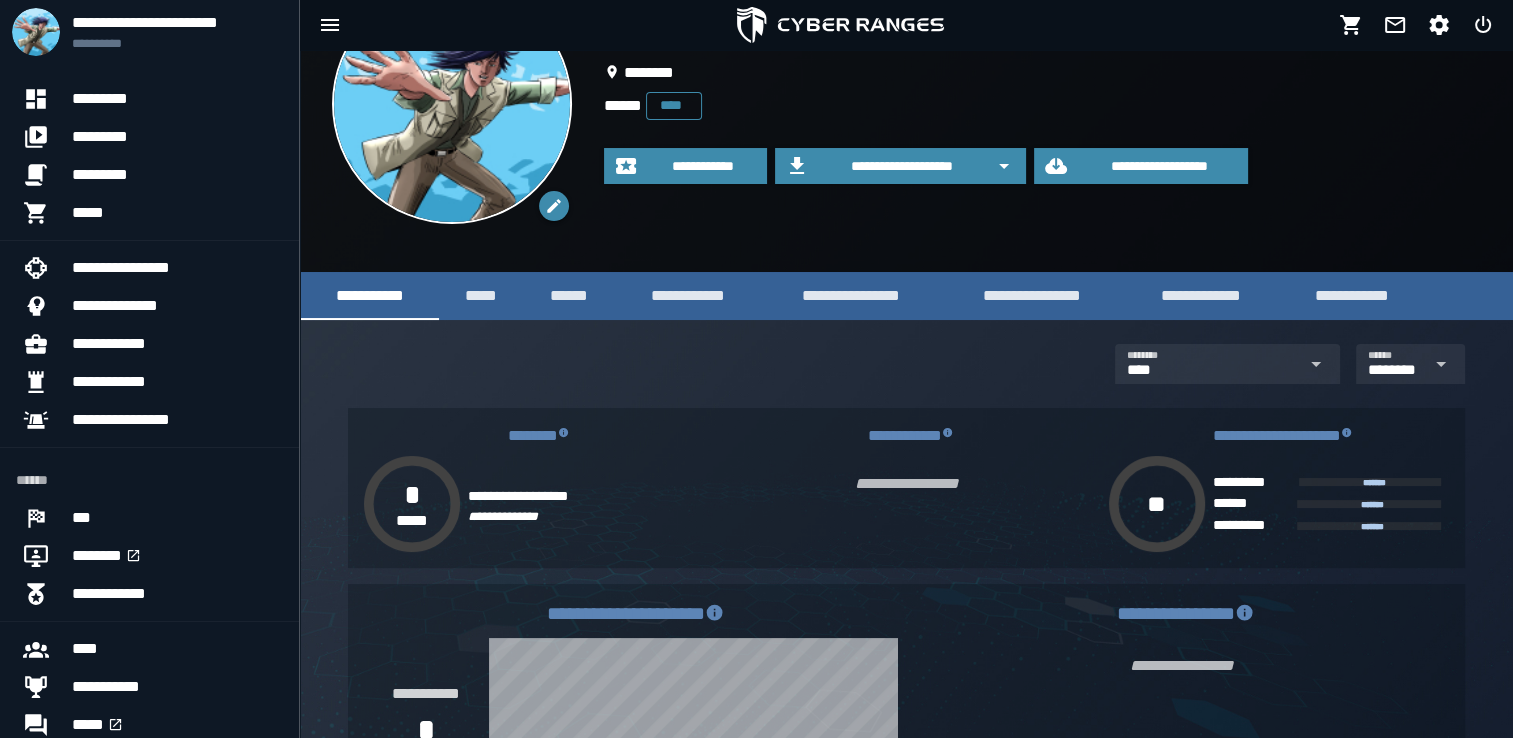 scroll, scrollTop: 116, scrollLeft: 0, axis: vertical 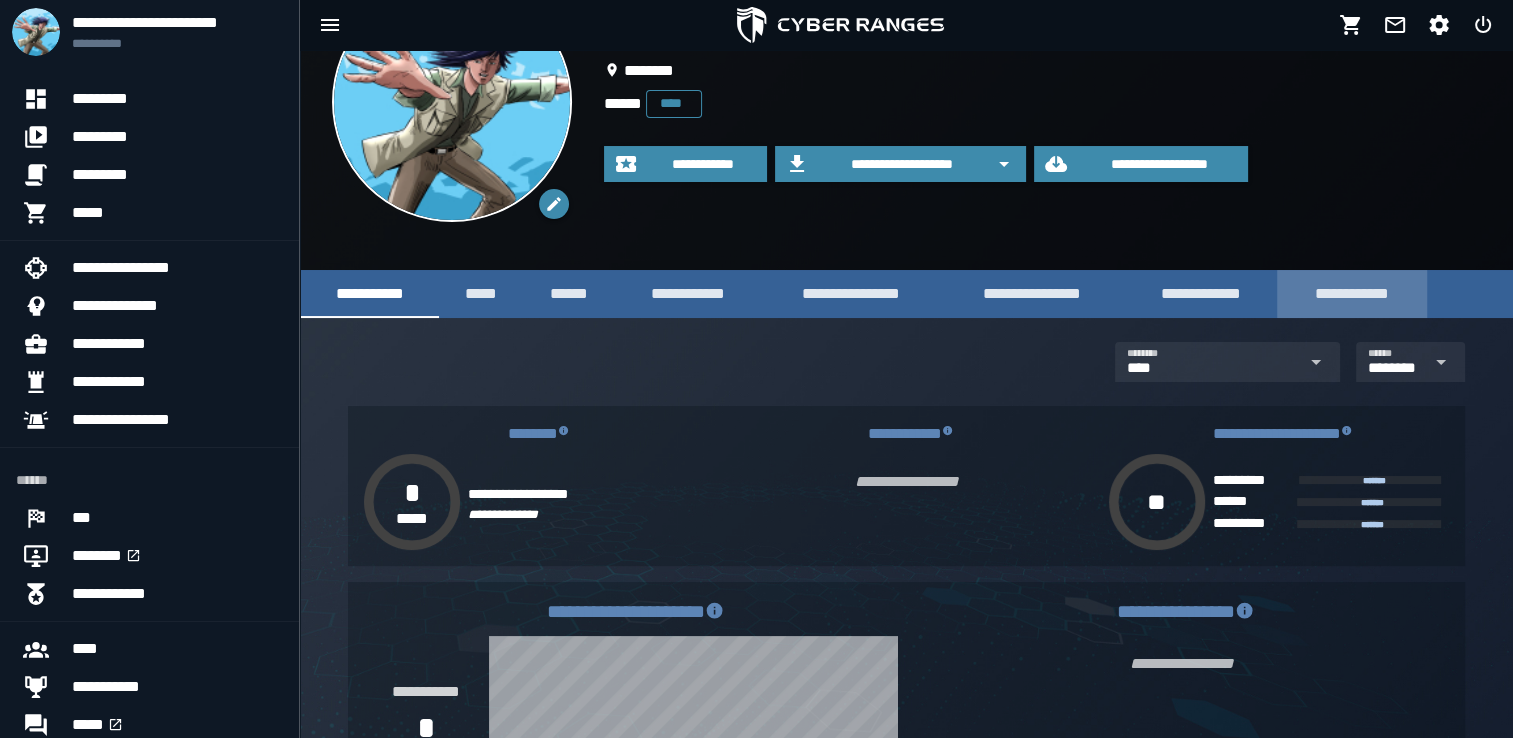 click on "**********" at bounding box center (1352, 293) 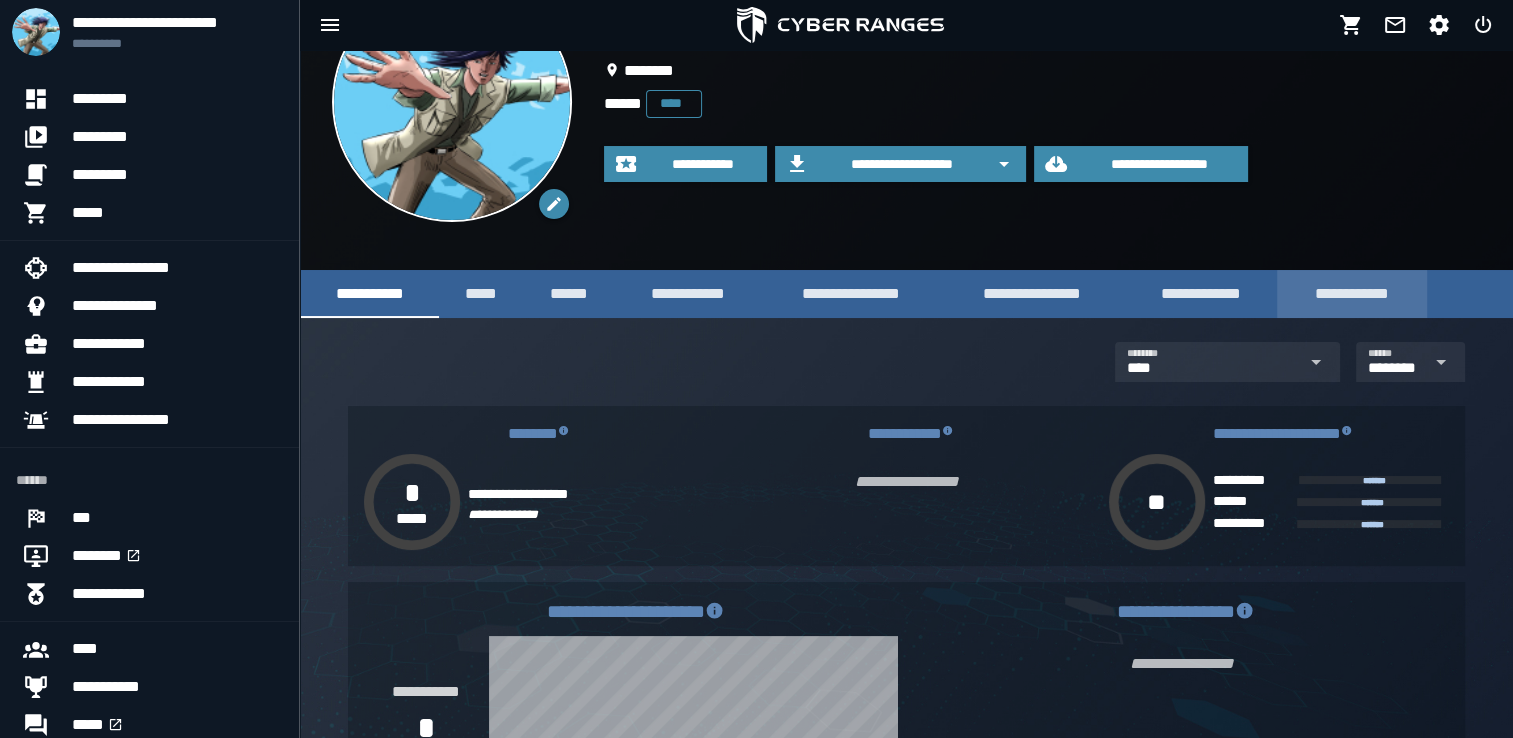 scroll, scrollTop: 0, scrollLeft: 0, axis: both 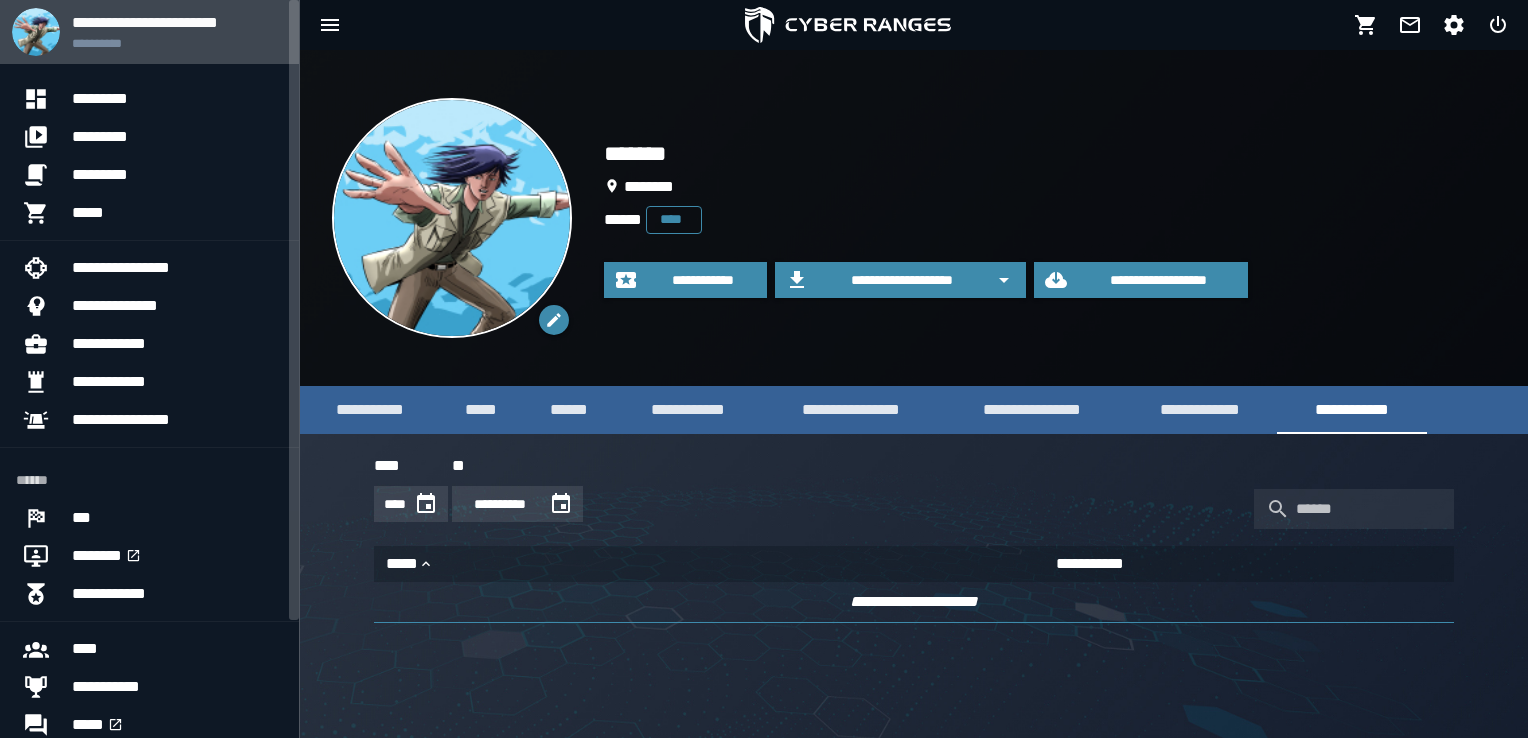 click on "**********" at bounding box center (177, 43) 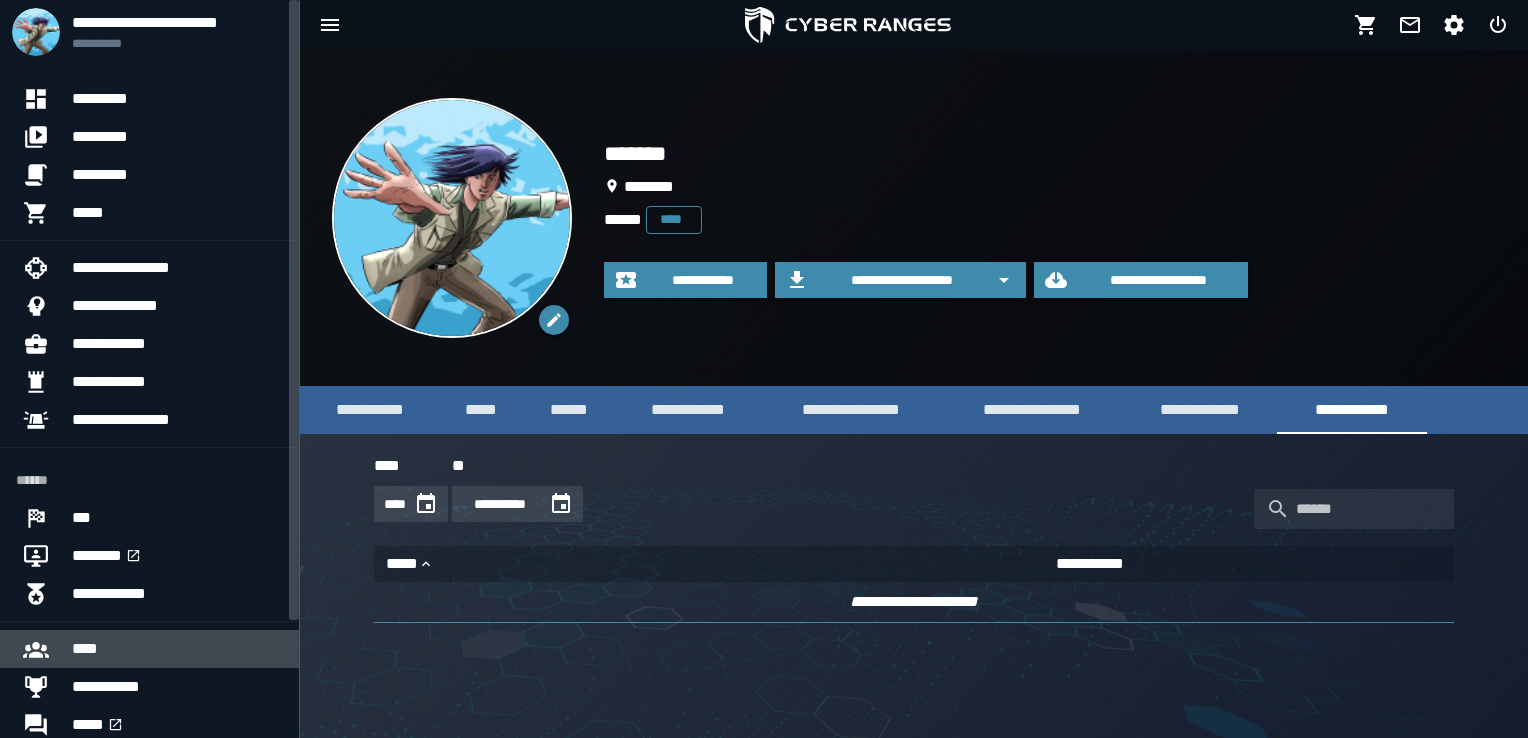 click on "****" at bounding box center [177, 649] 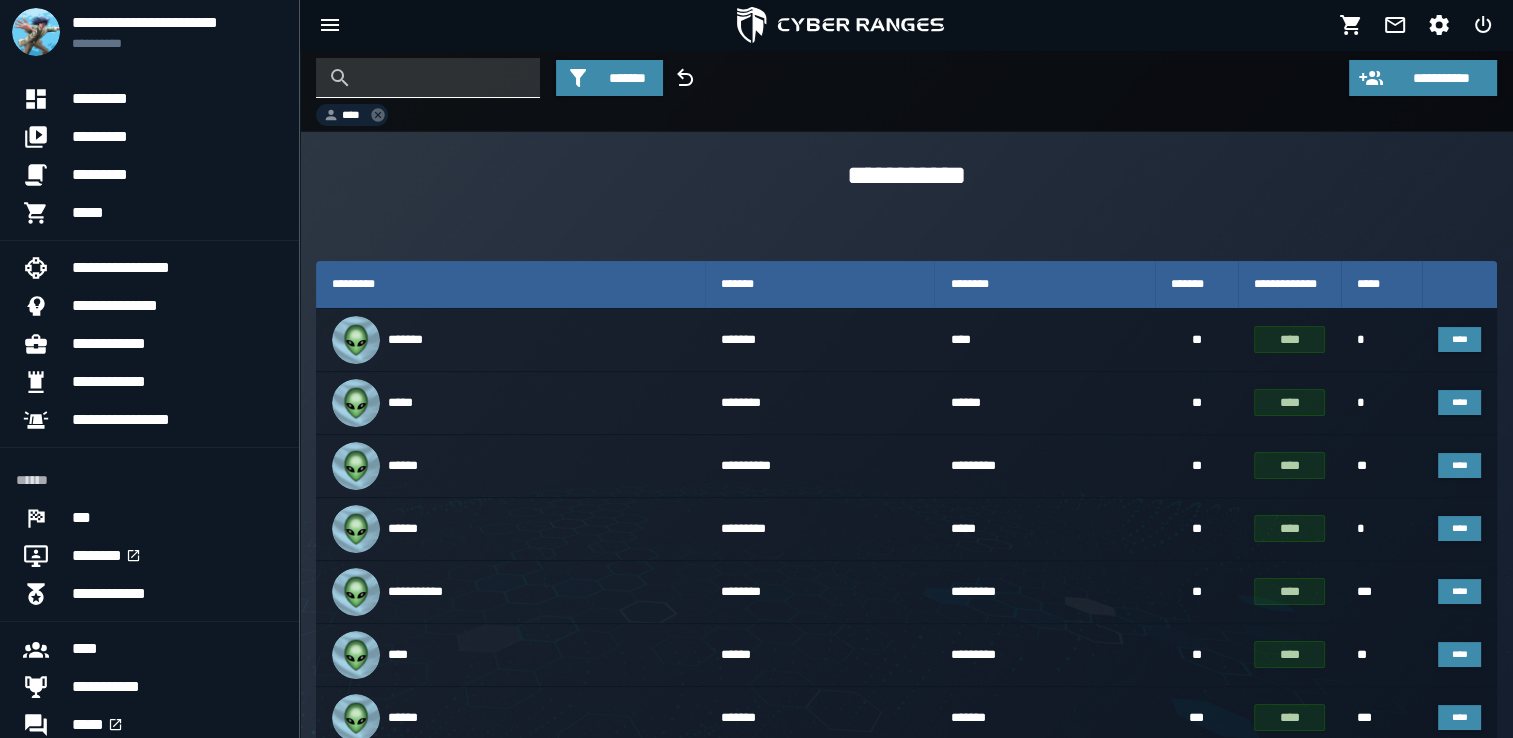 click at bounding box center [443, 78] 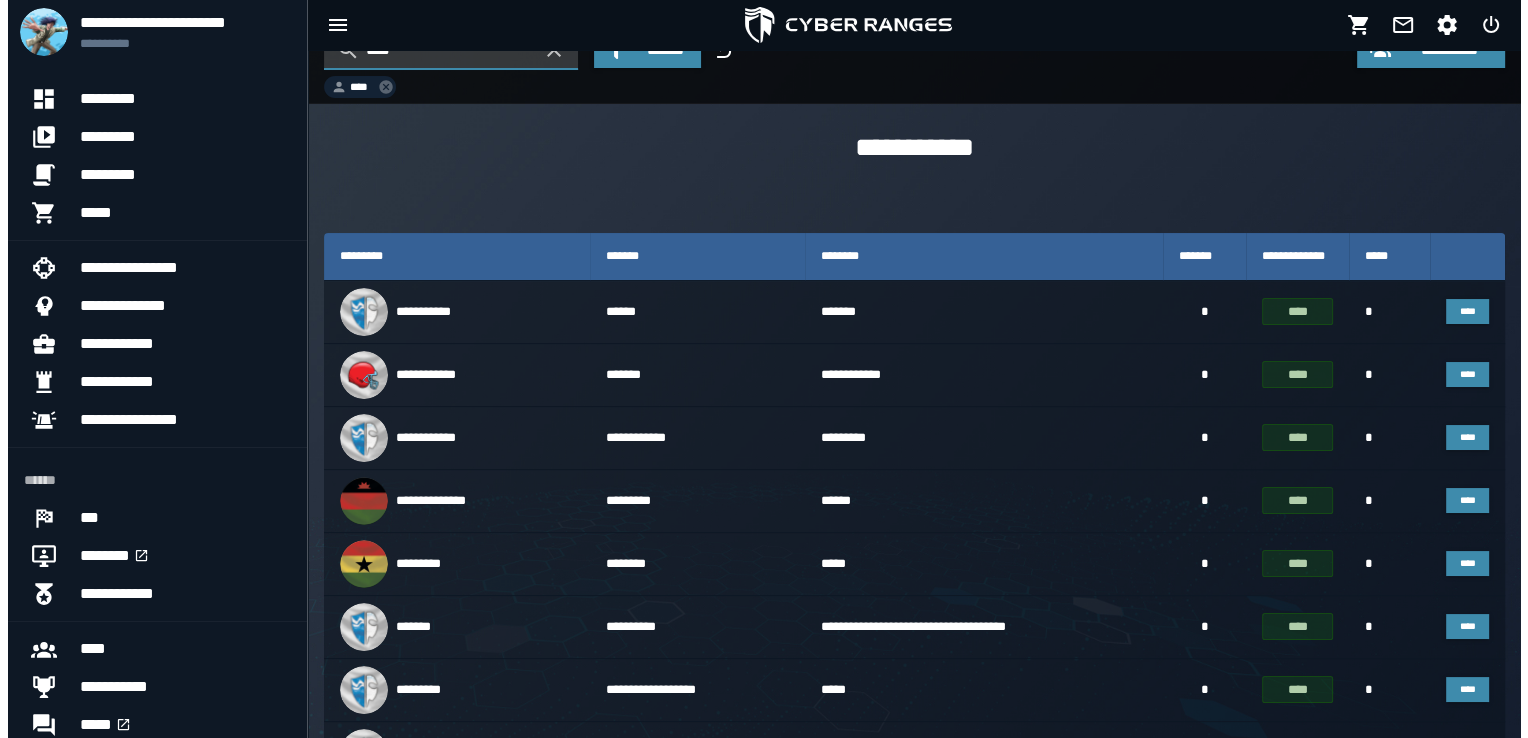scroll, scrollTop: 0, scrollLeft: 0, axis: both 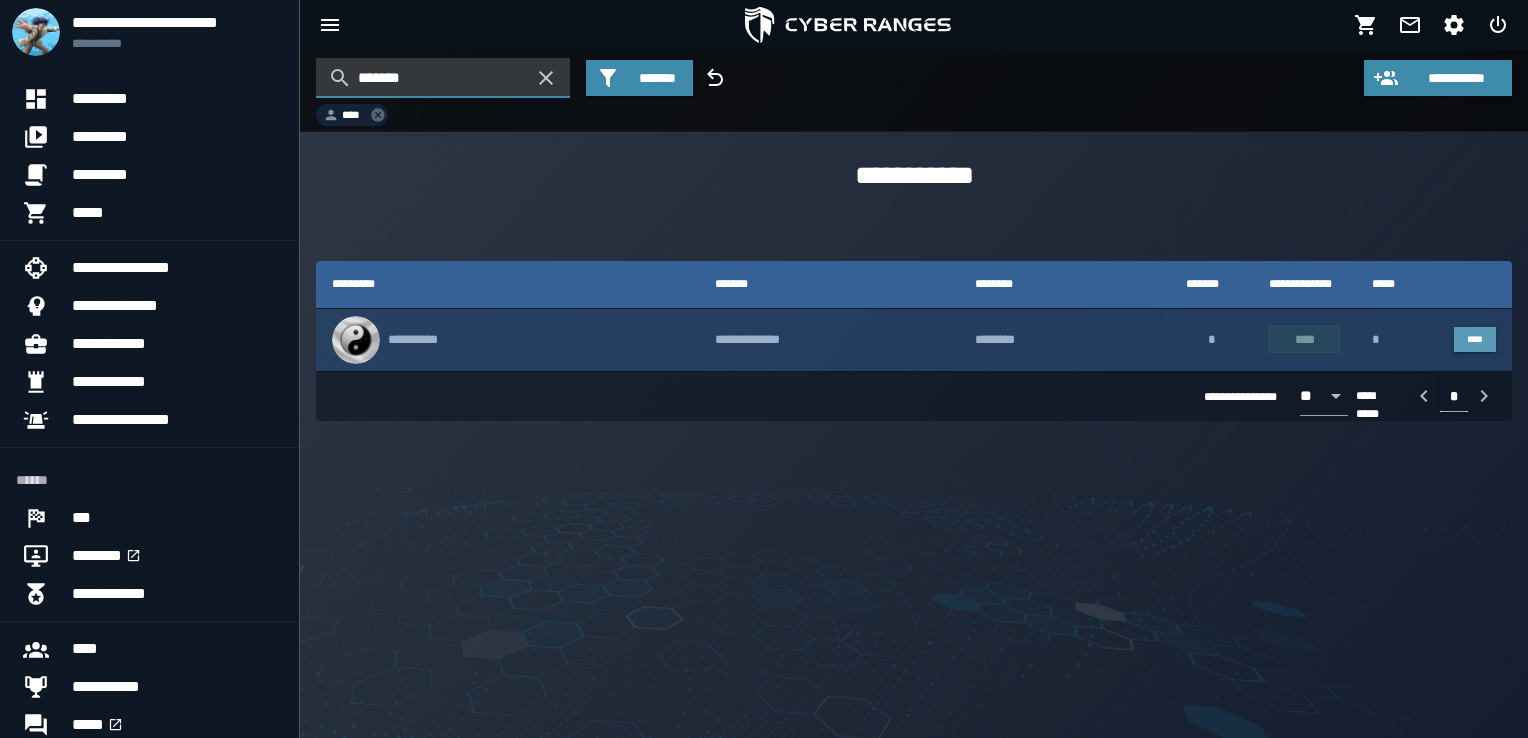 type on "*******" 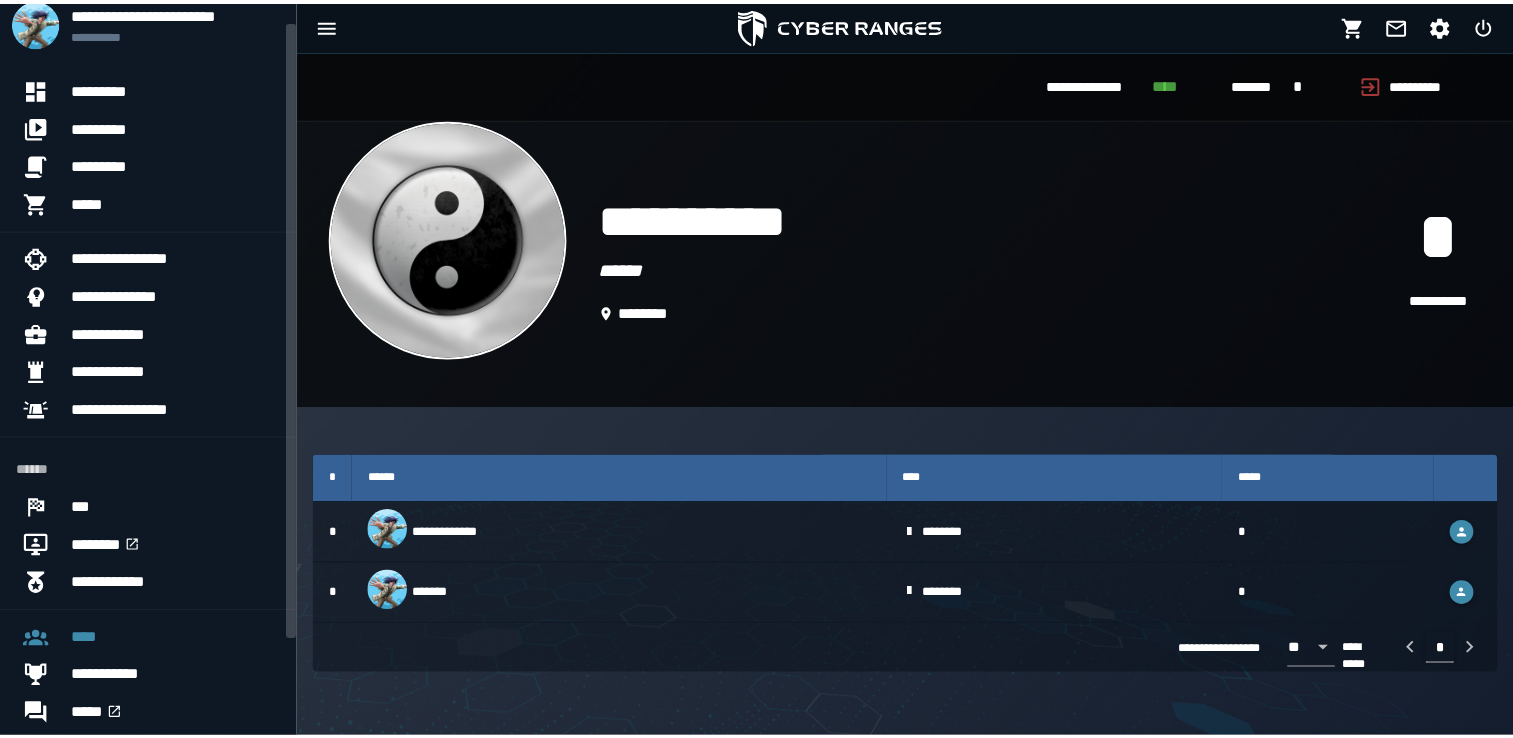 scroll, scrollTop: 5, scrollLeft: 0, axis: vertical 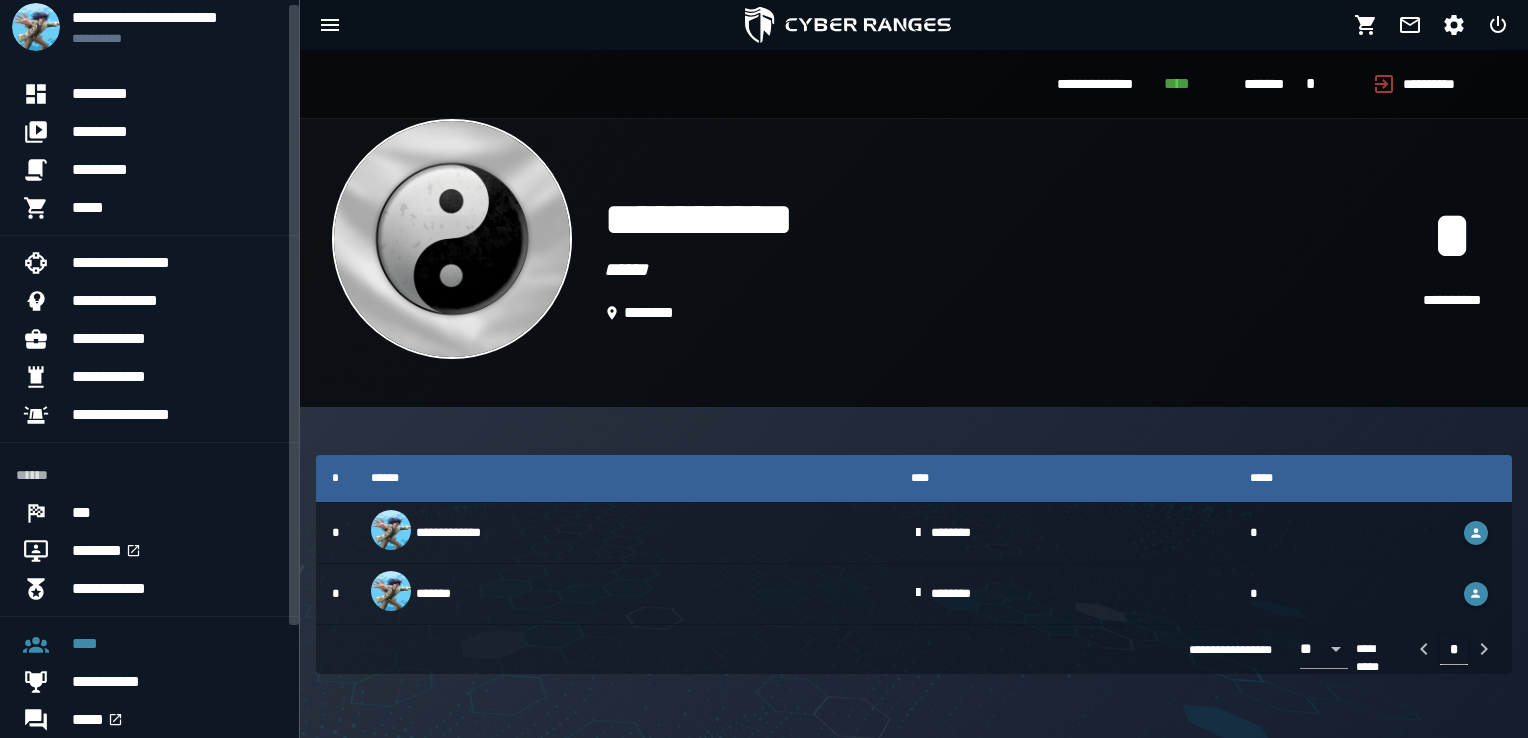 drag, startPoint x: 295, startPoint y: 478, endPoint x: 286, endPoint y: 483, distance: 10.29563 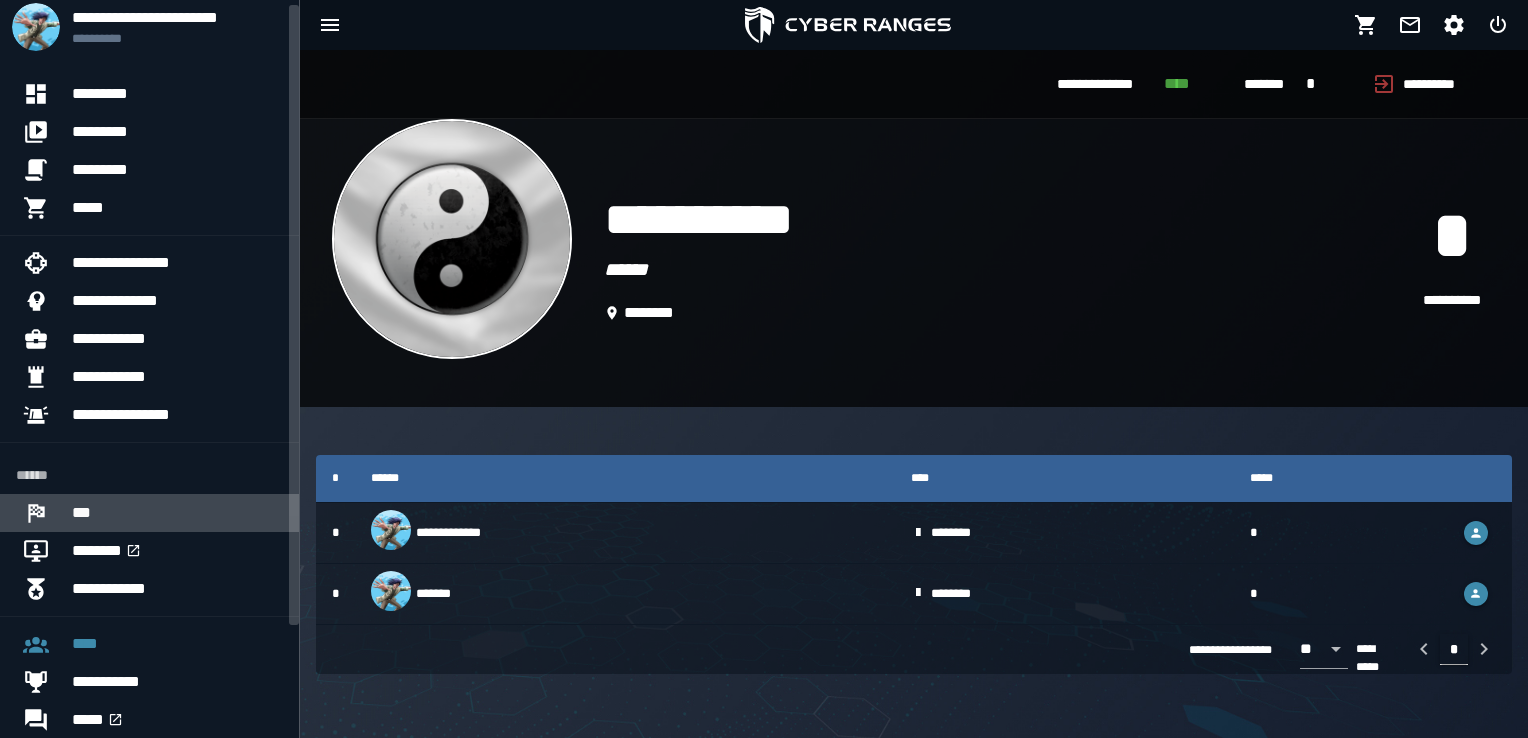 click at bounding box center [44, 513] 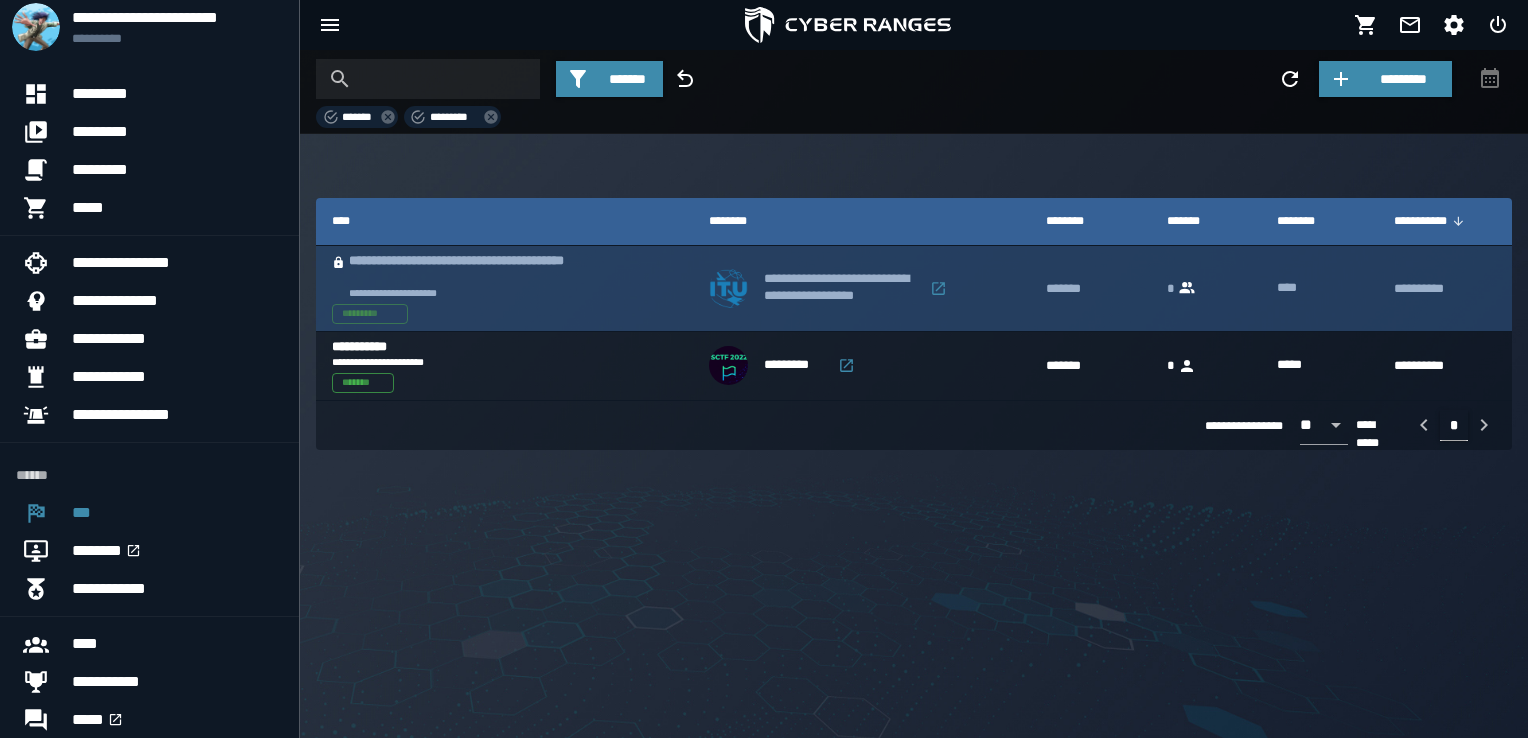 click on "****" at bounding box center (1319, 289) 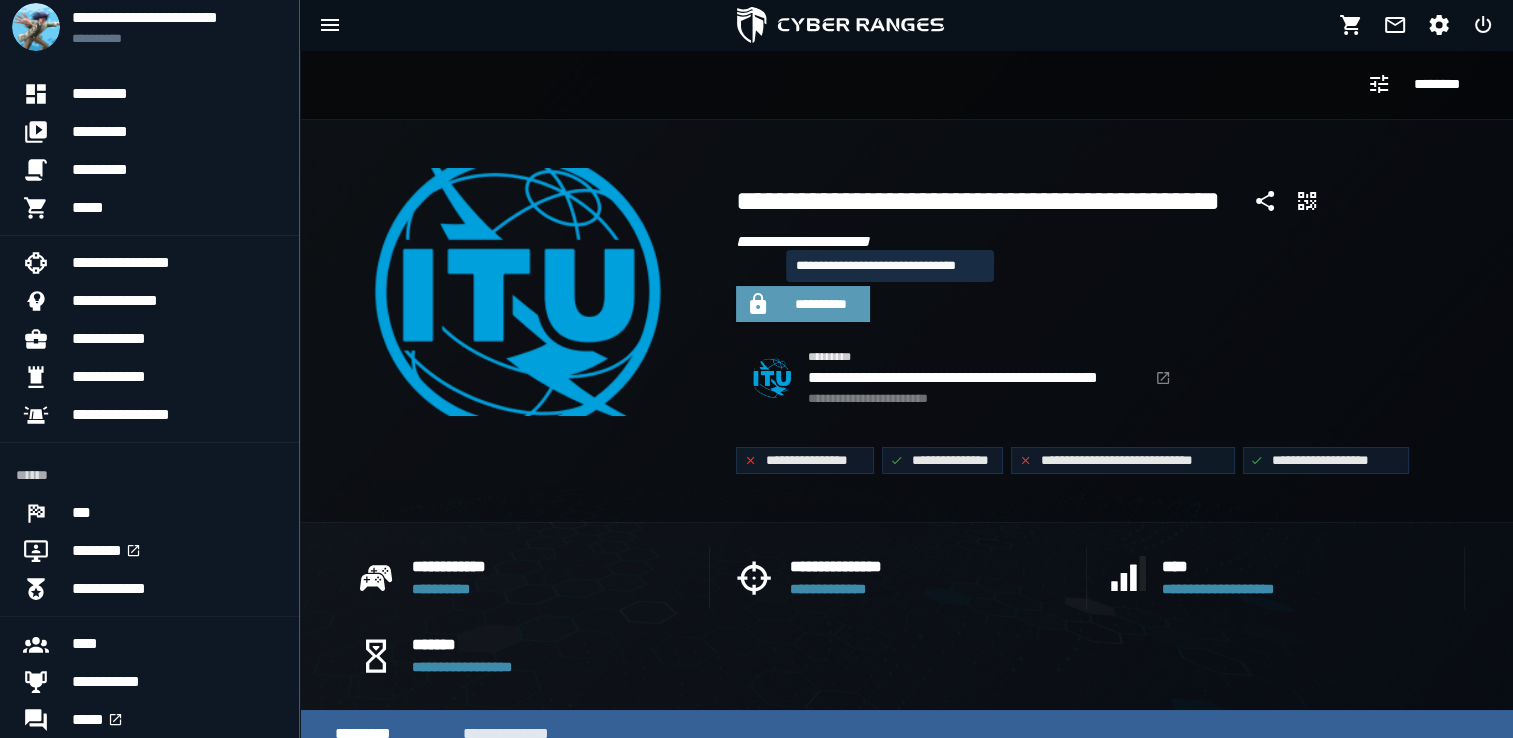 click on "**********" at bounding box center (821, 304) 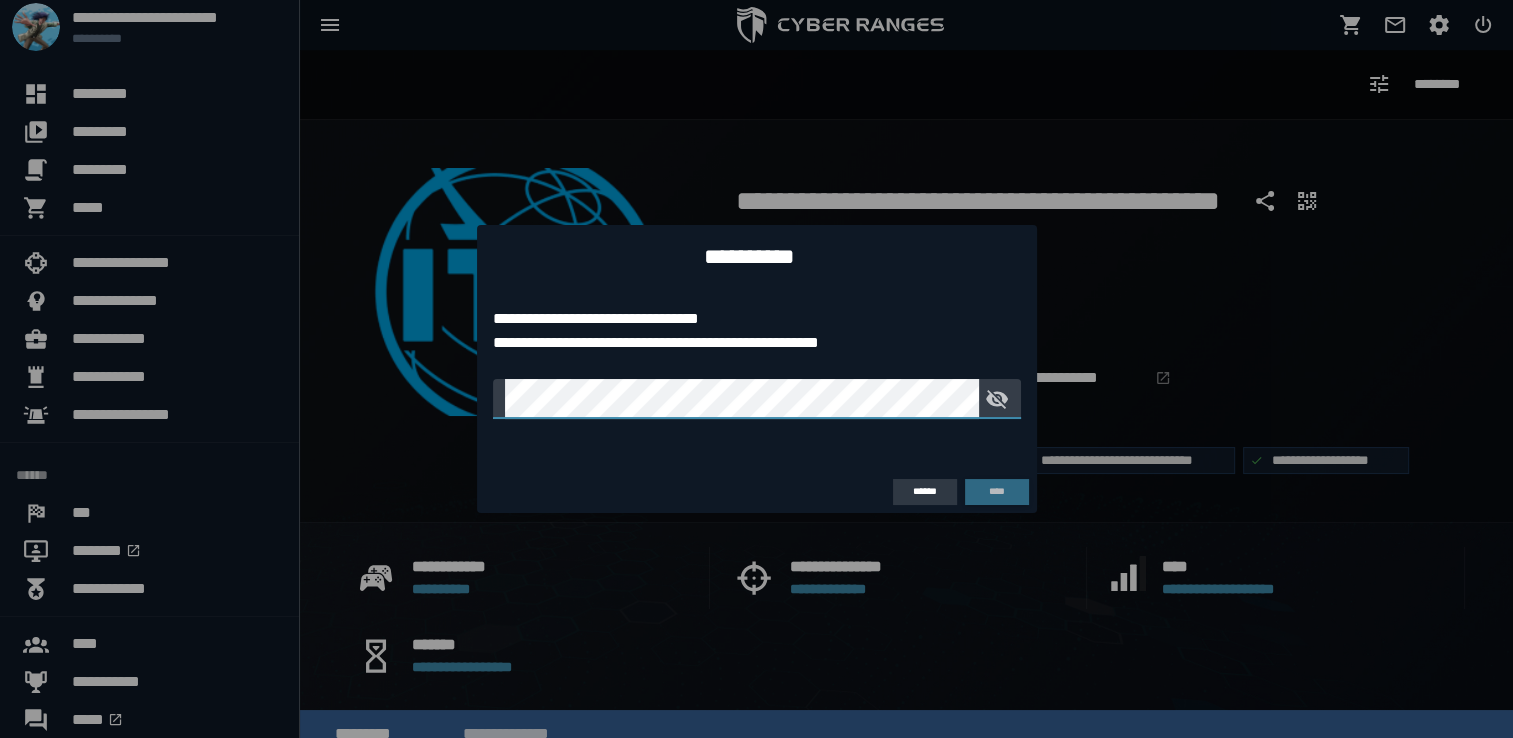 click on "******" at bounding box center (925, 491) 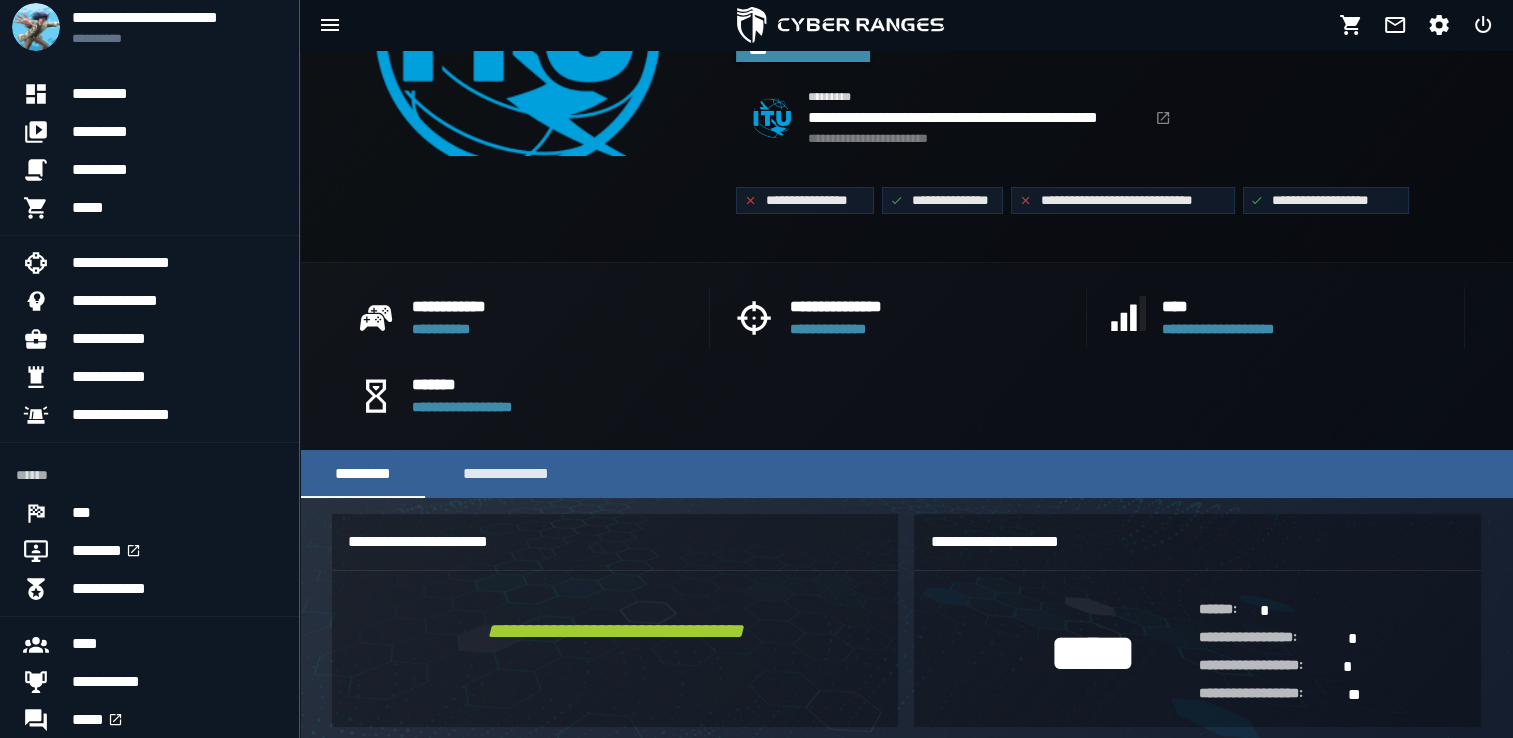 scroll, scrollTop: 0, scrollLeft: 0, axis: both 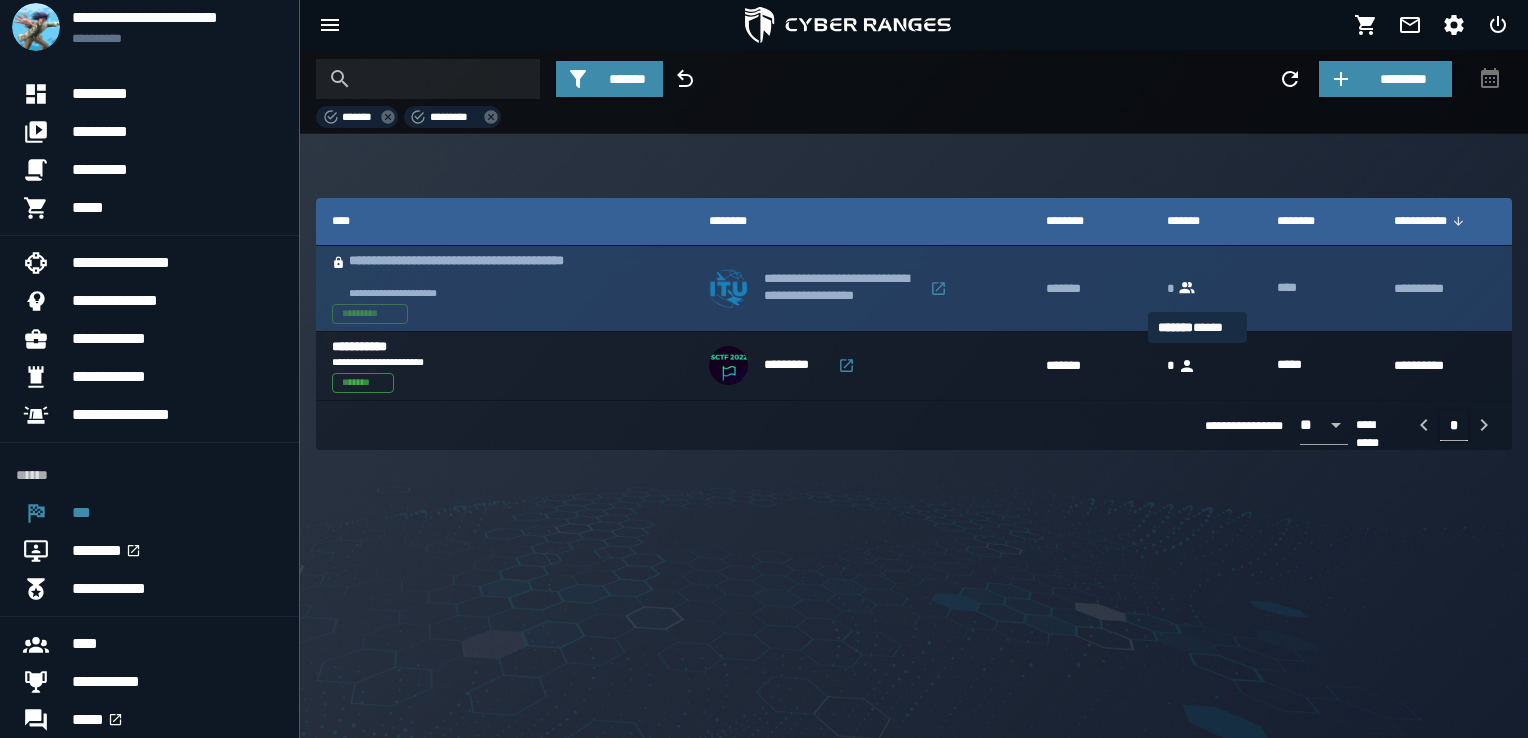 click 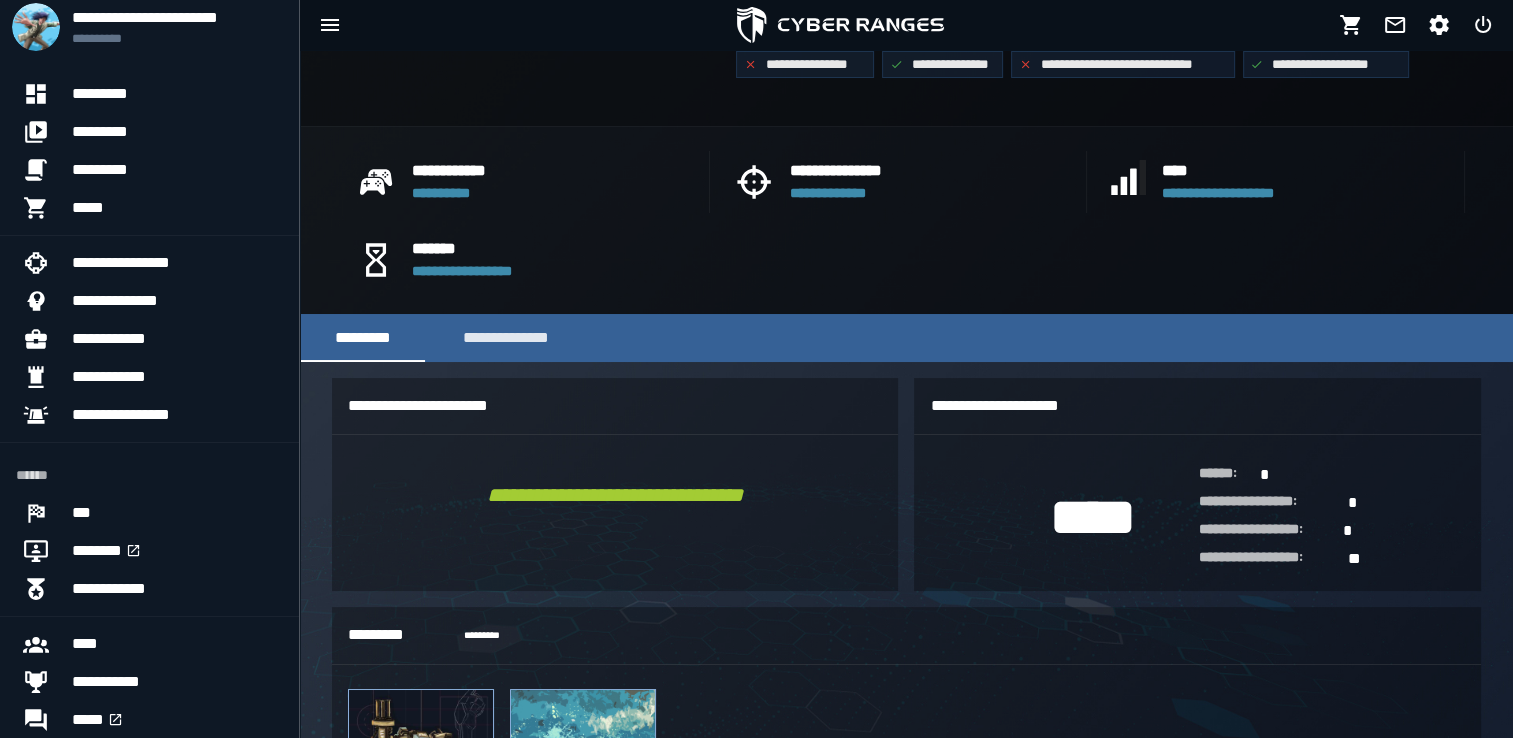 scroll, scrollTop: 402, scrollLeft: 0, axis: vertical 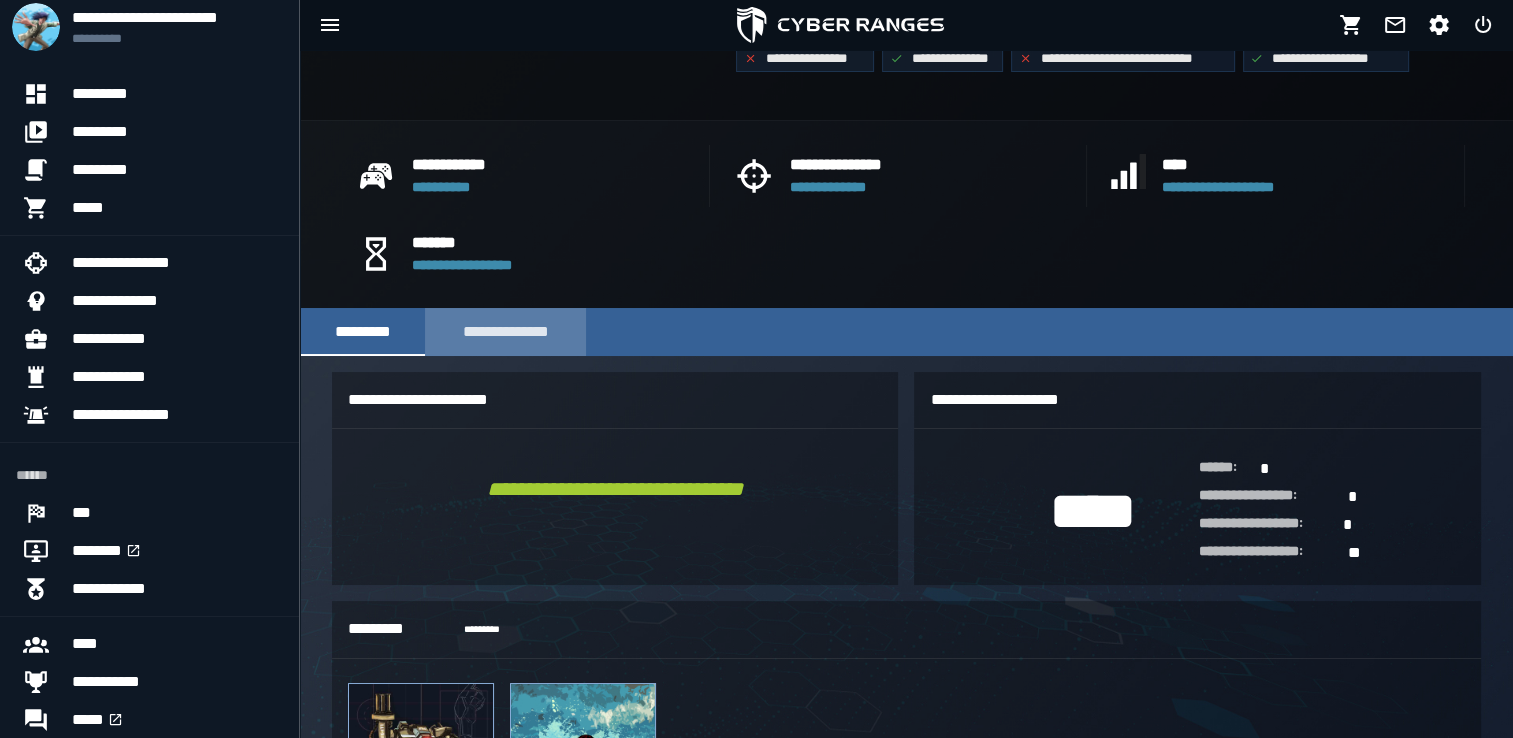 click on "**********" at bounding box center [505, 332] 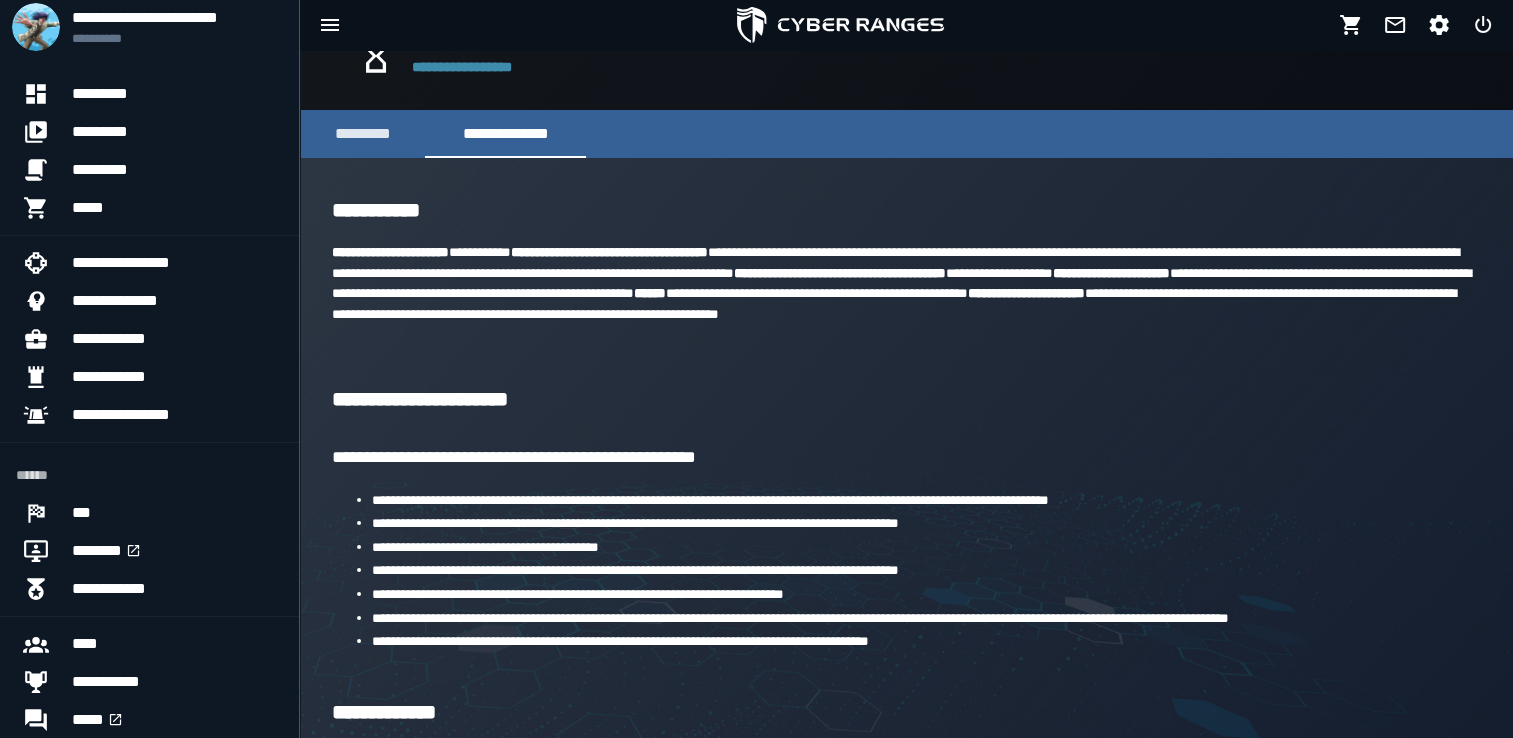 scroll, scrollTop: 597, scrollLeft: 0, axis: vertical 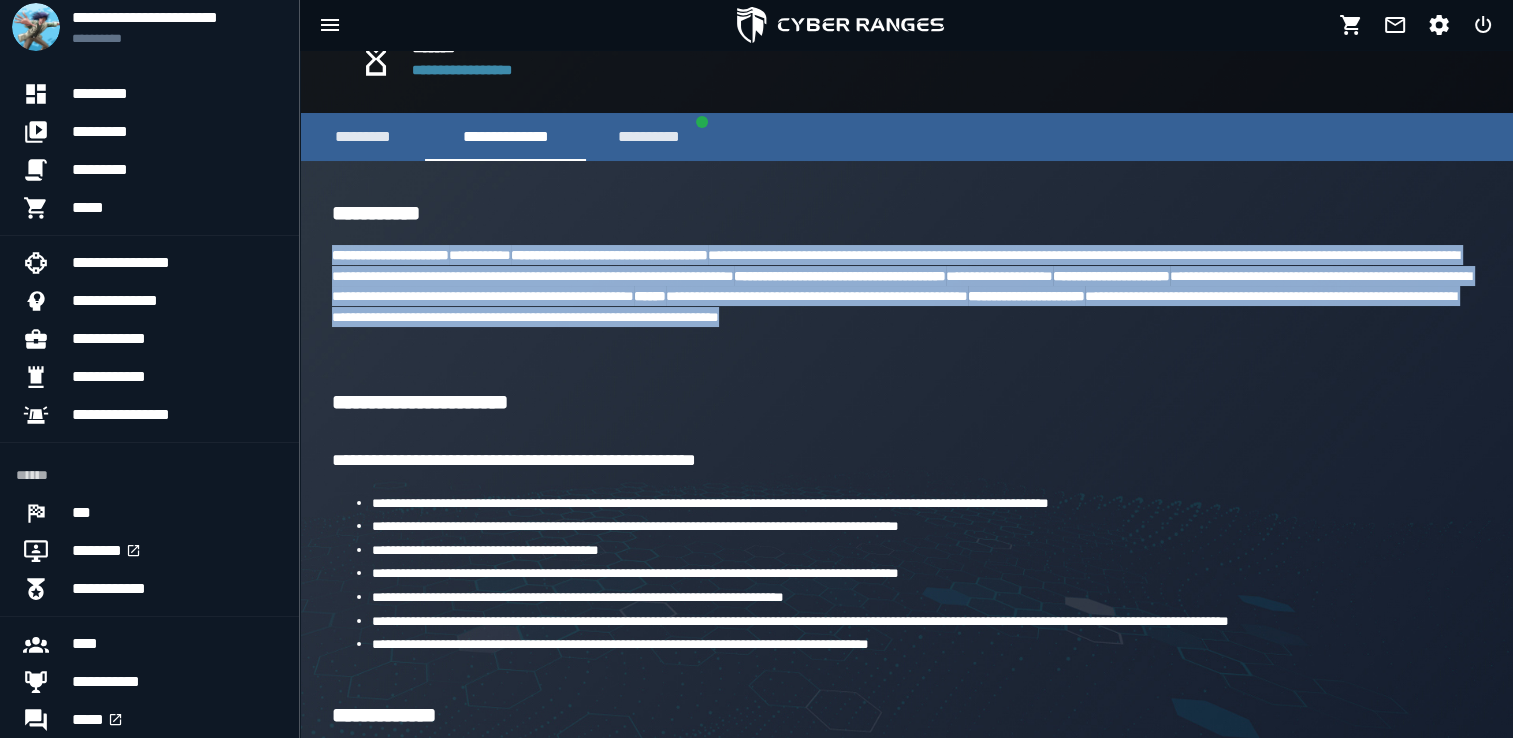 drag, startPoint x: 417, startPoint y: 337, endPoint x: 327, endPoint y: 251, distance: 124.48293 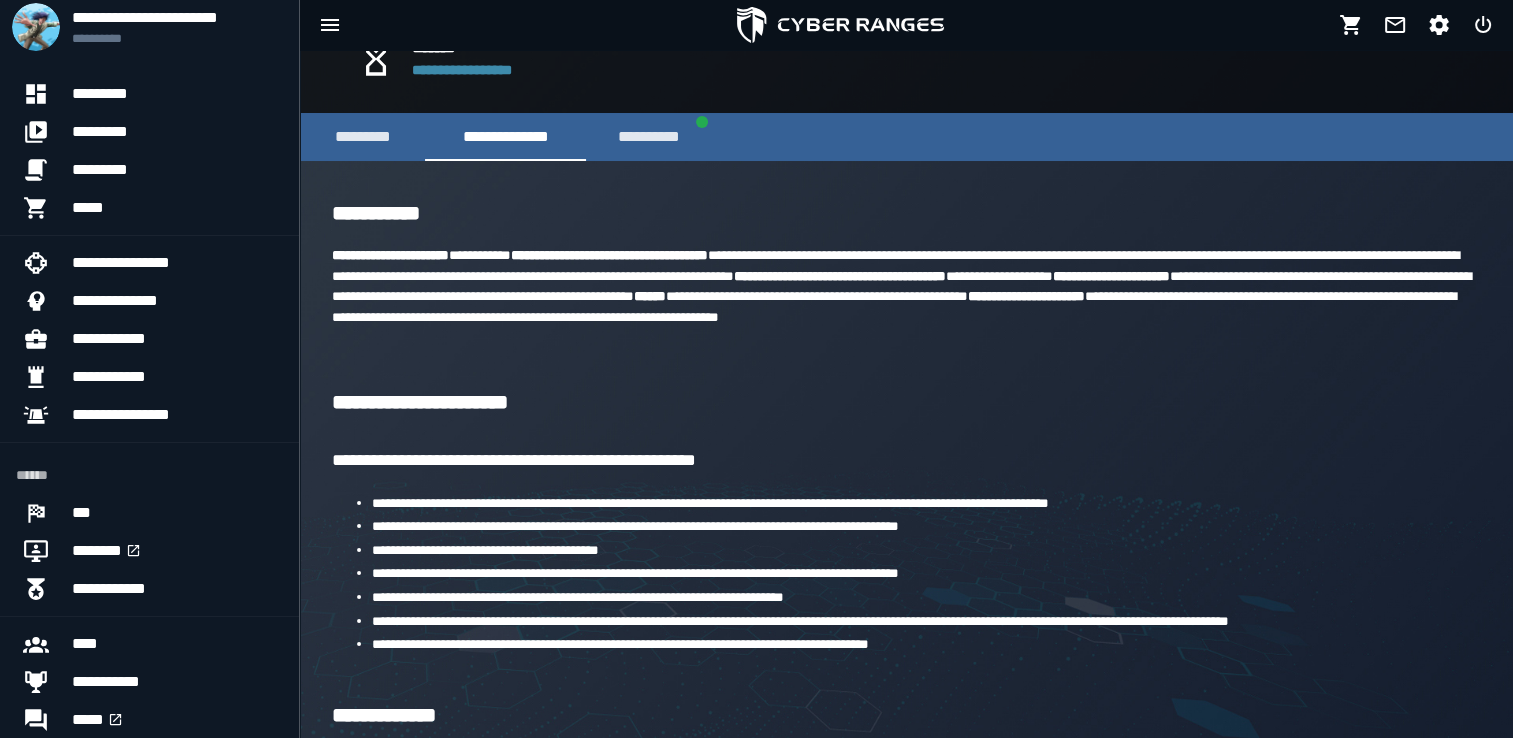 click on "**********" at bounding box center [906, 873] 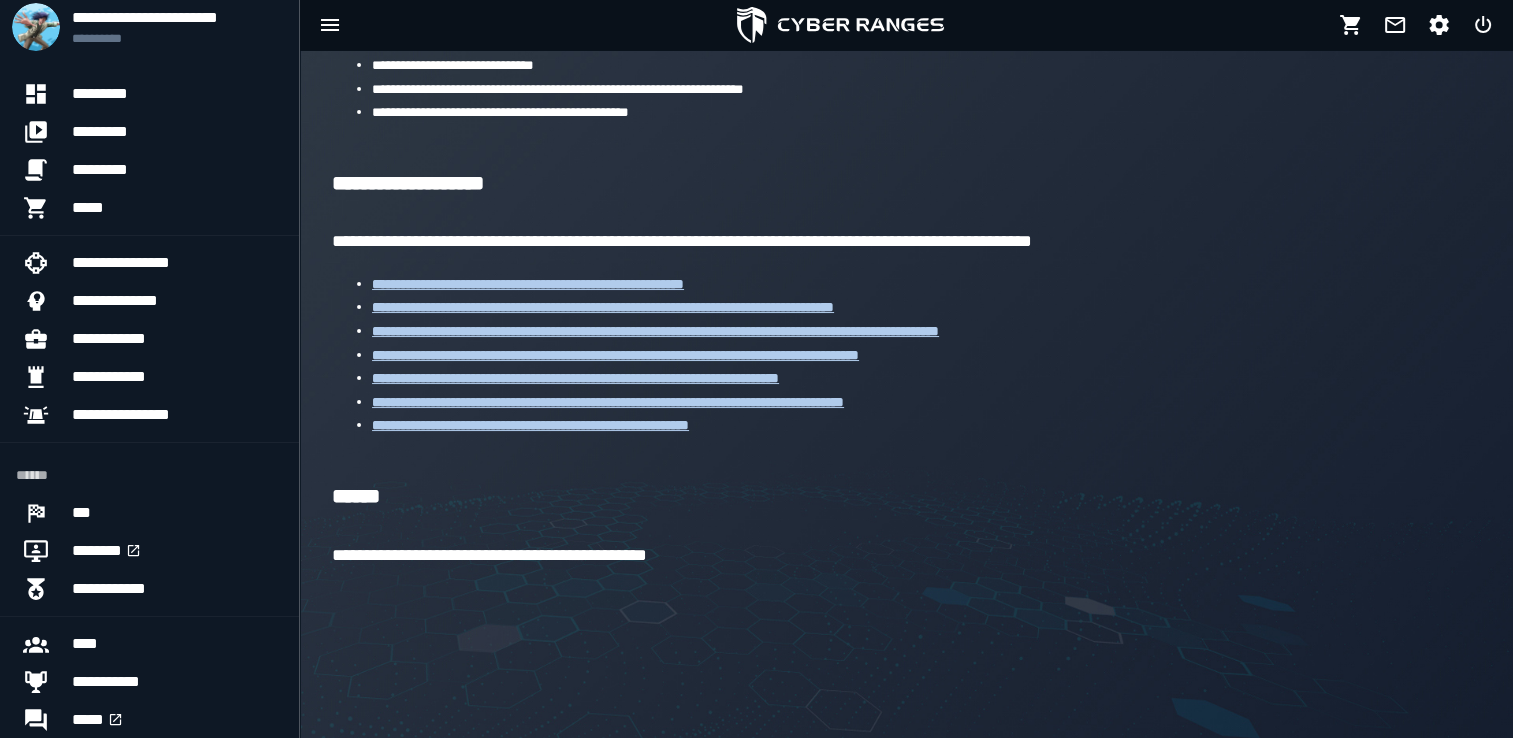 scroll, scrollTop: 1397, scrollLeft: 0, axis: vertical 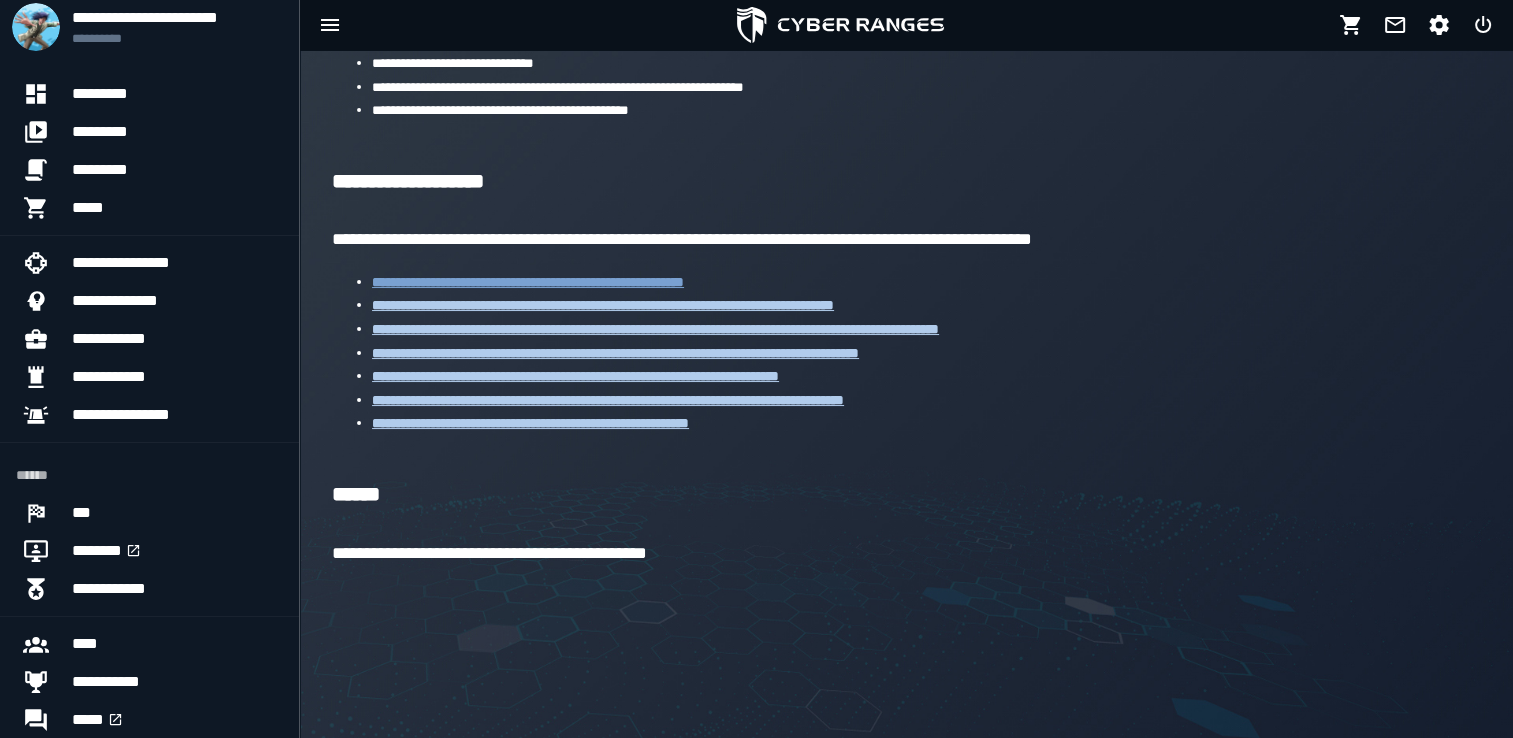 click on "**********" at bounding box center [528, 282] 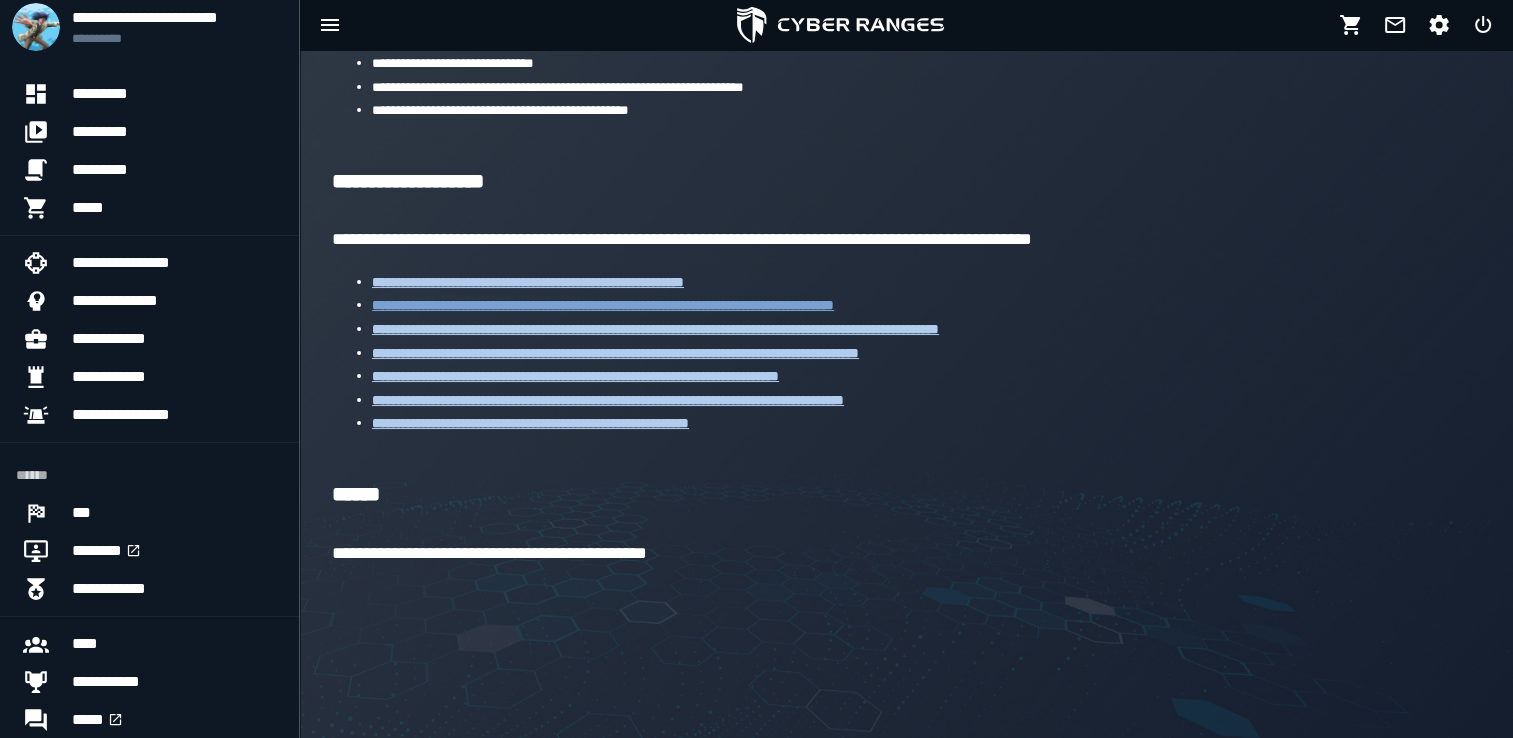 click on "**********" at bounding box center (603, 305) 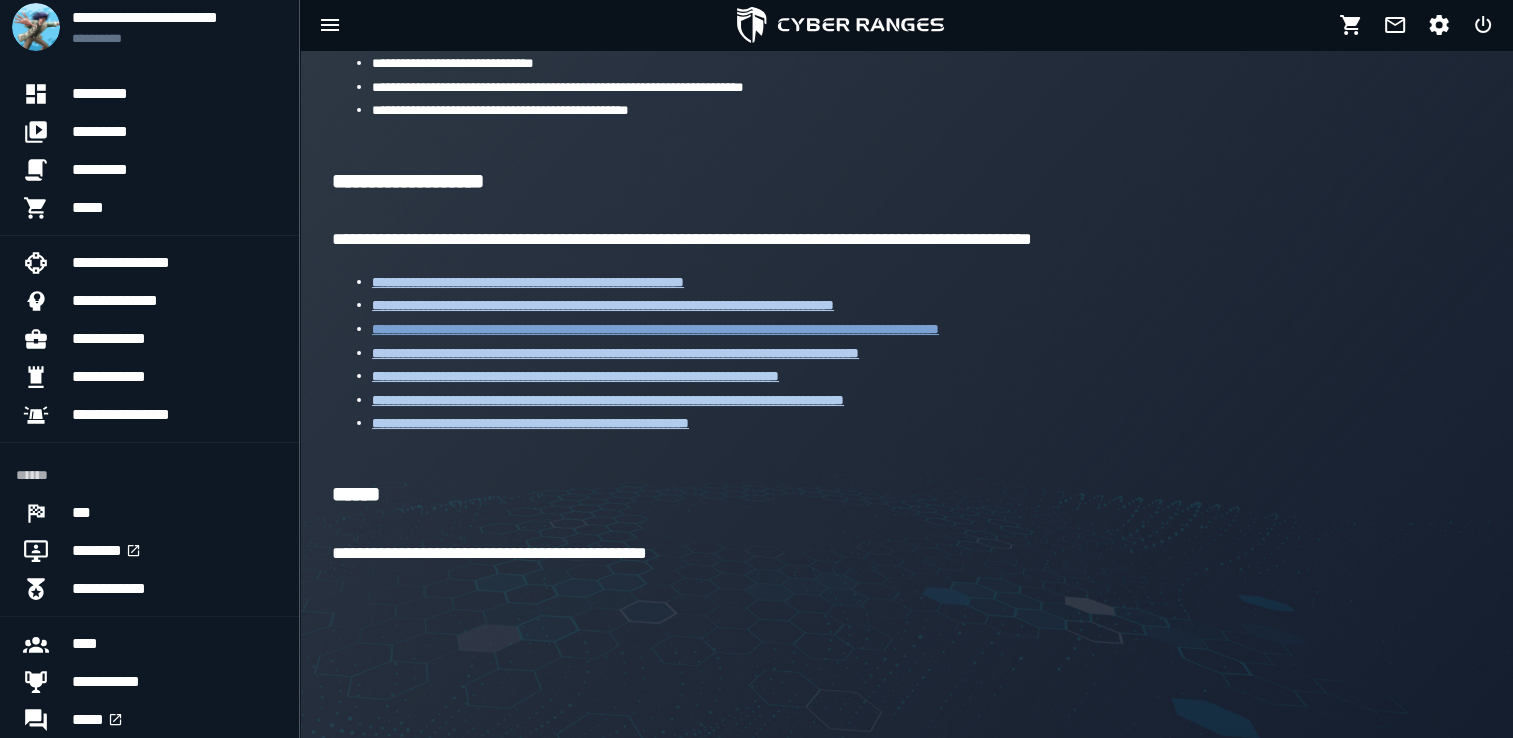 click on "**********" at bounding box center (655, 329) 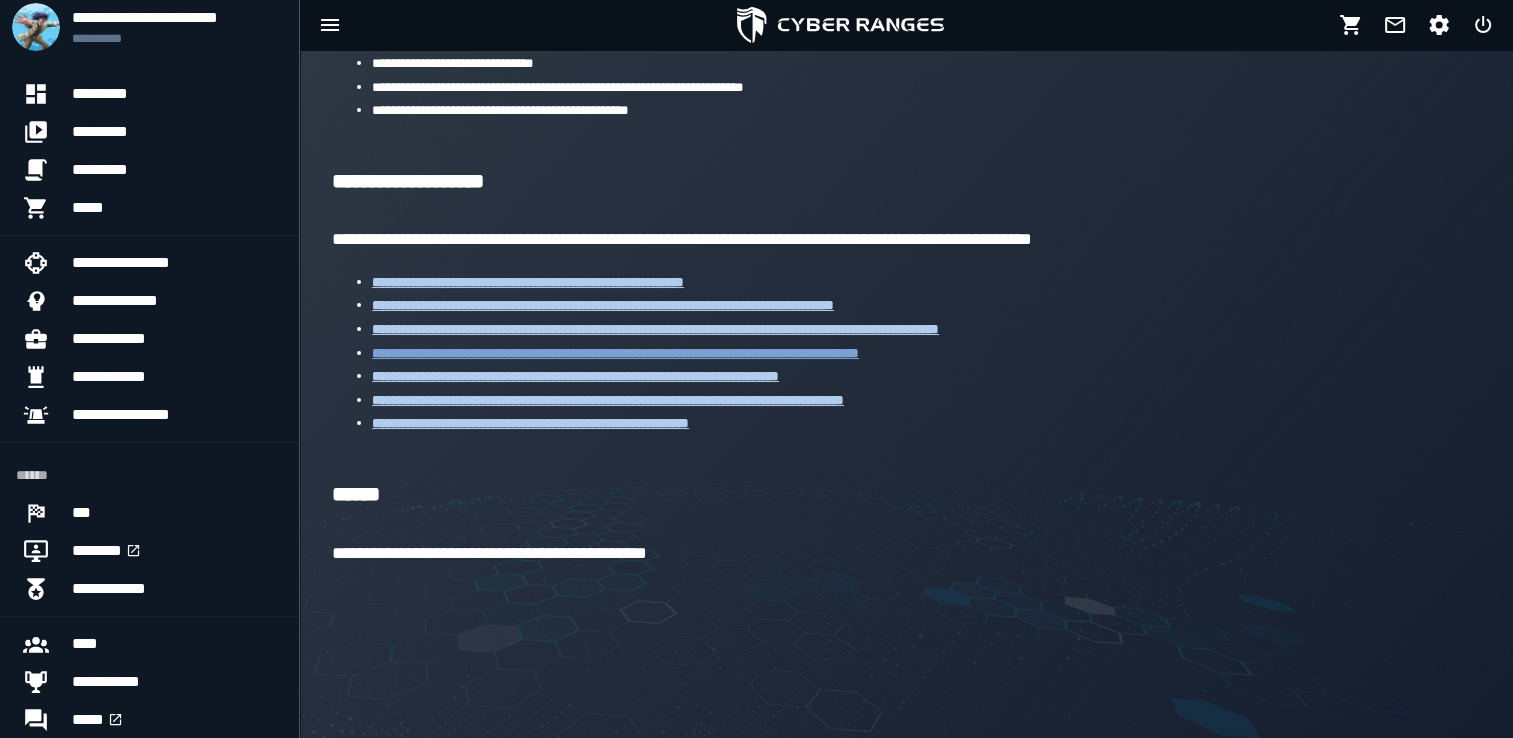 click on "**********" at bounding box center [615, 353] 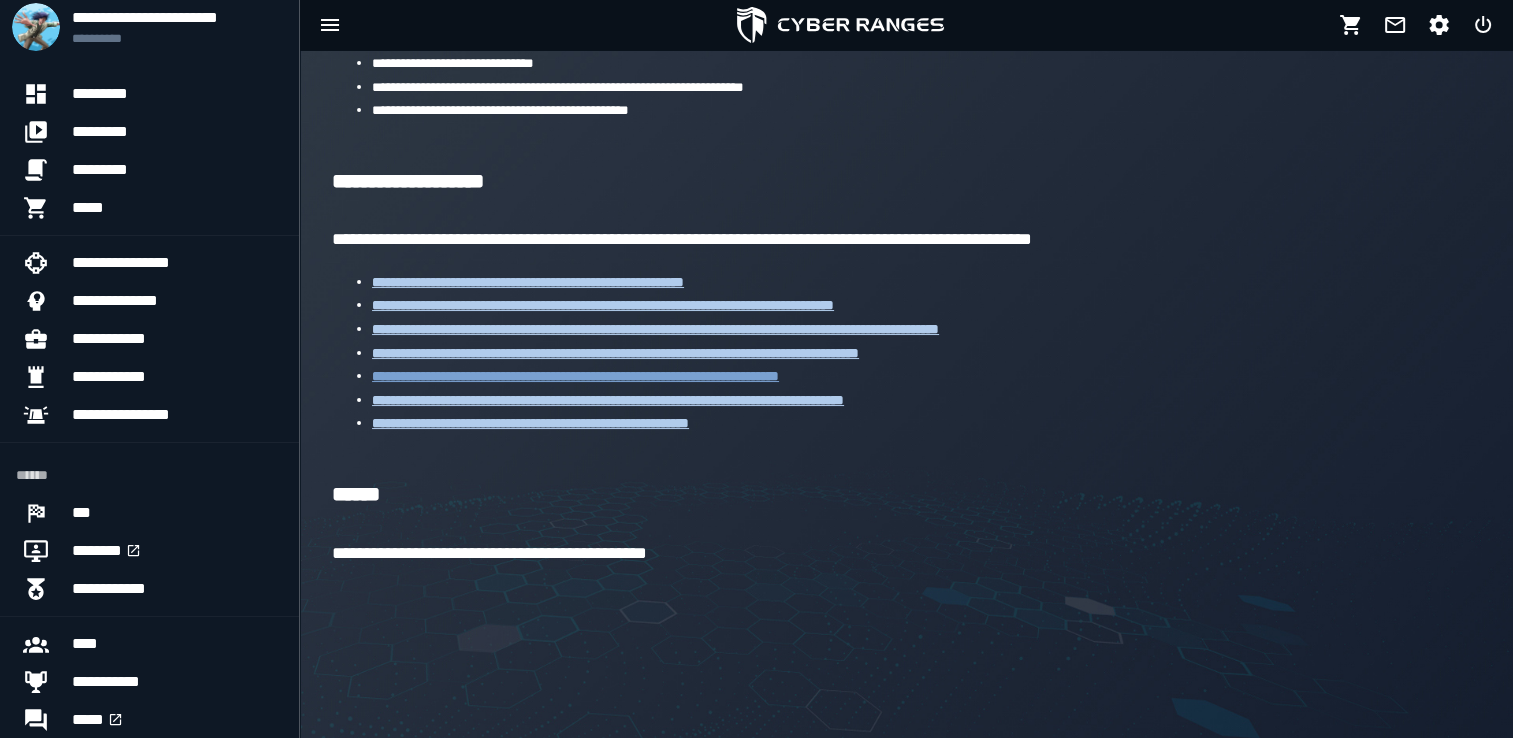 click on "**********" at bounding box center (575, 376) 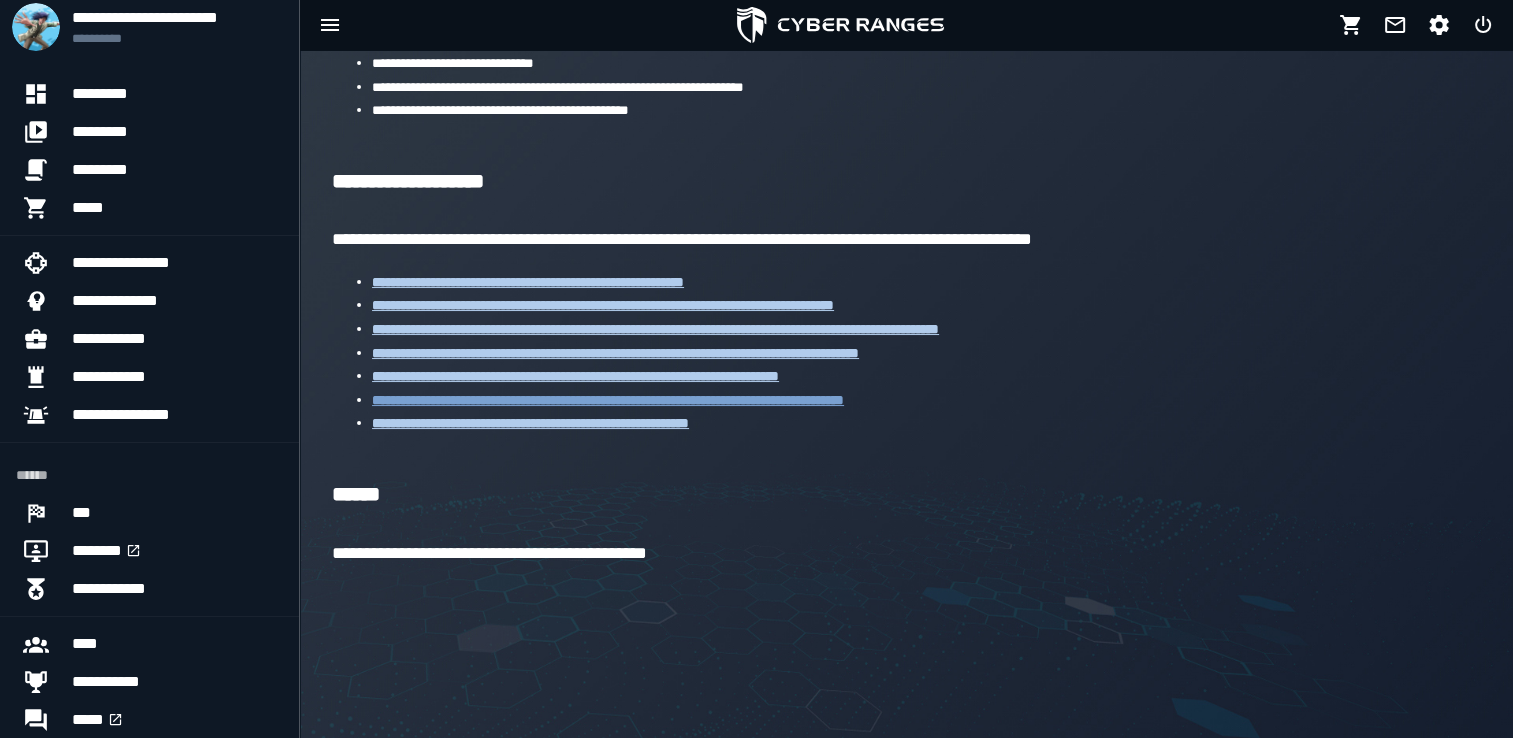 click on "**********" at bounding box center [608, 400] 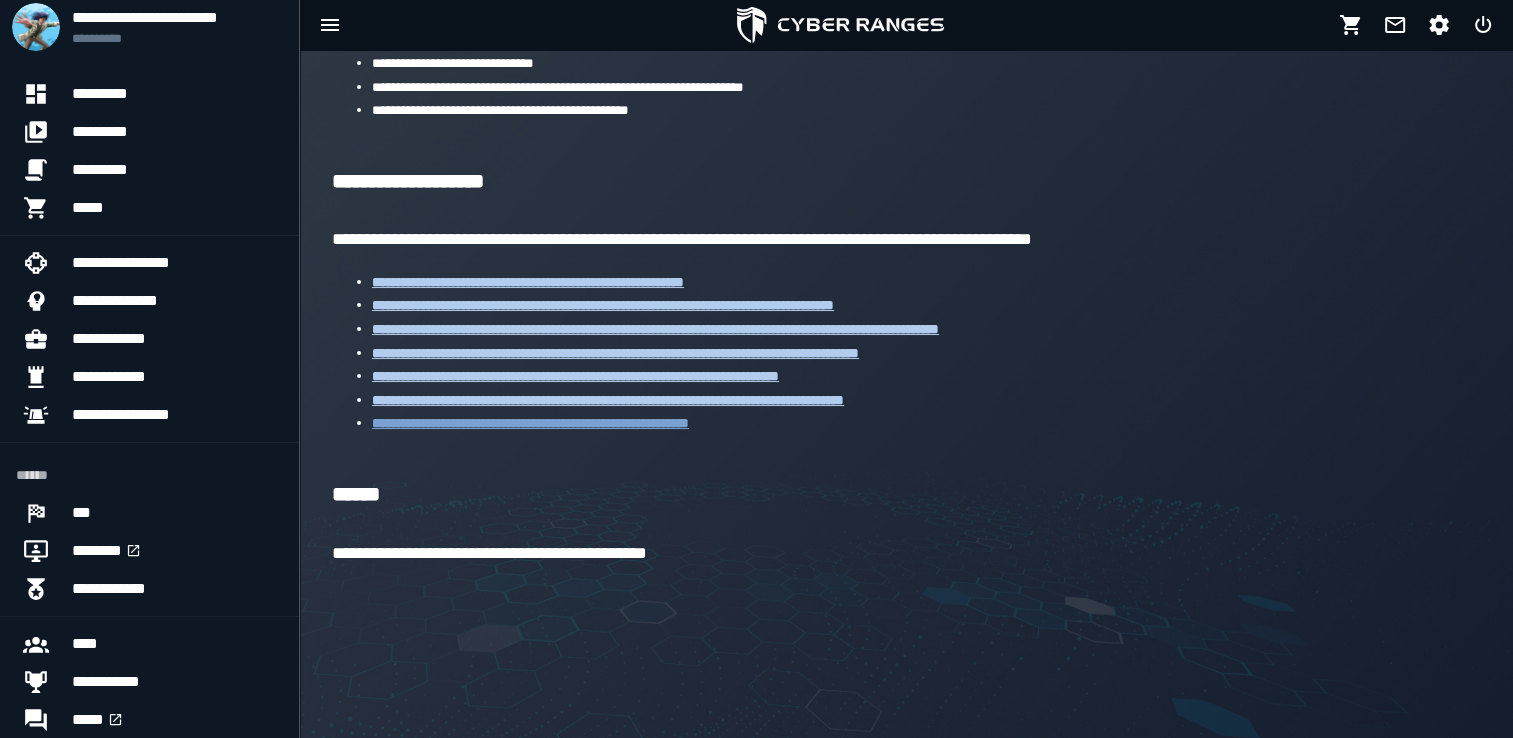 click on "**********" at bounding box center [530, 423] 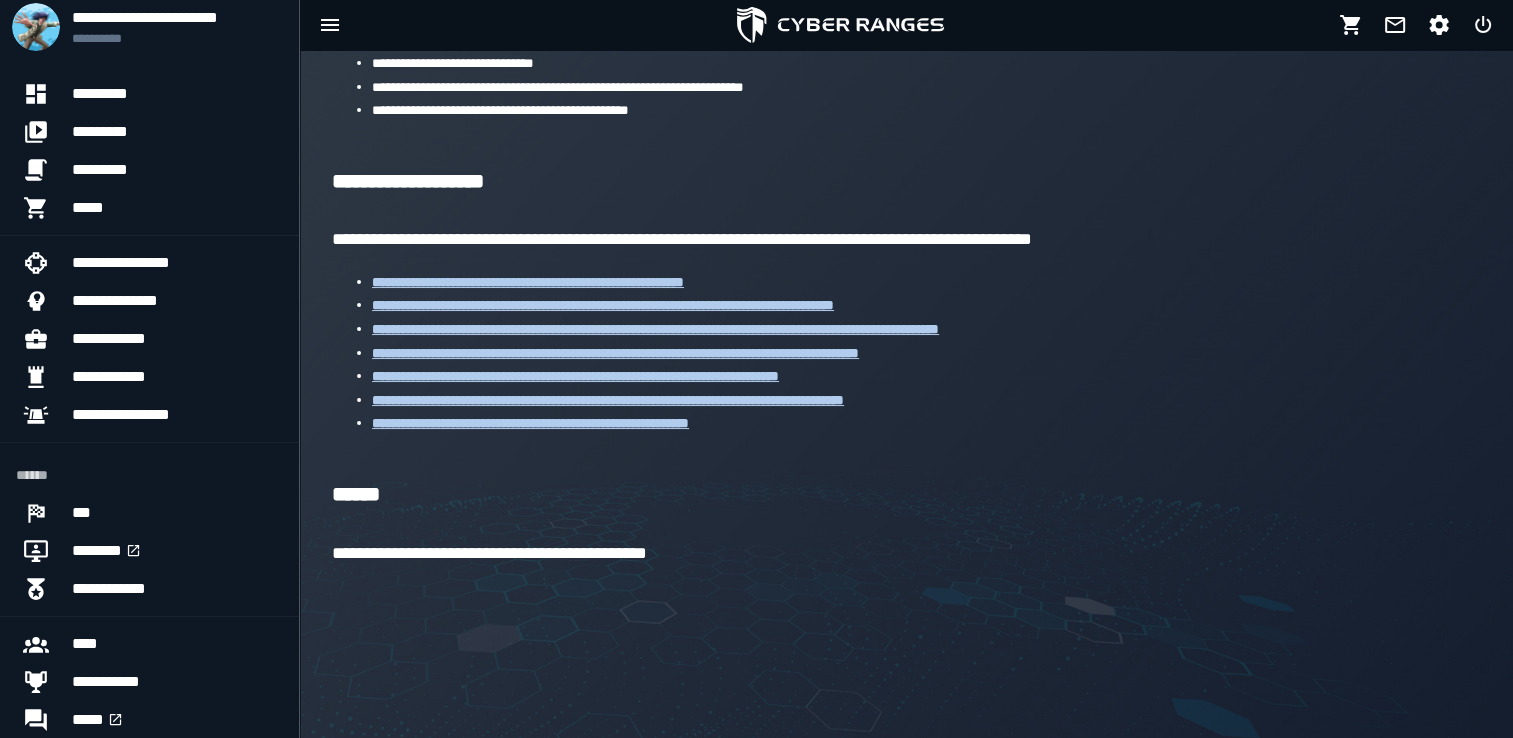 click on "**********" at bounding box center [906, 73] 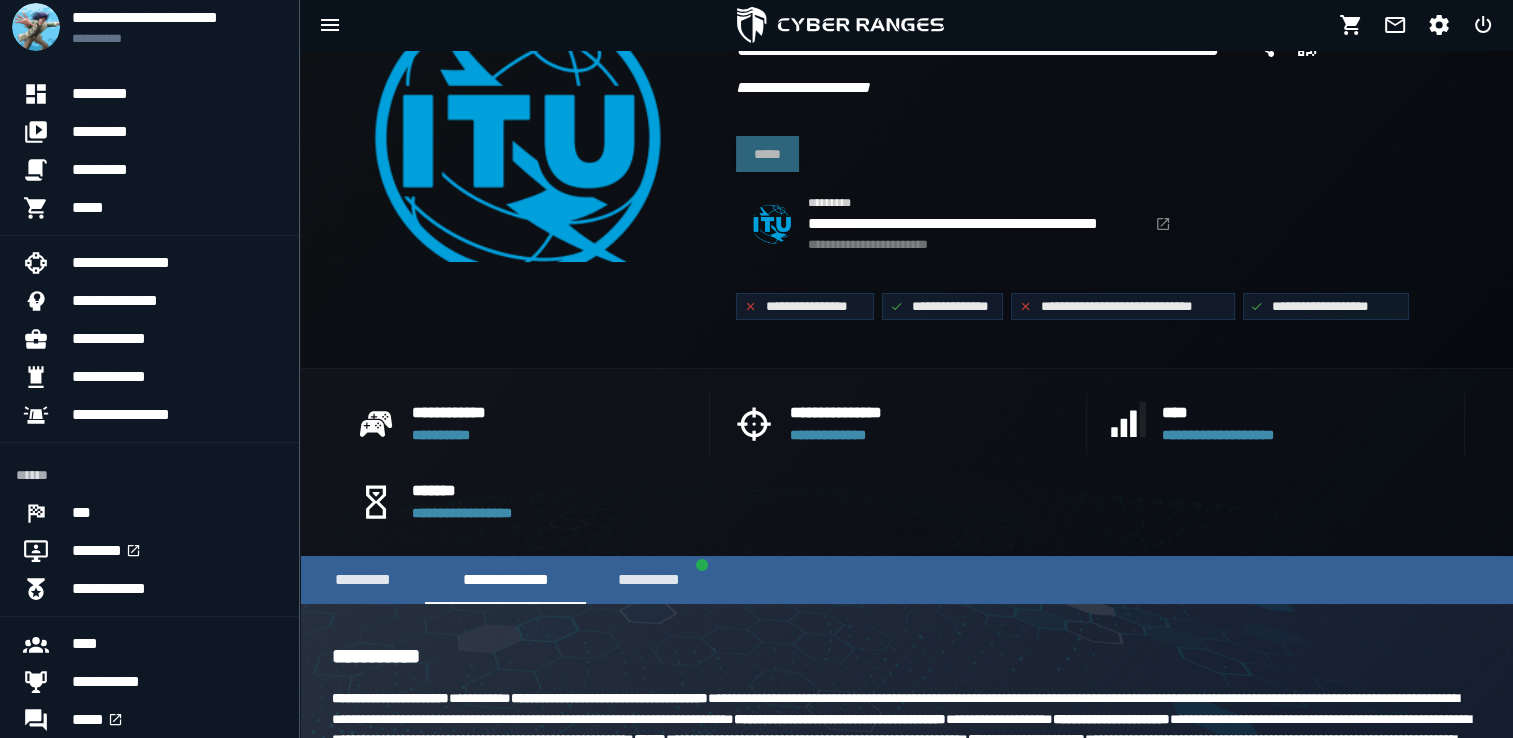 scroll, scrollTop: 0, scrollLeft: 0, axis: both 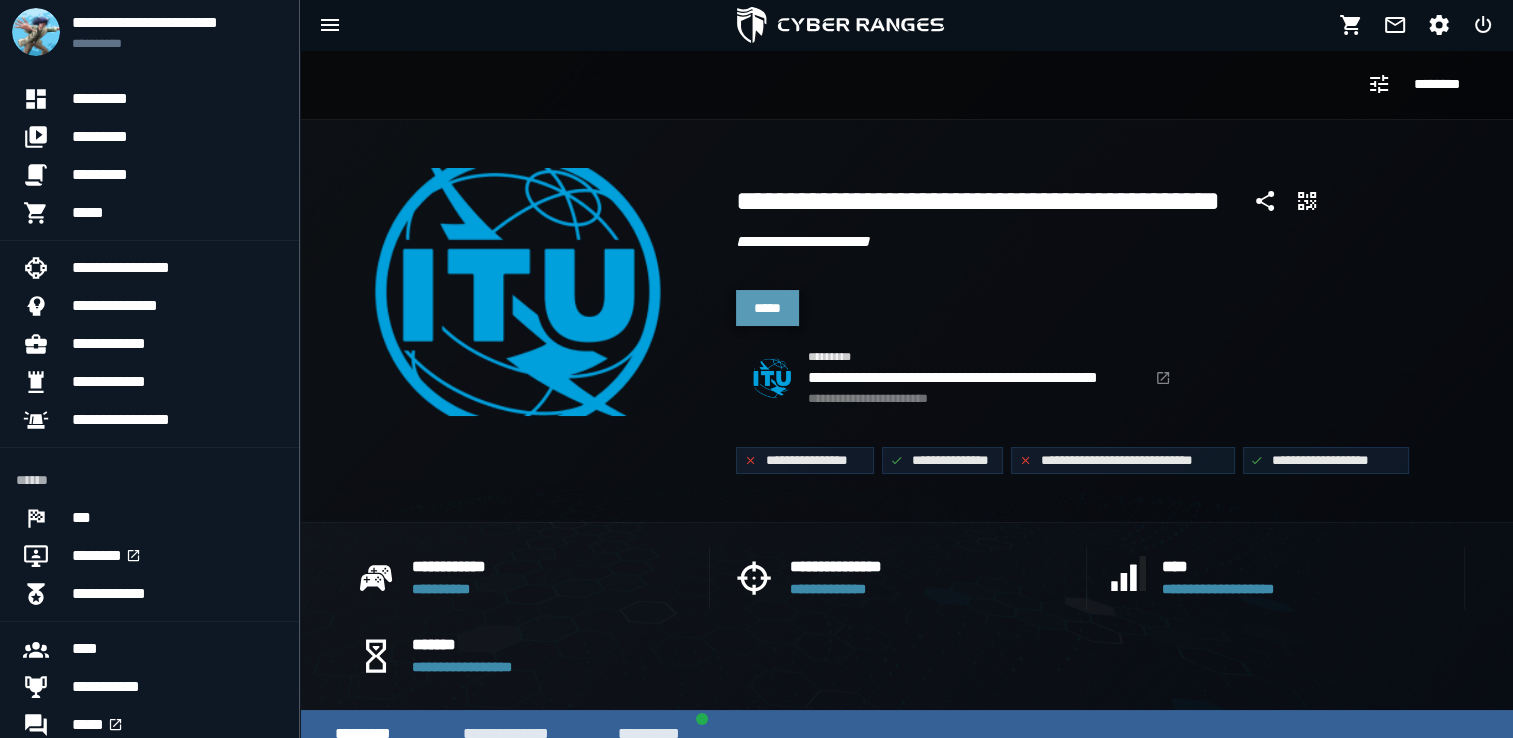 click on "*****" at bounding box center (767, 308) 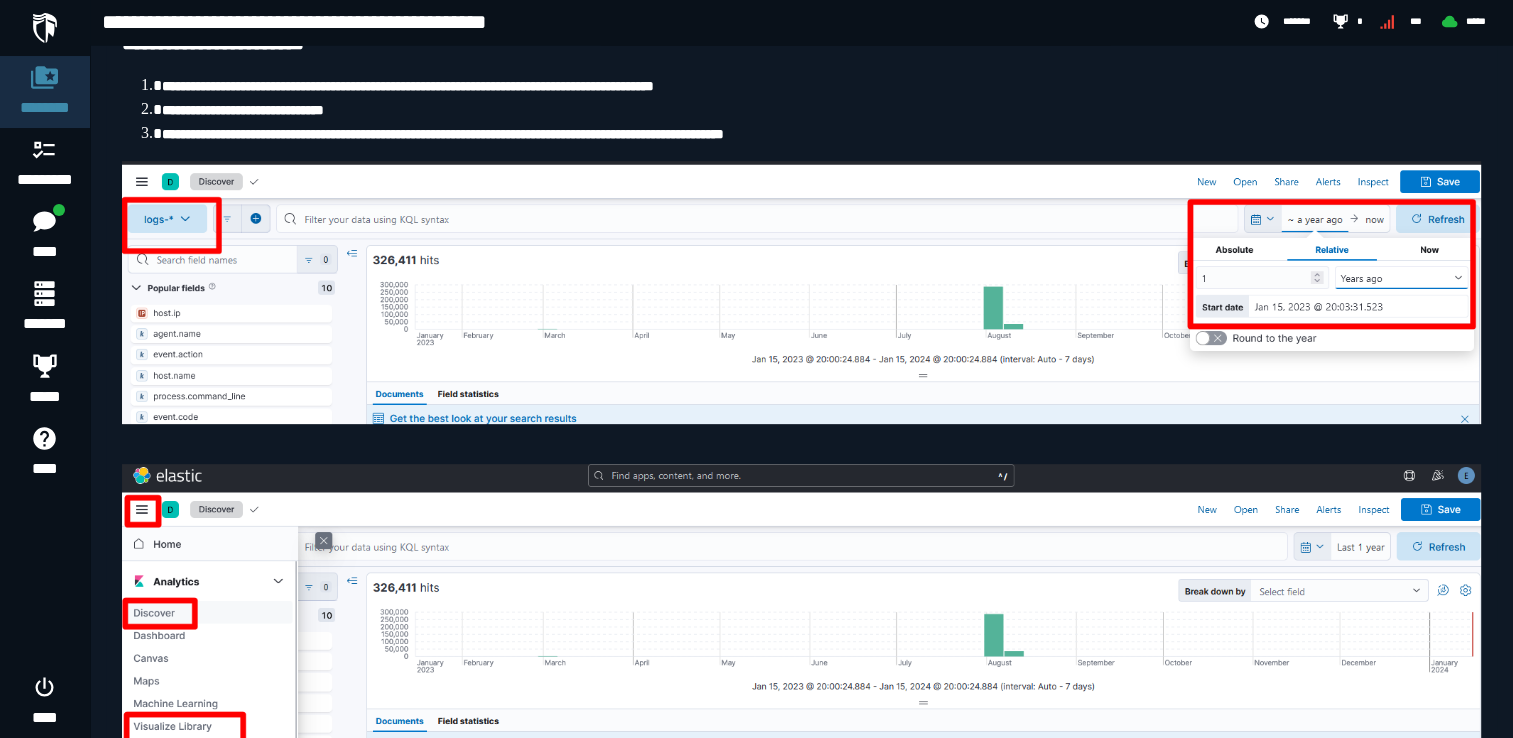 scroll, scrollTop: 0, scrollLeft: 0, axis: both 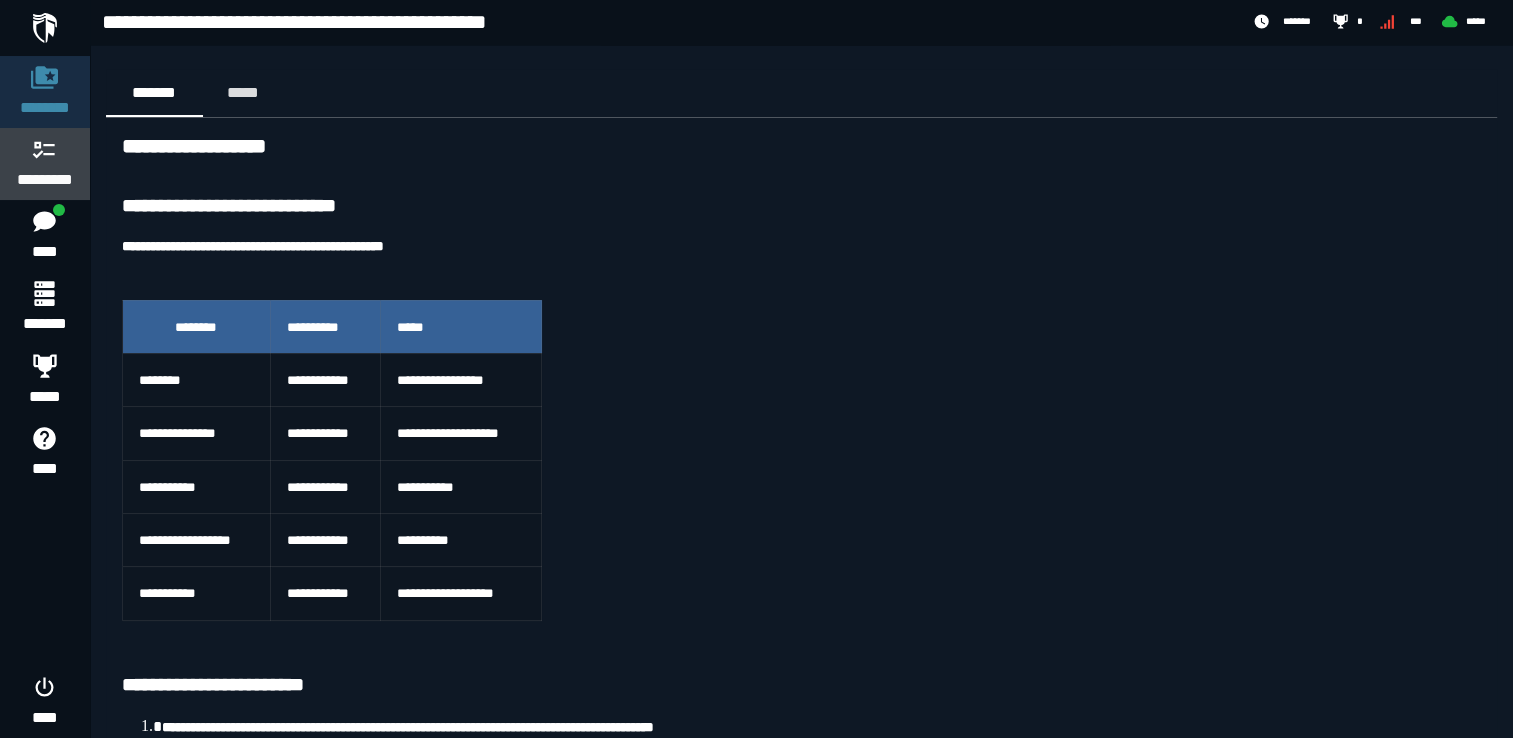 click on "*********" at bounding box center [45, 180] 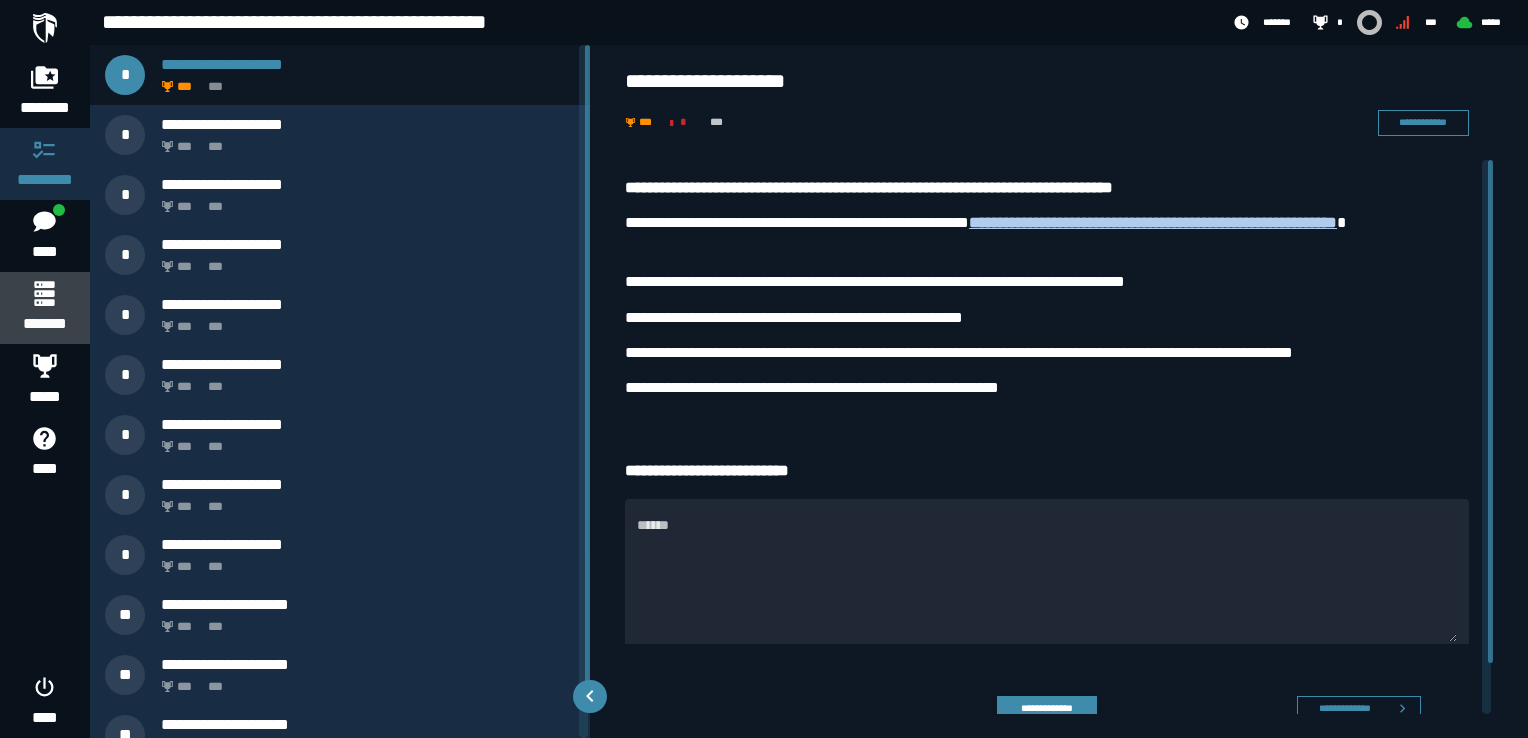 click 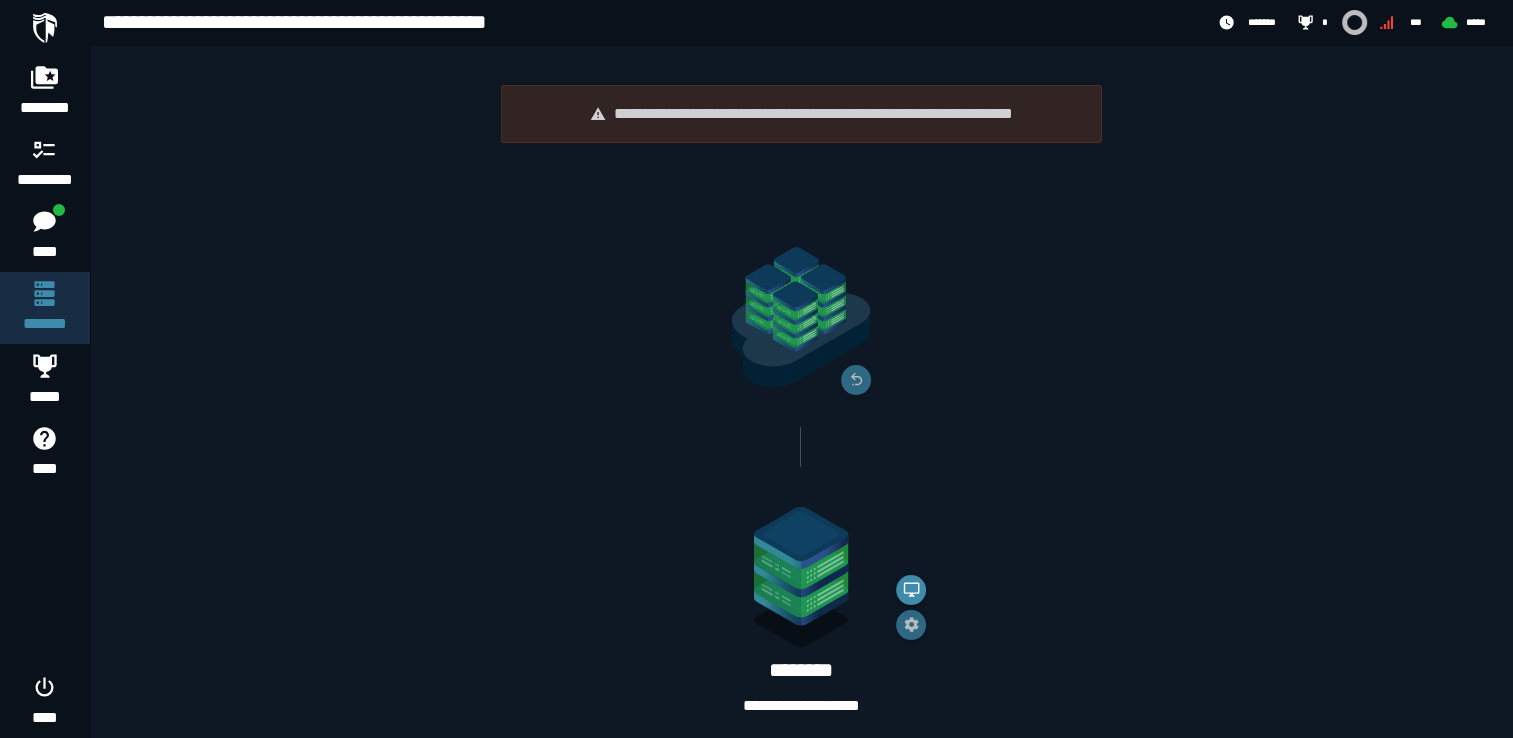 scroll, scrollTop: 72, scrollLeft: 0, axis: vertical 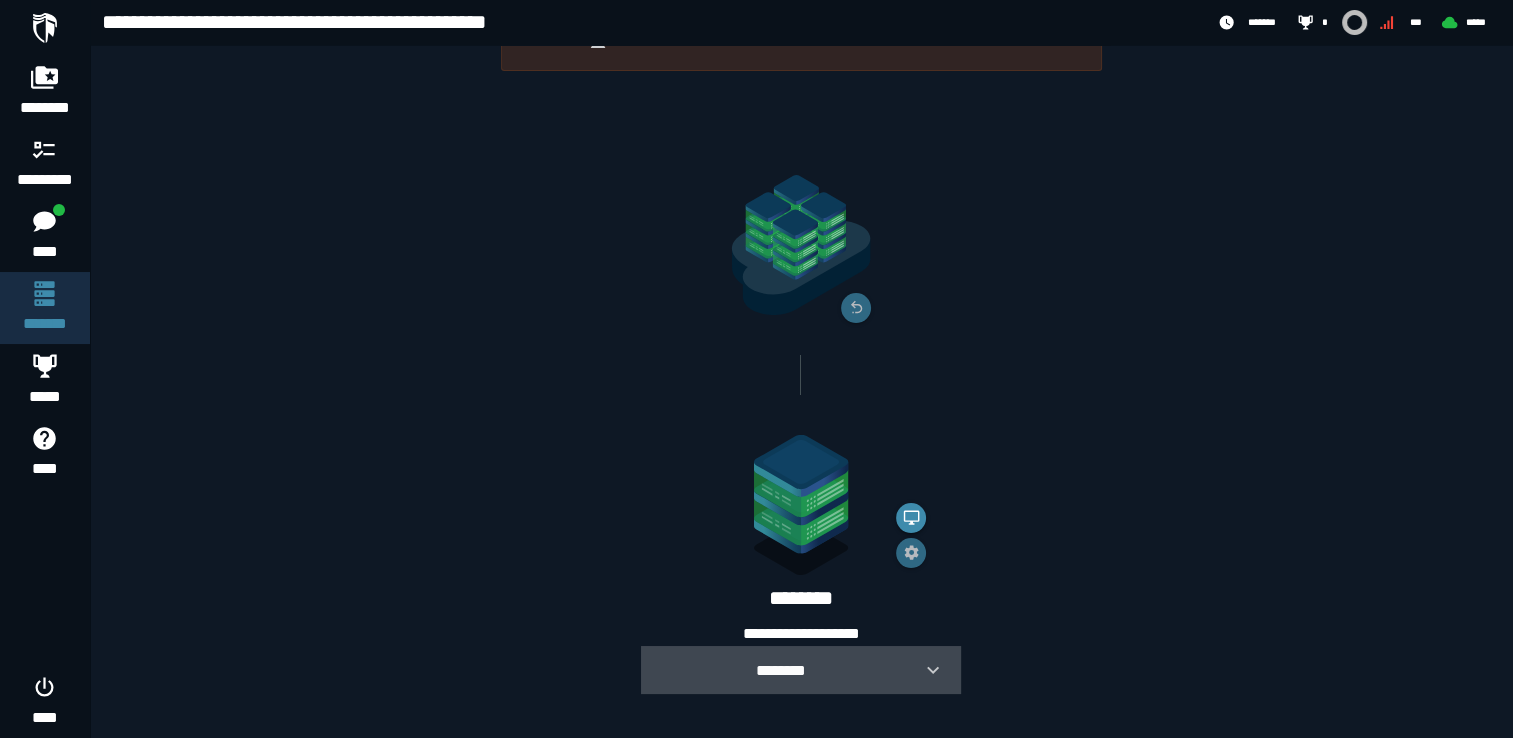 click 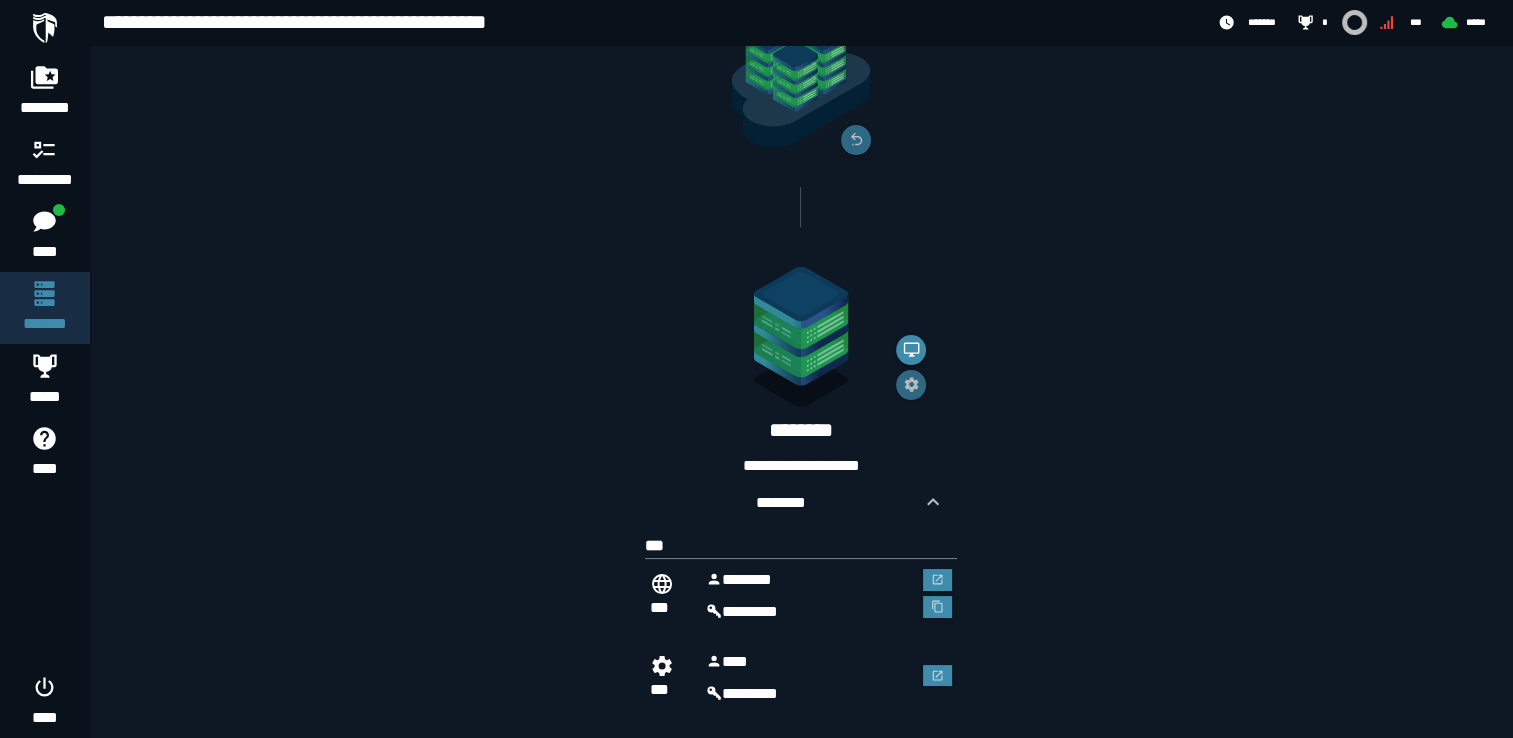 scroll, scrollTop: 265, scrollLeft: 0, axis: vertical 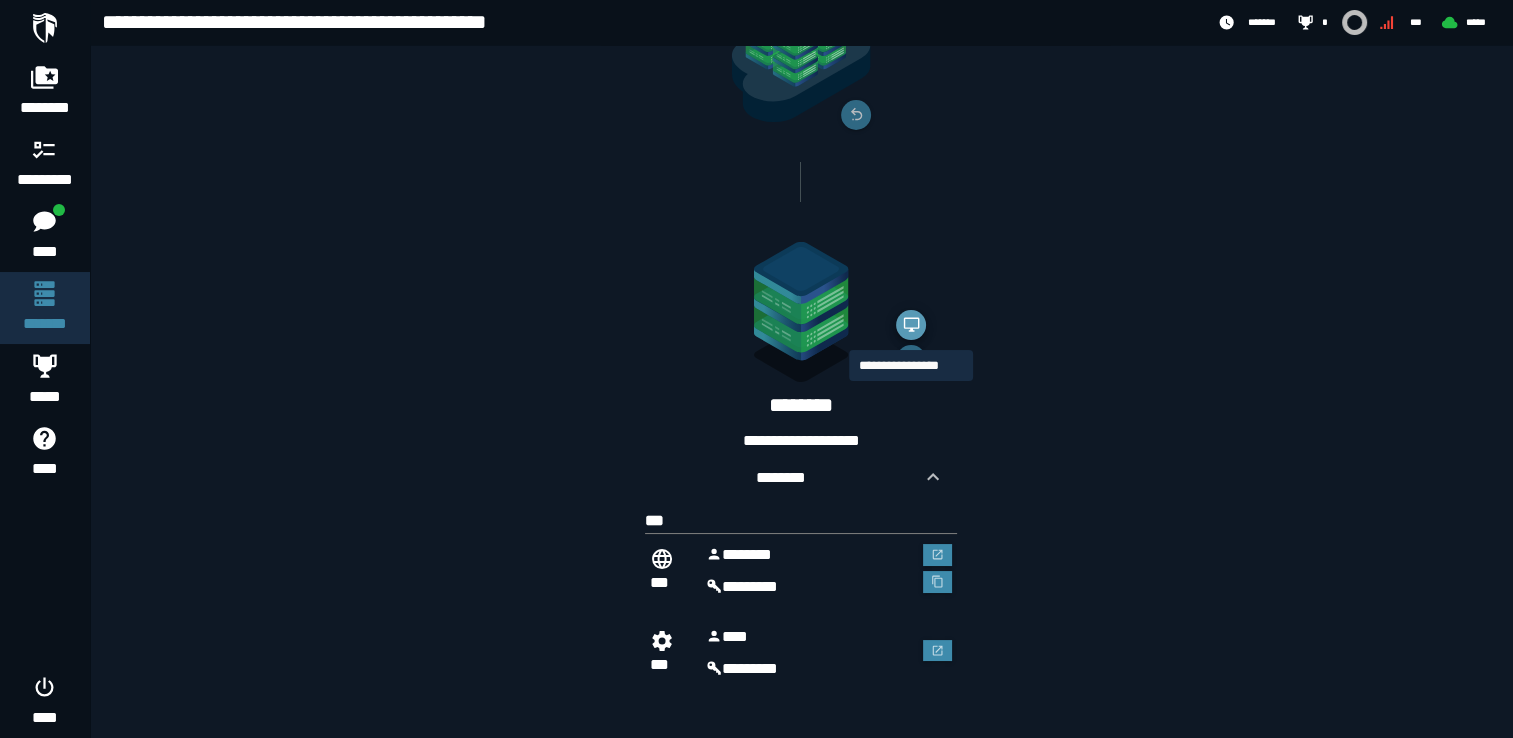 click 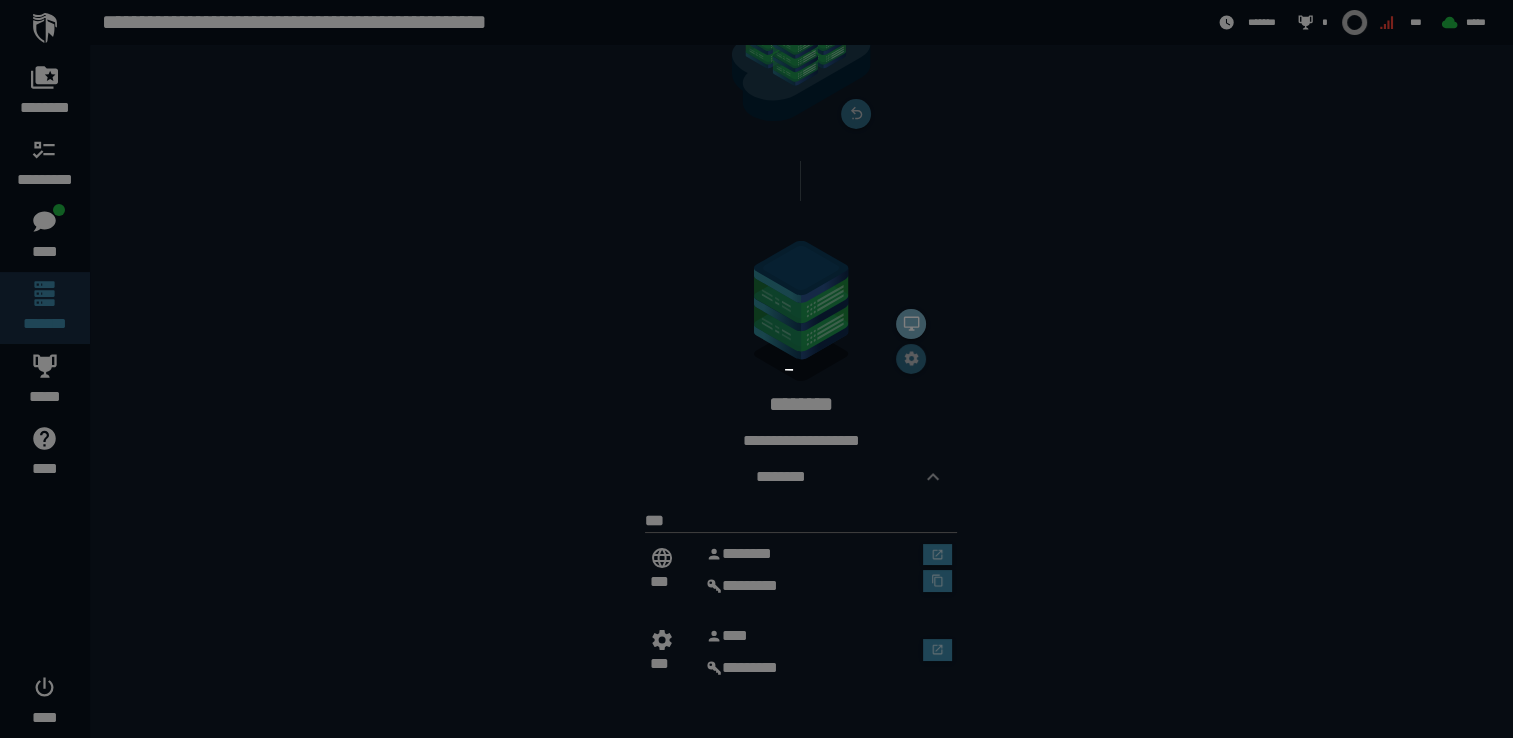 scroll, scrollTop: 0, scrollLeft: 0, axis: both 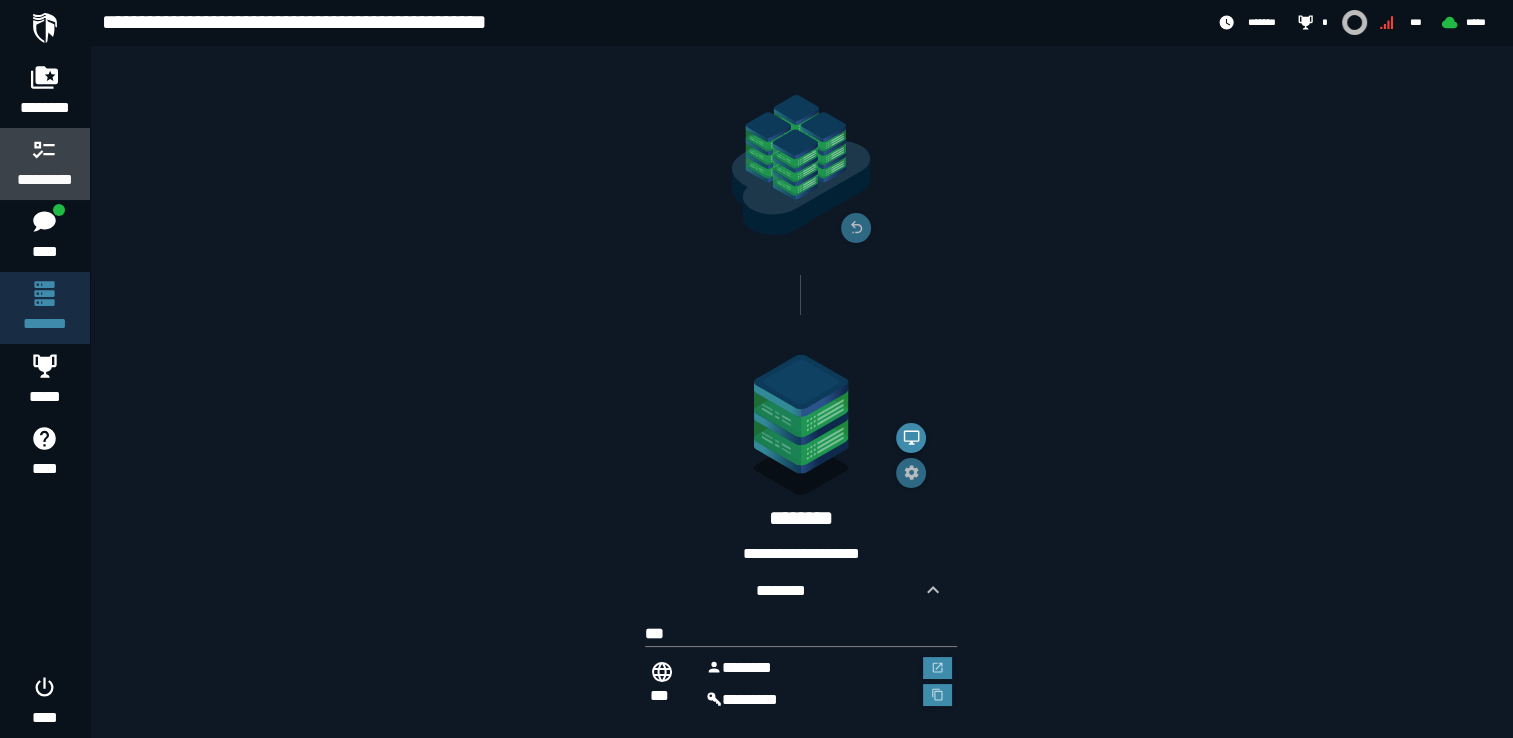 click on "*********" at bounding box center [45, 164] 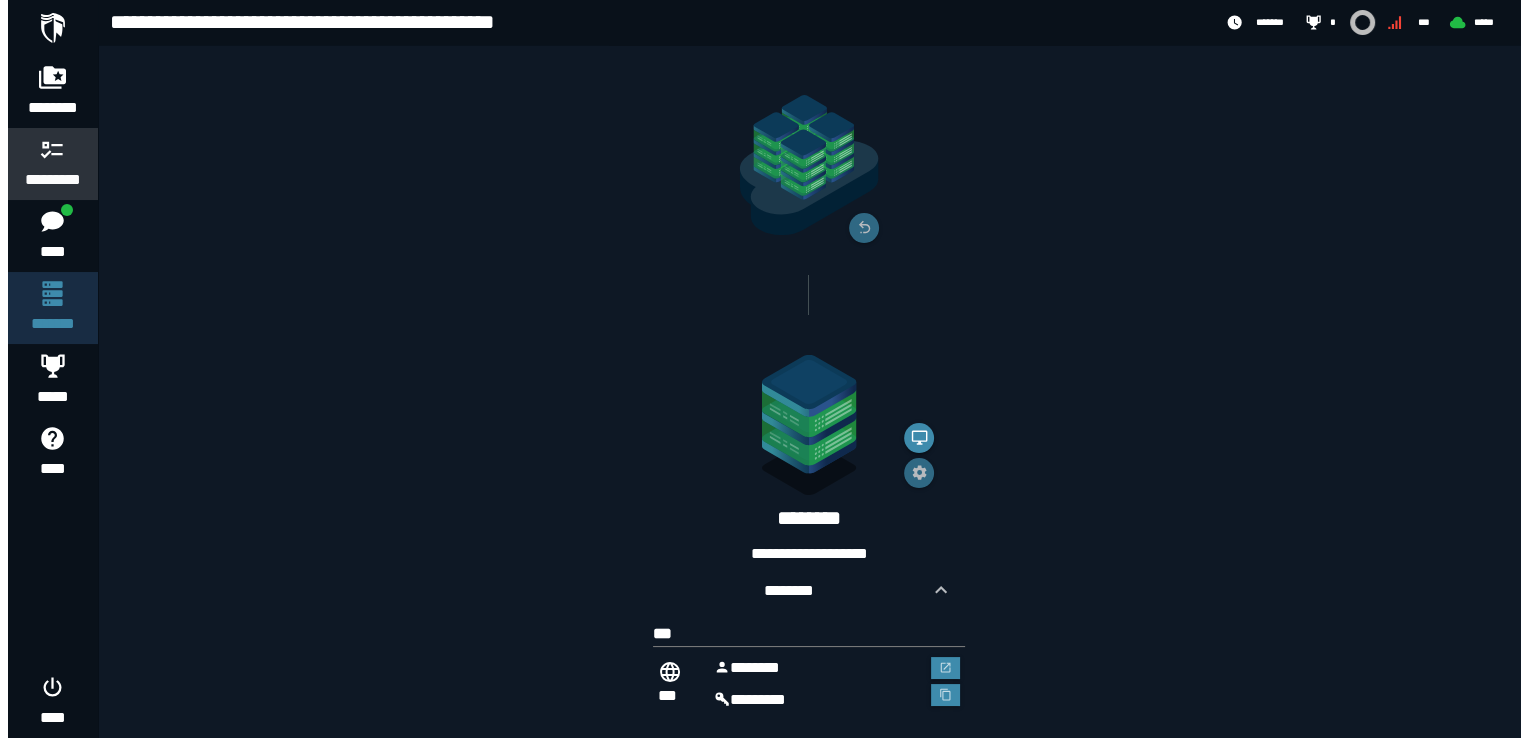 scroll, scrollTop: 0, scrollLeft: 0, axis: both 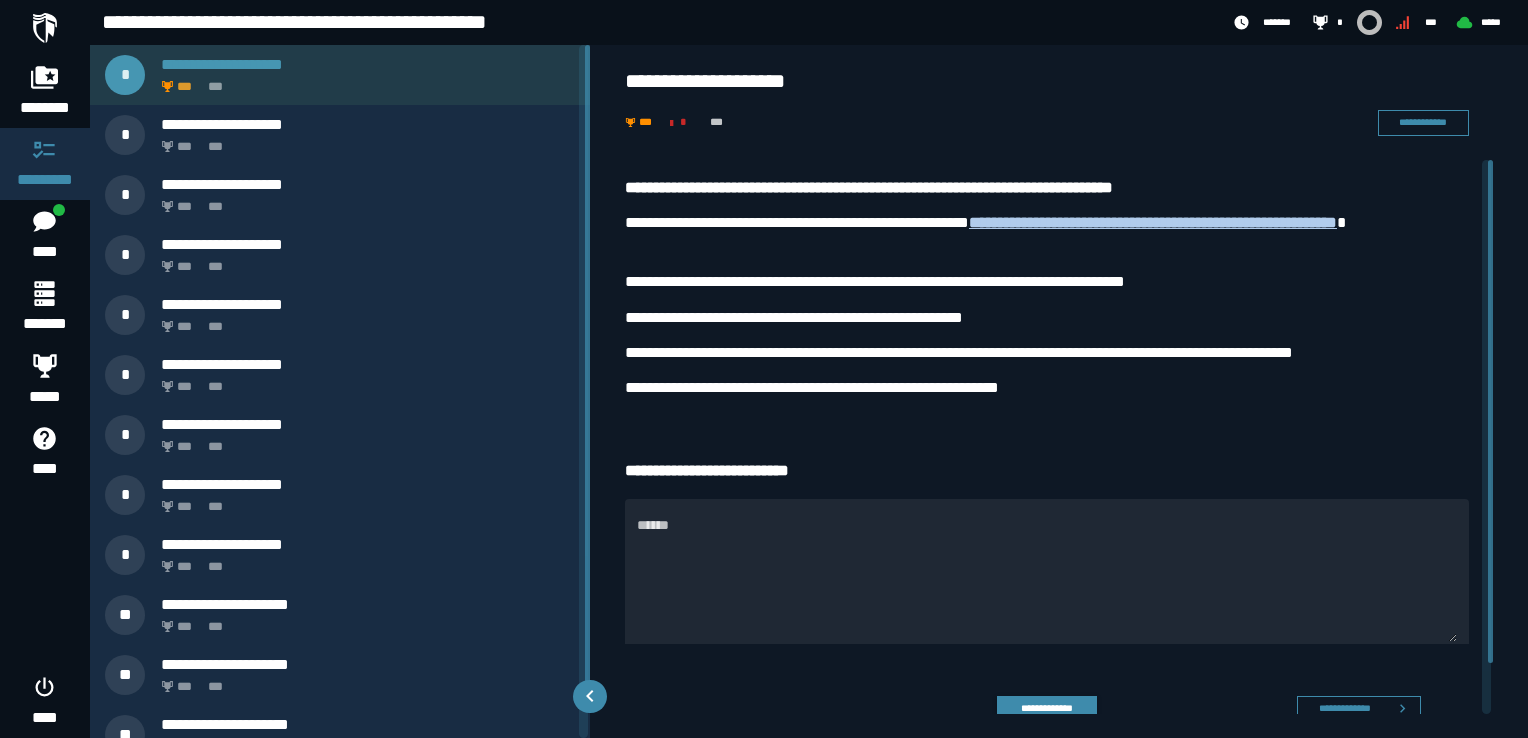 click on "*** ***" at bounding box center (364, 81) 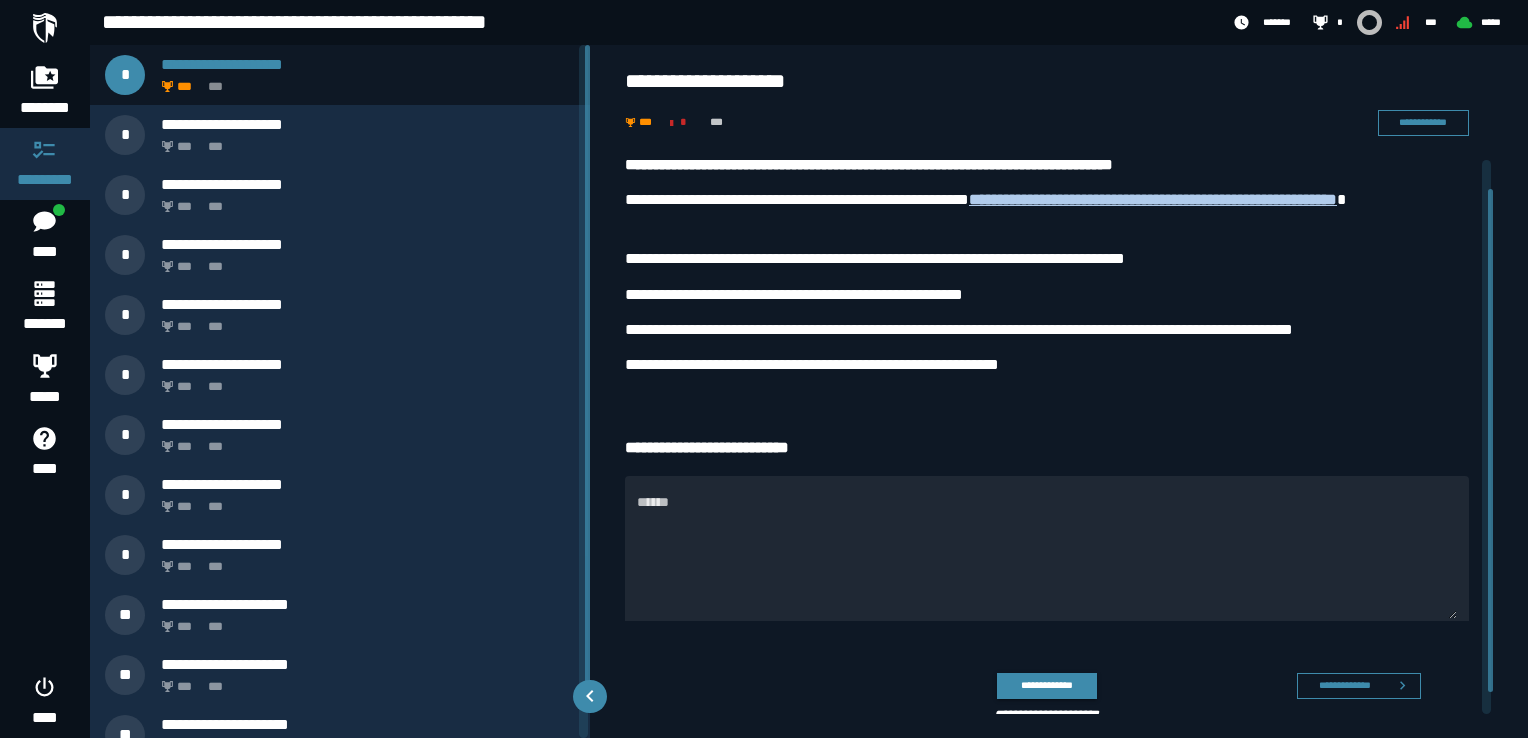 scroll, scrollTop: 18, scrollLeft: 0, axis: vertical 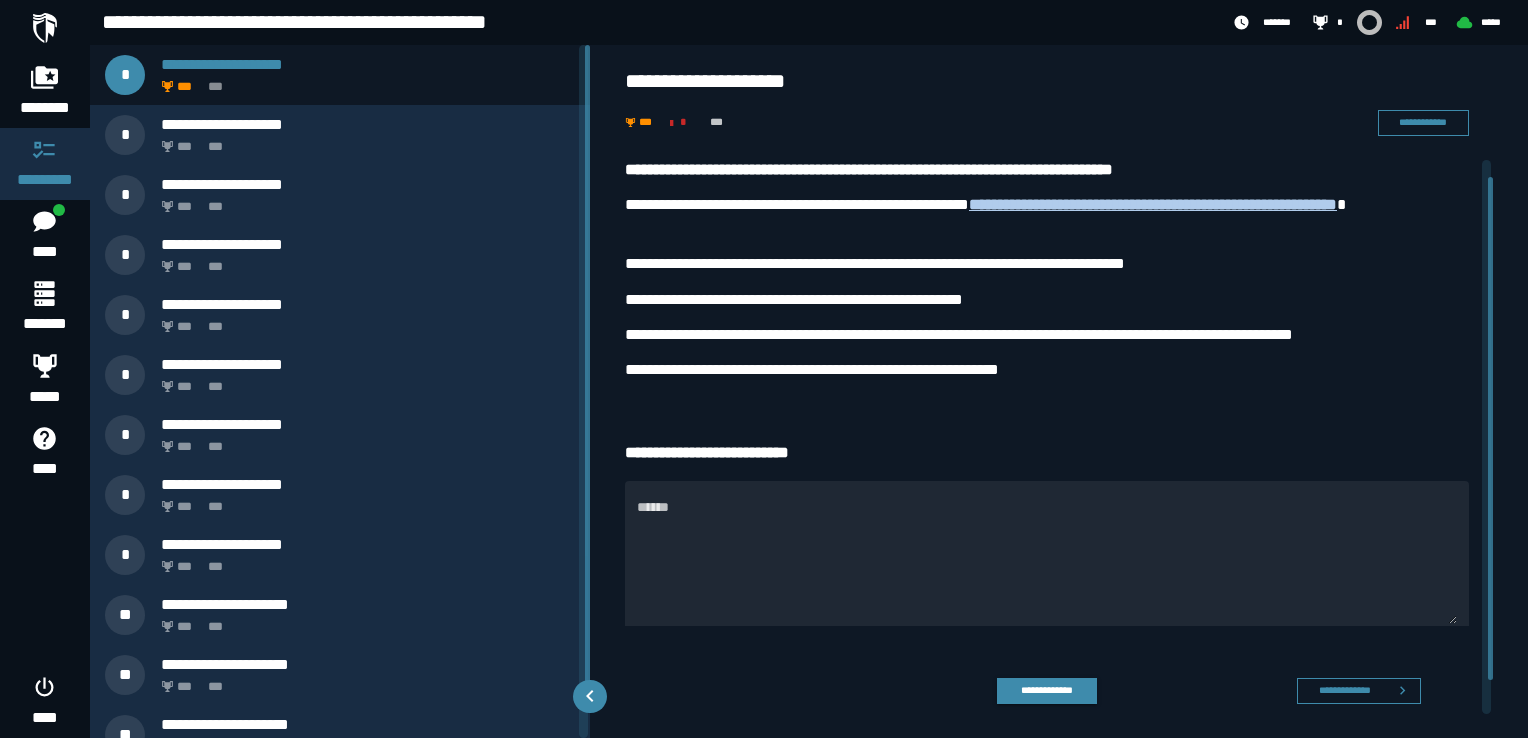 drag, startPoint x: 1487, startPoint y: 245, endPoint x: 1472, endPoint y: 262, distance: 22.671568 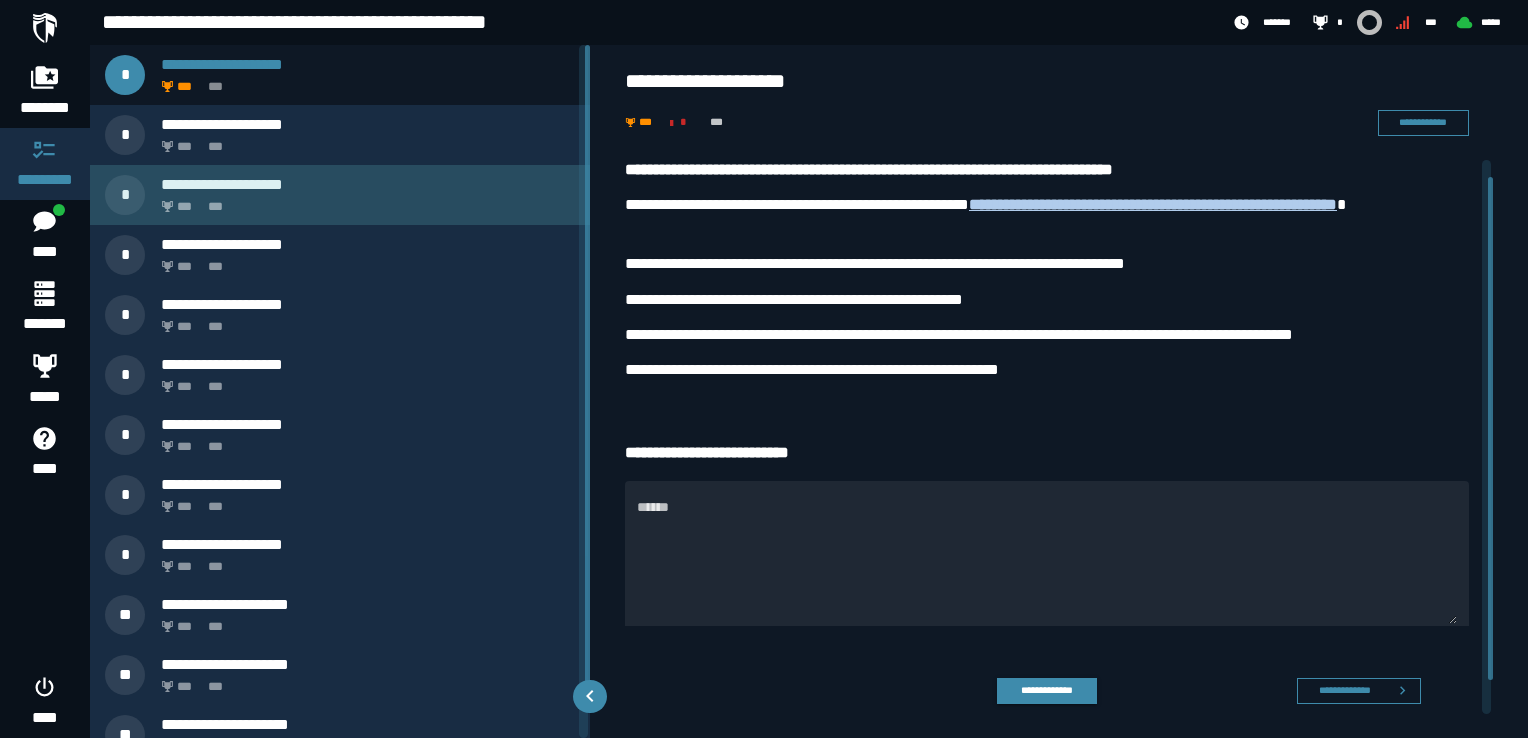 click on "*** ***" at bounding box center (364, 201) 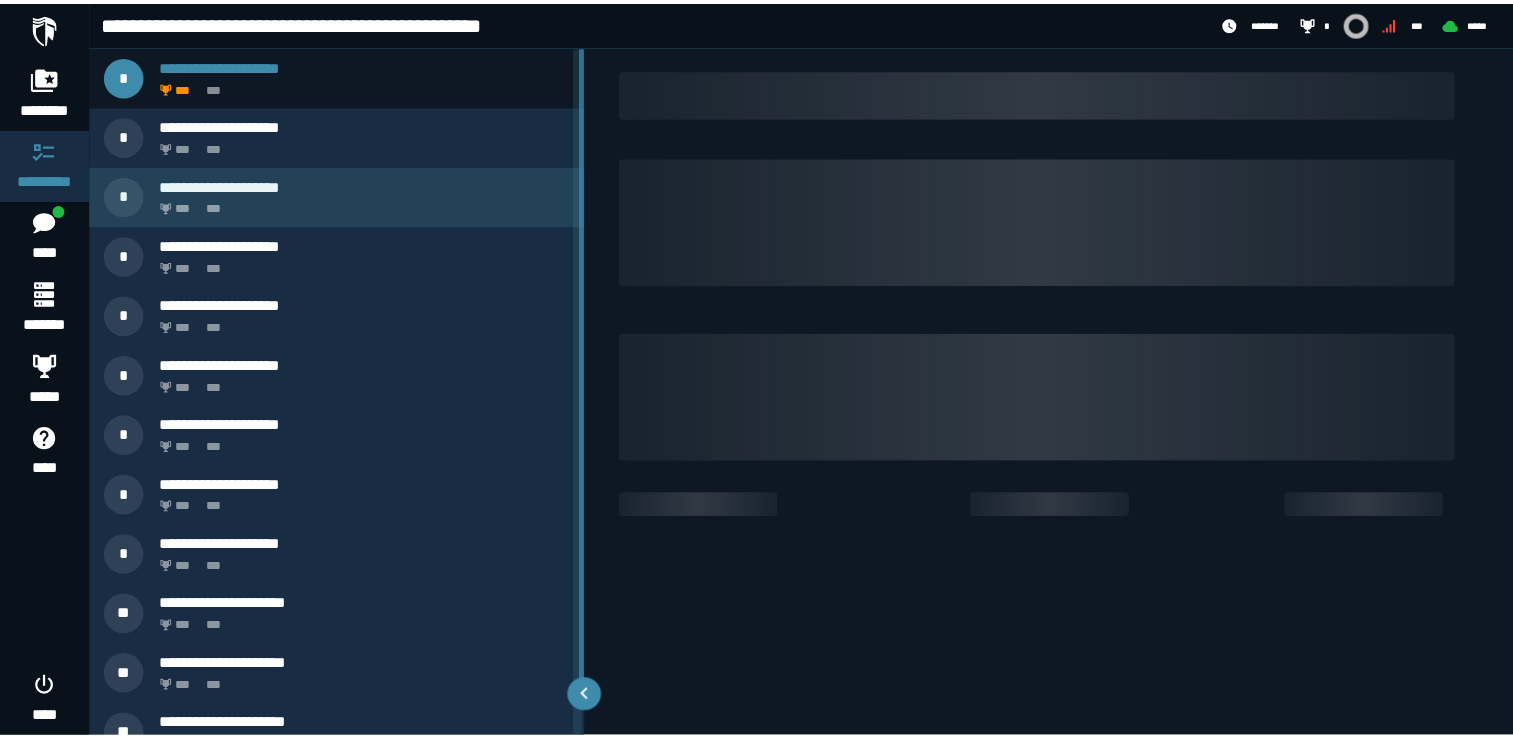 scroll, scrollTop: 0, scrollLeft: 0, axis: both 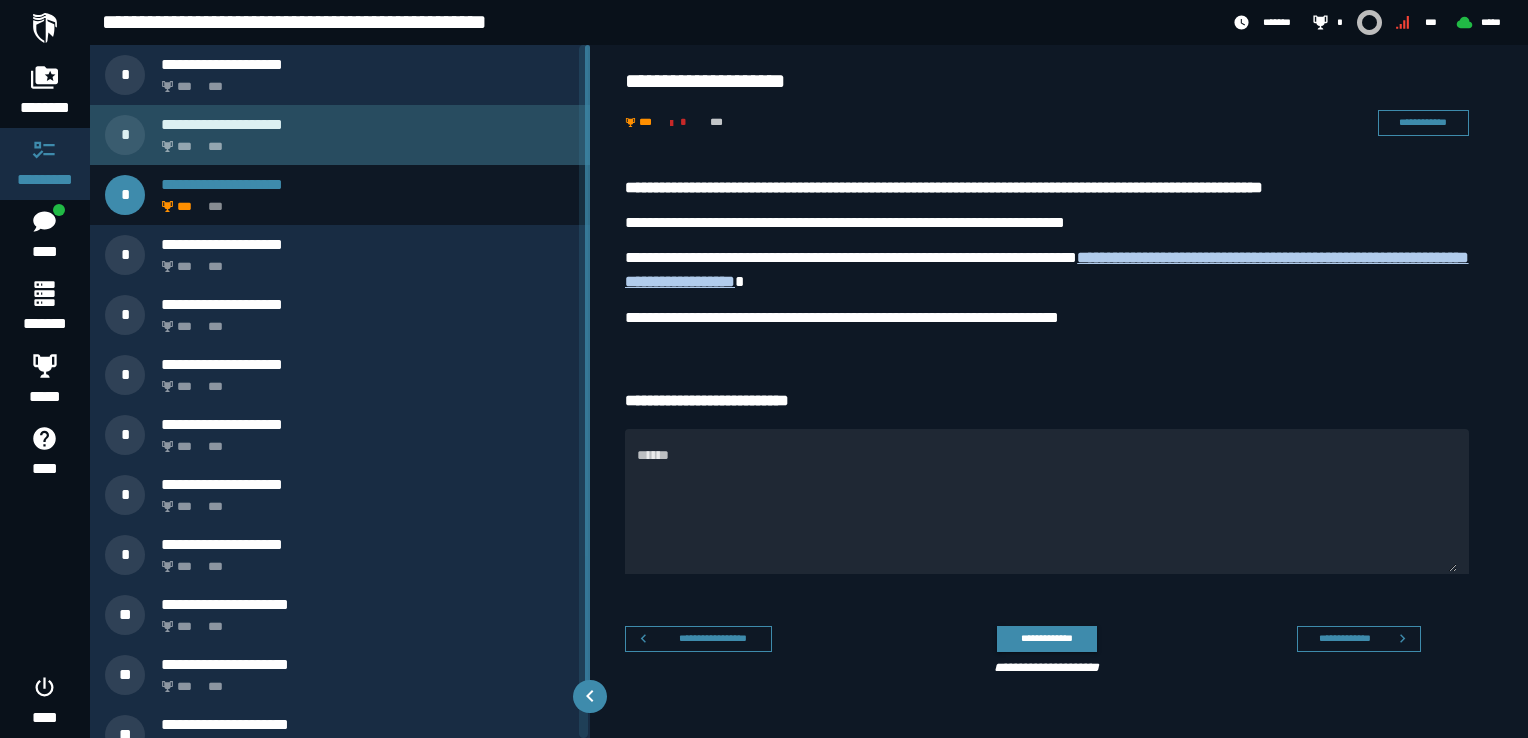 click on "*** ***" at bounding box center (364, 141) 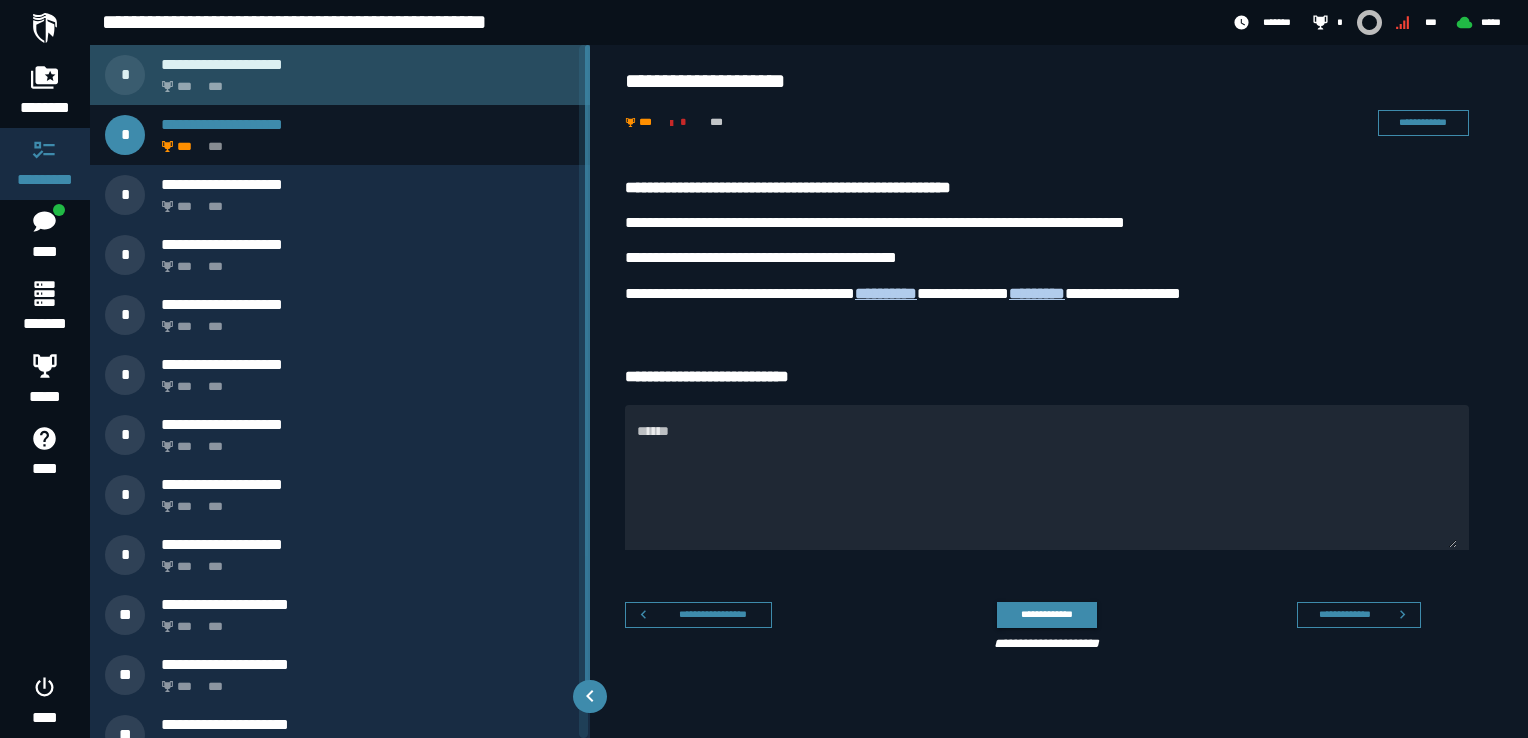 click on "*** ***" at bounding box center [364, 81] 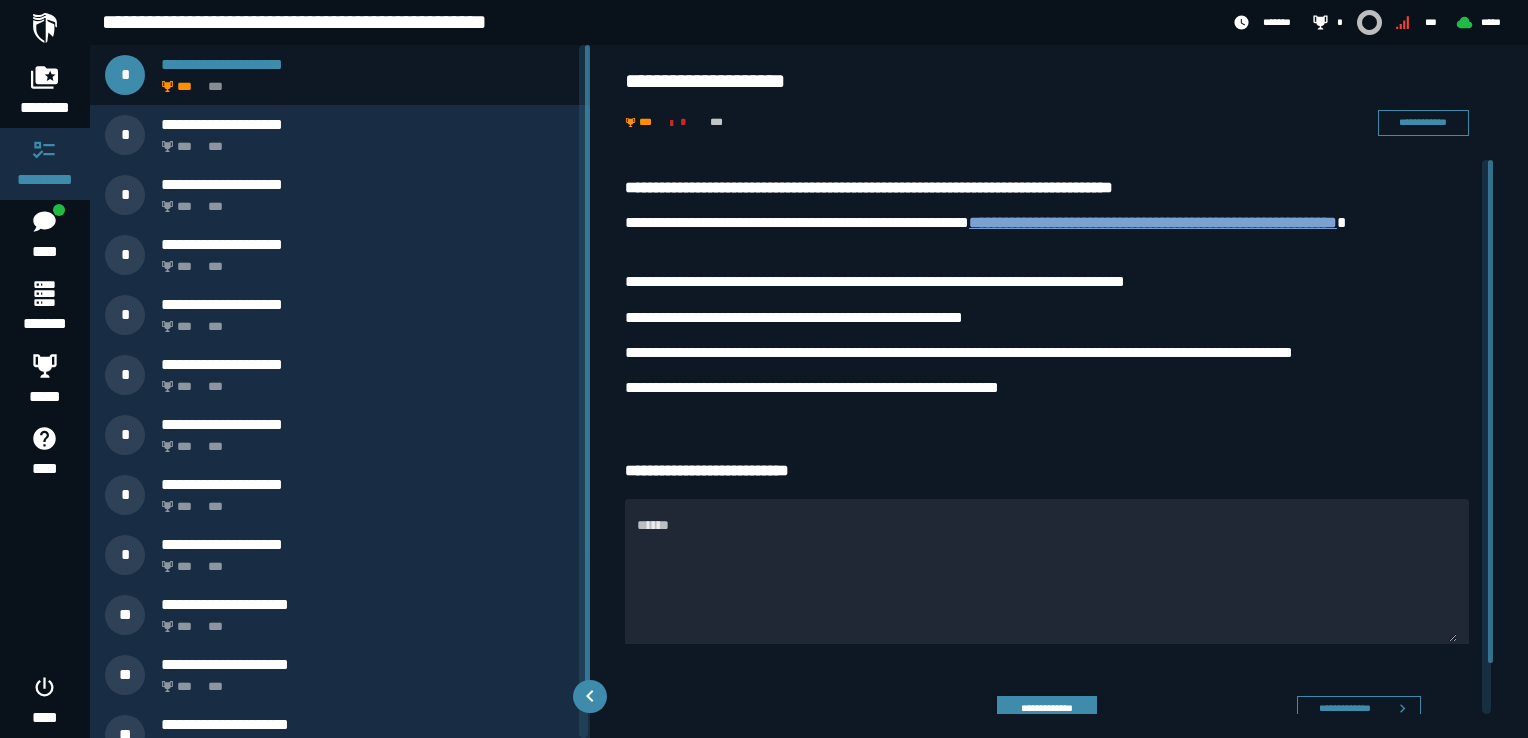 click on "**********" at bounding box center [1153, 222] 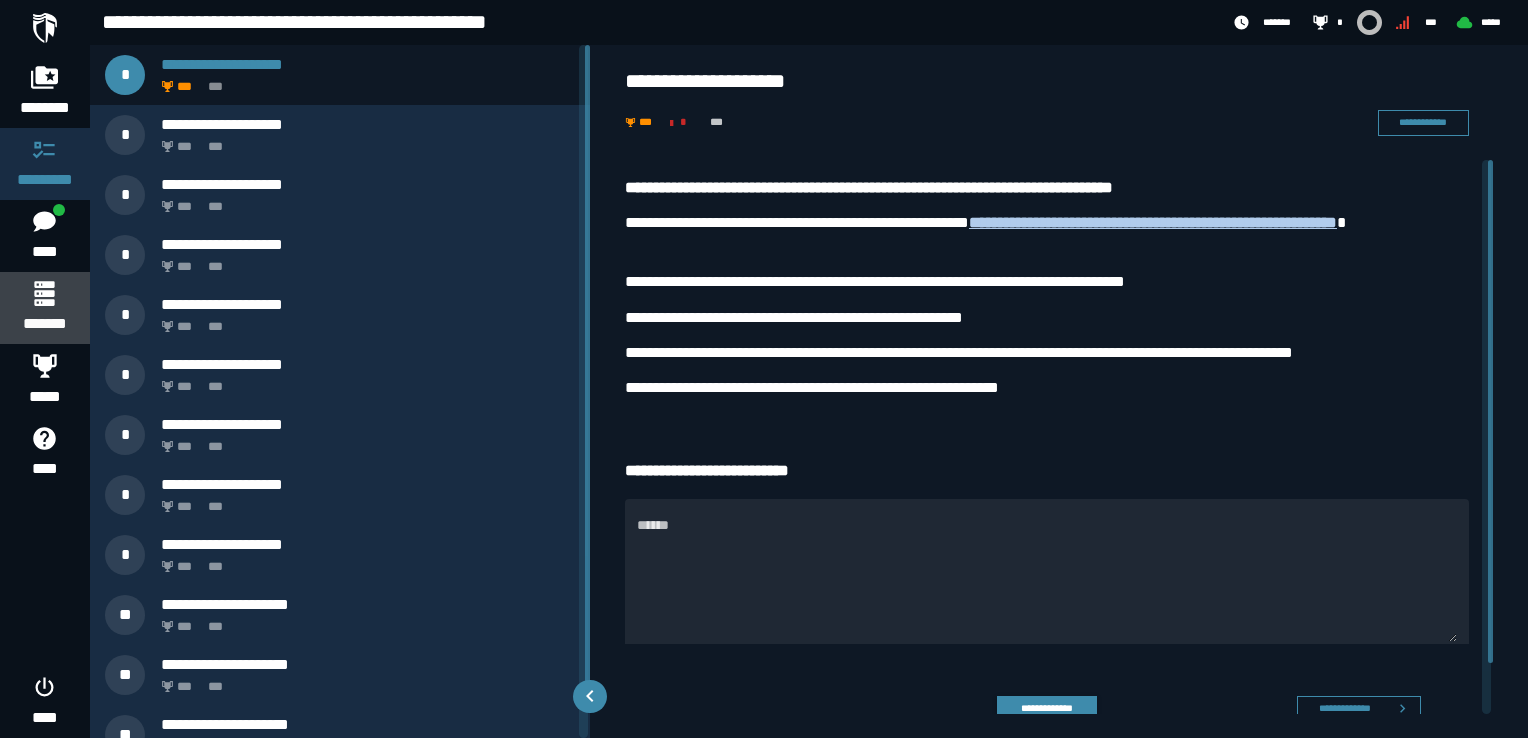 click on "*******" at bounding box center [44, 324] 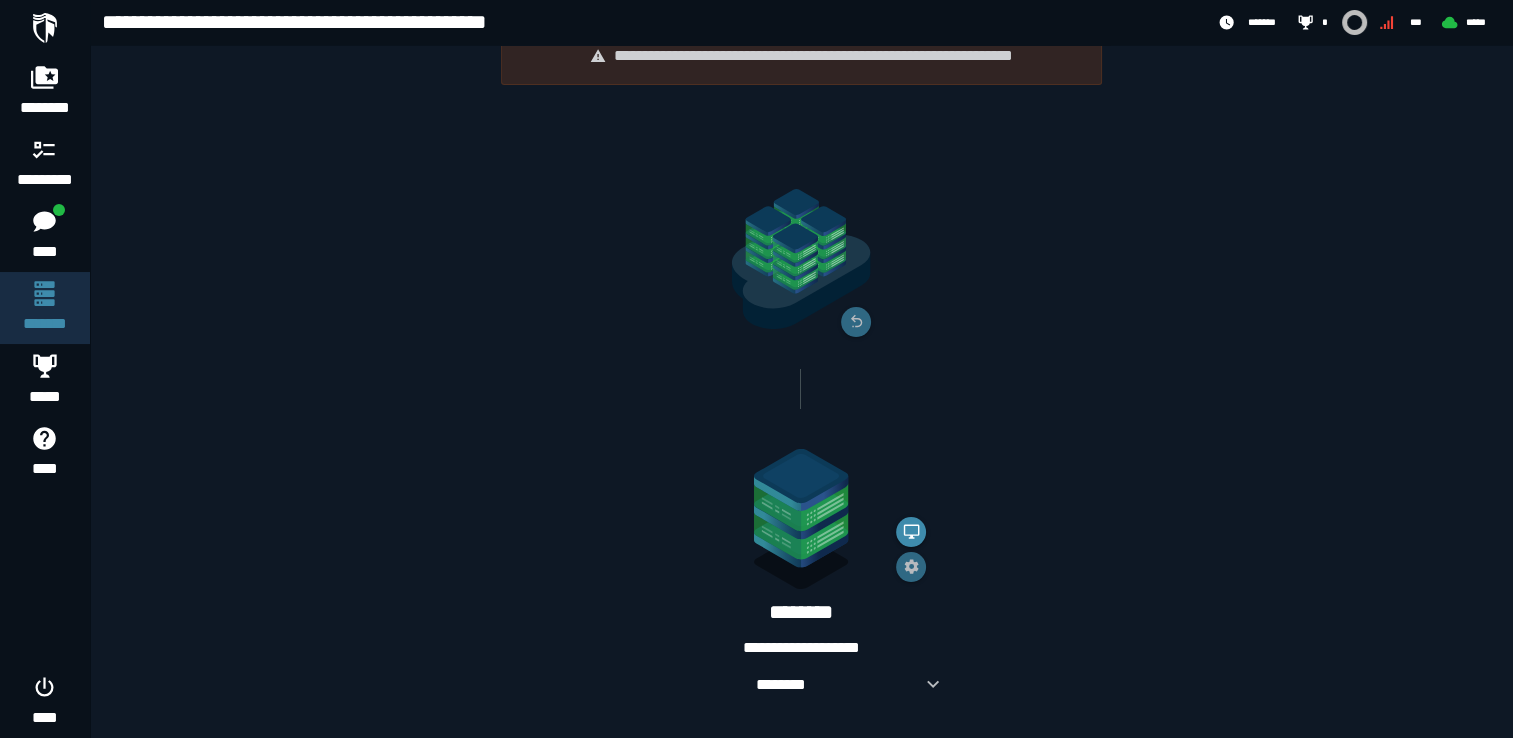 scroll, scrollTop: 72, scrollLeft: 0, axis: vertical 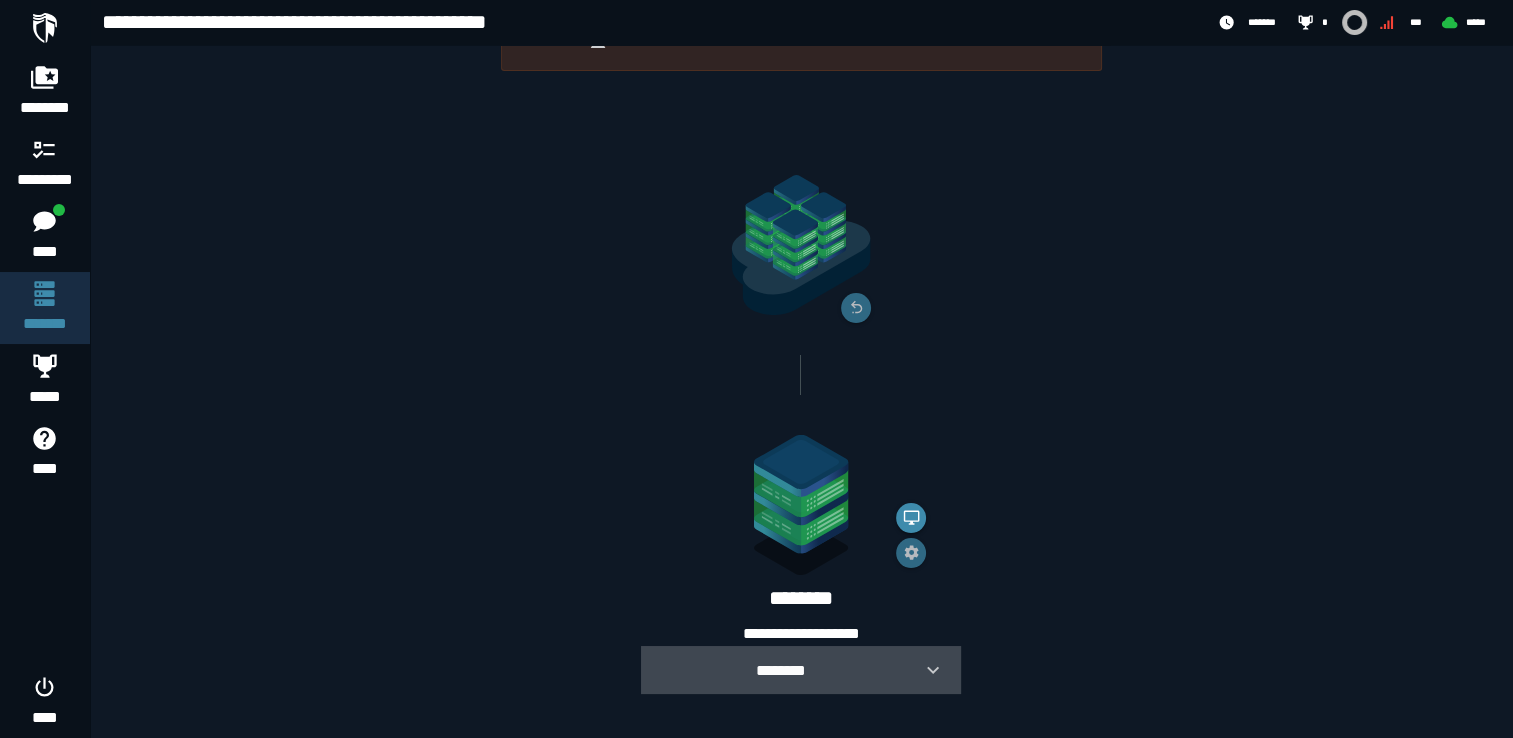 click at bounding box center (925, 670) 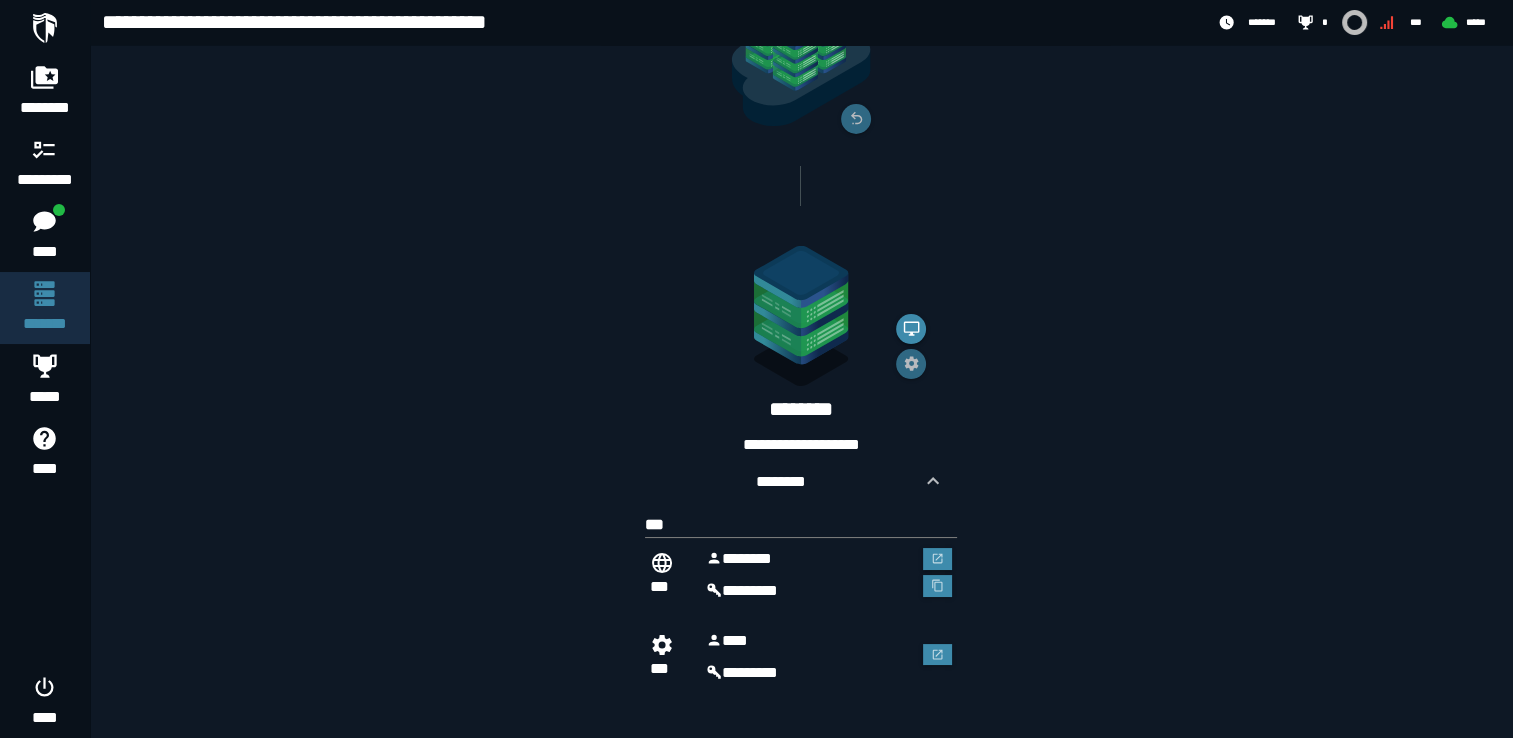 scroll, scrollTop: 265, scrollLeft: 0, axis: vertical 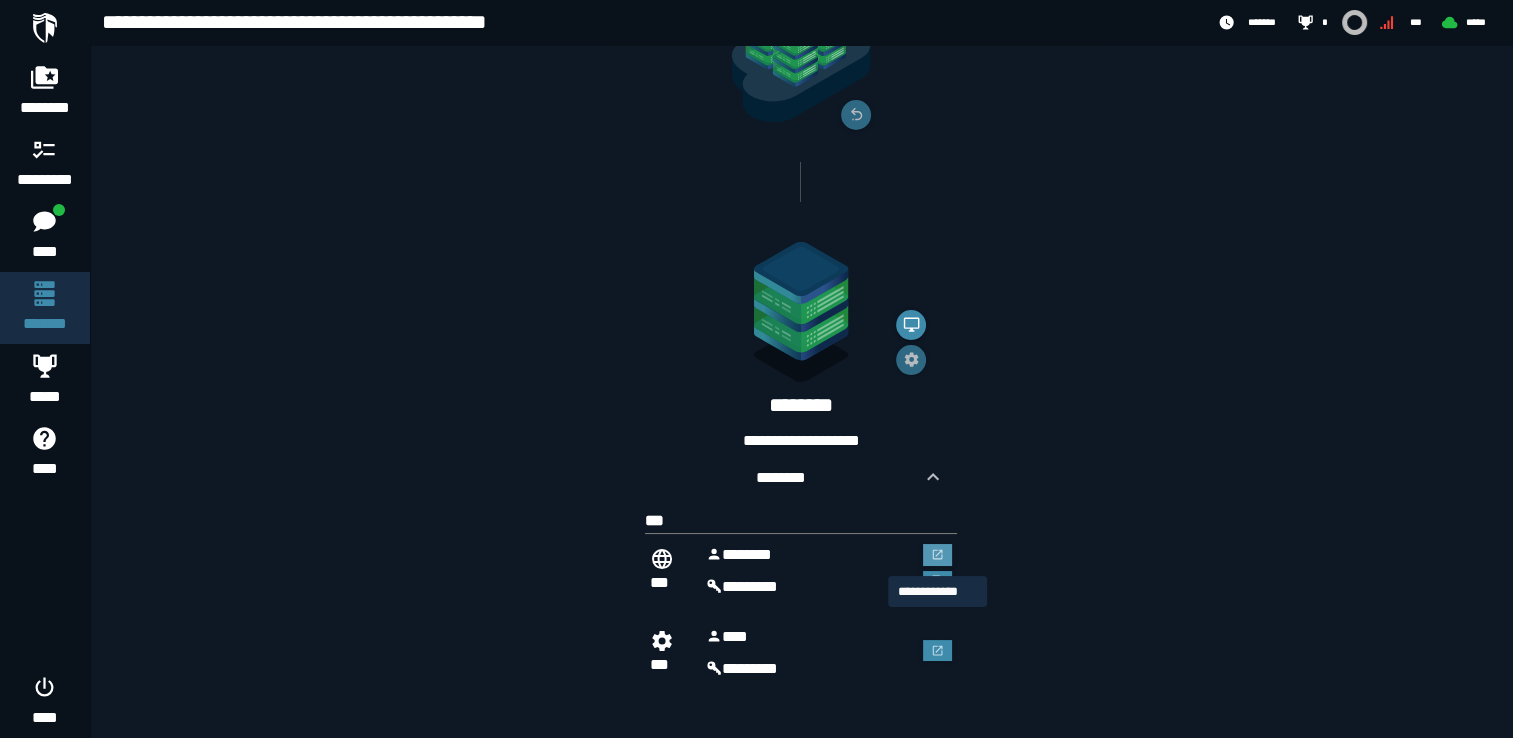click 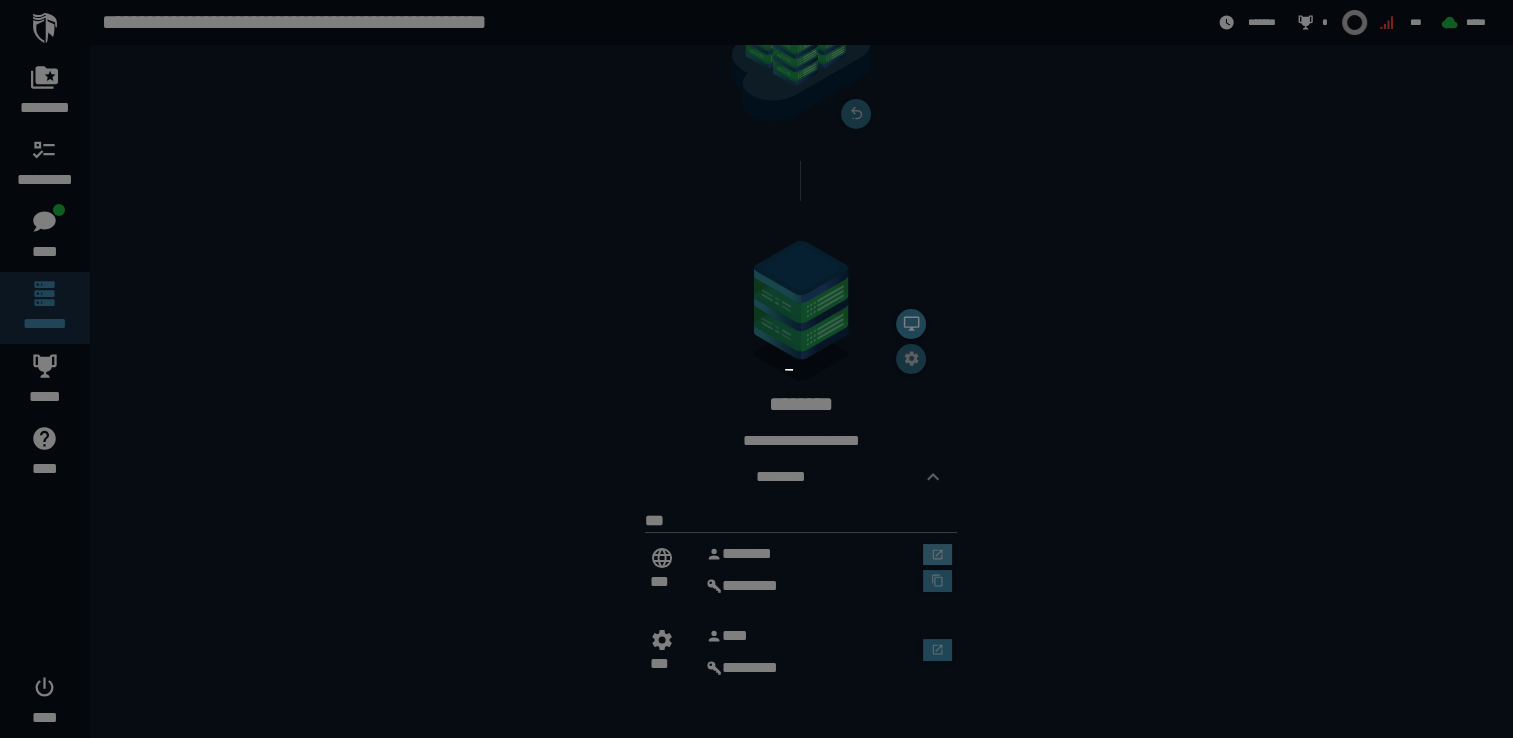 scroll, scrollTop: 0, scrollLeft: 0, axis: both 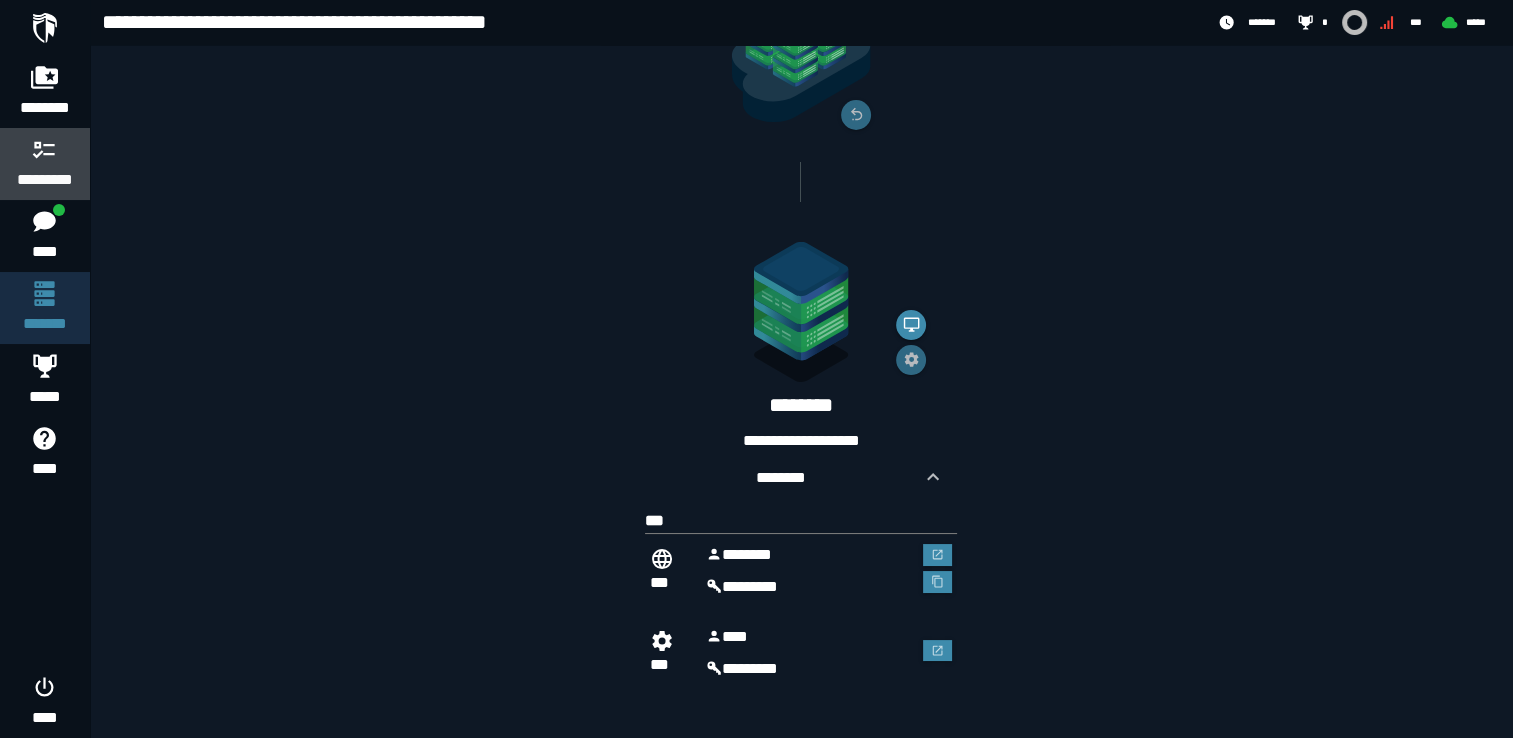click 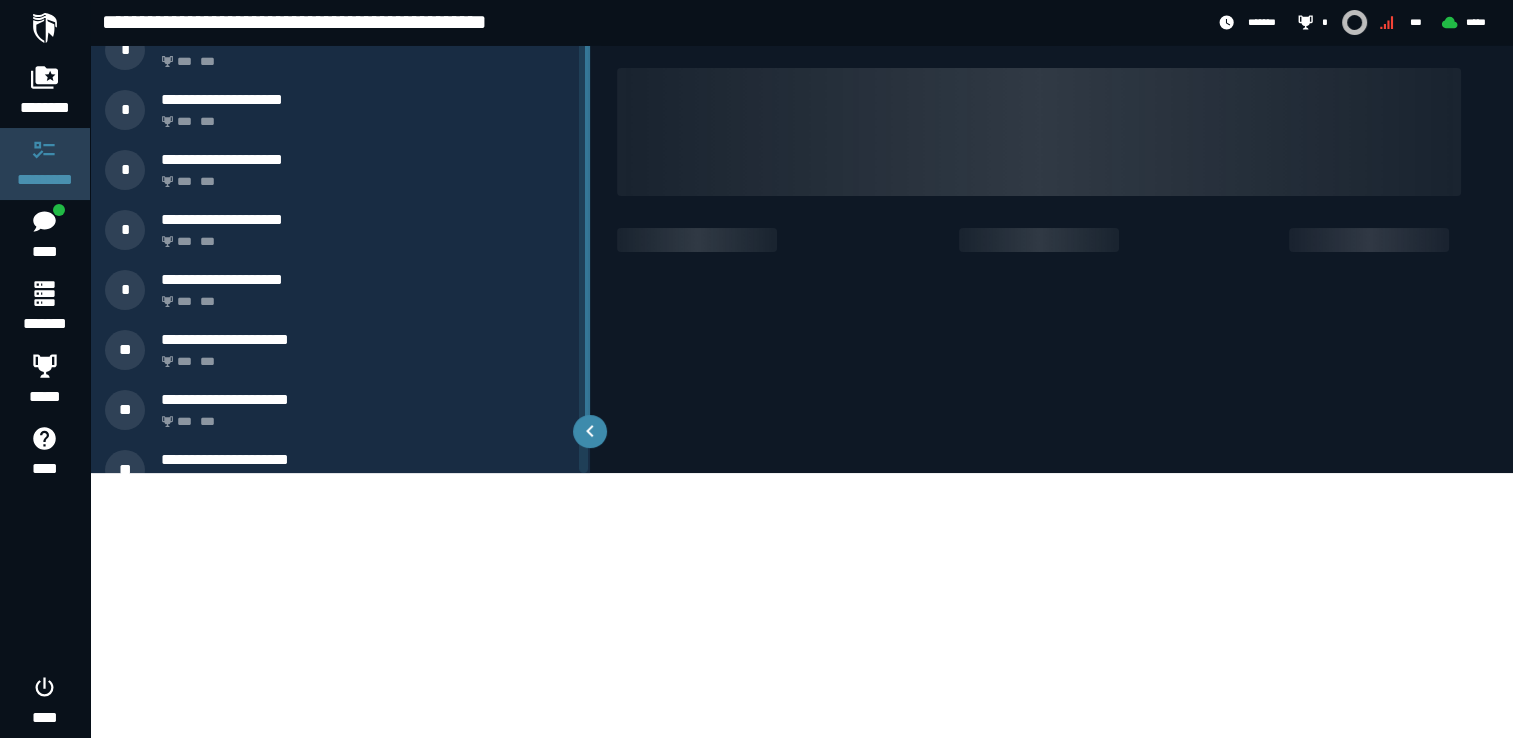 scroll, scrollTop: 0, scrollLeft: 0, axis: both 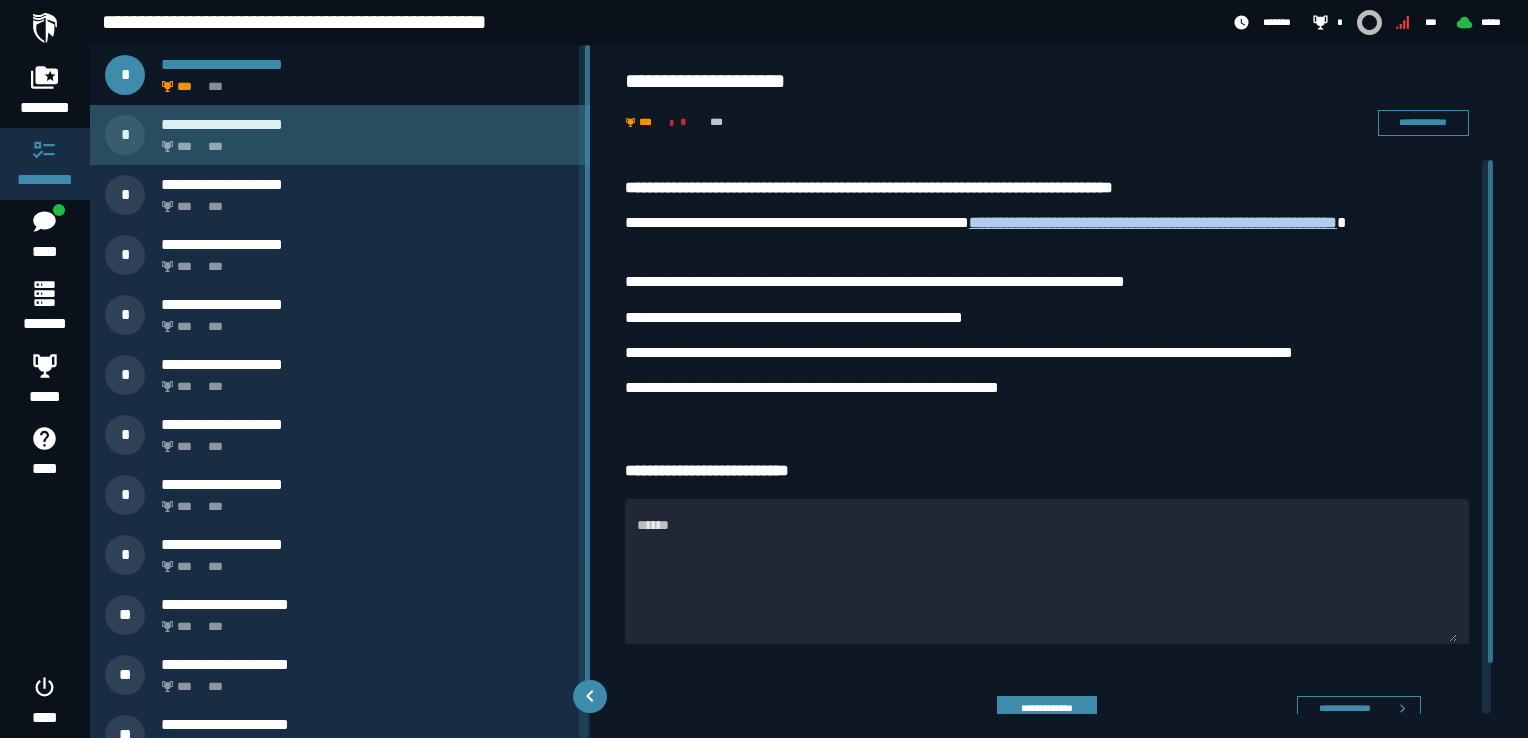 click on "**********" at bounding box center (368, 124) 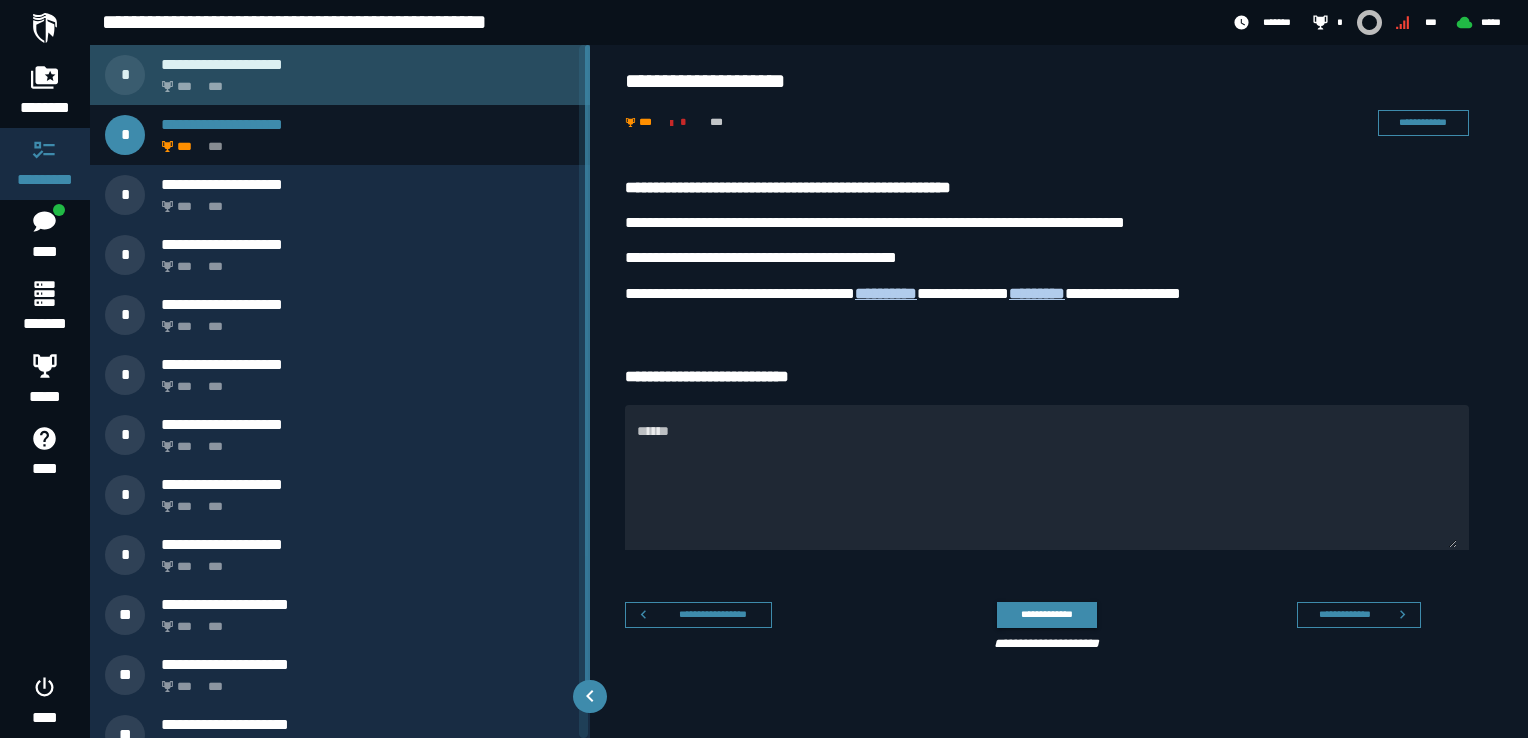 click on "*** ***" at bounding box center [364, 81] 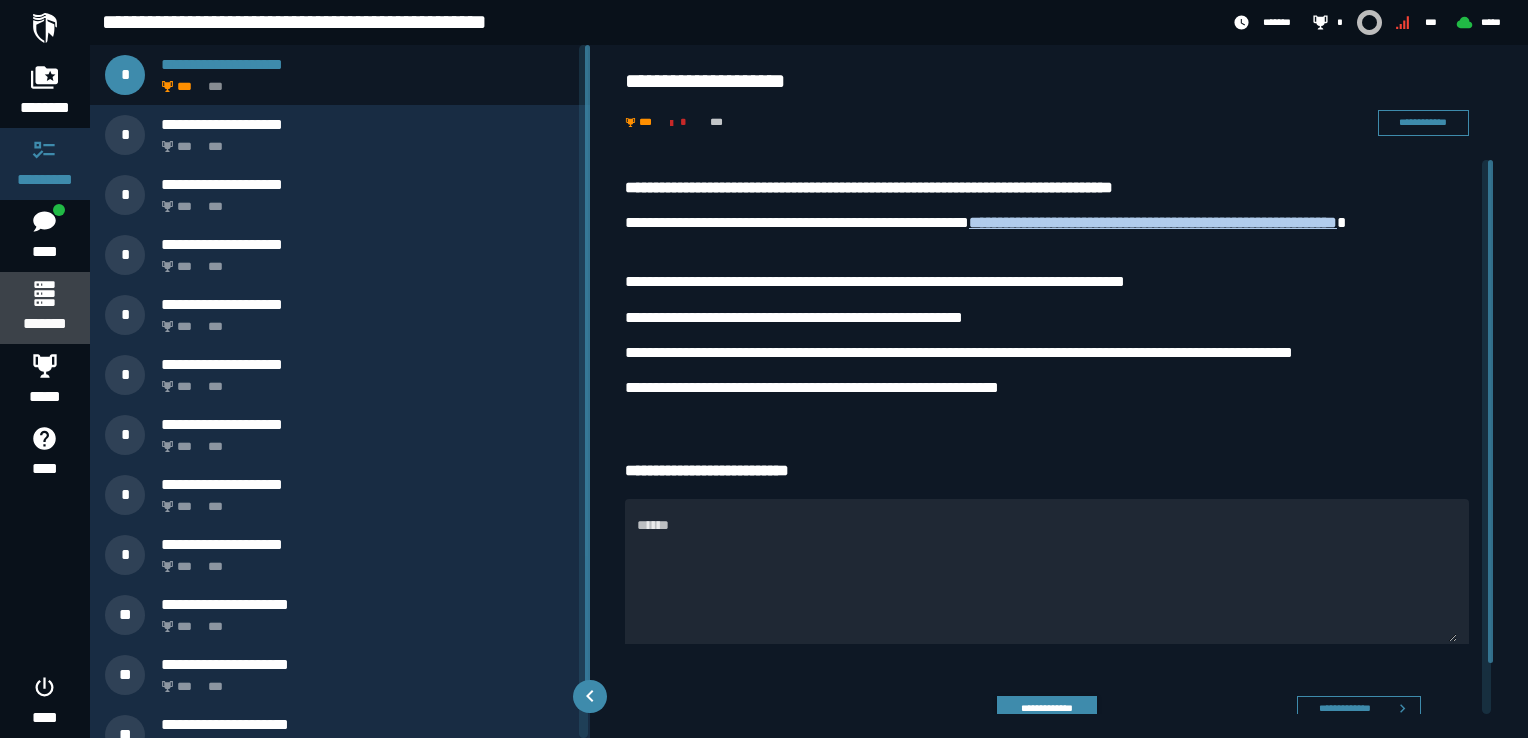 click on "*******" at bounding box center (44, 324) 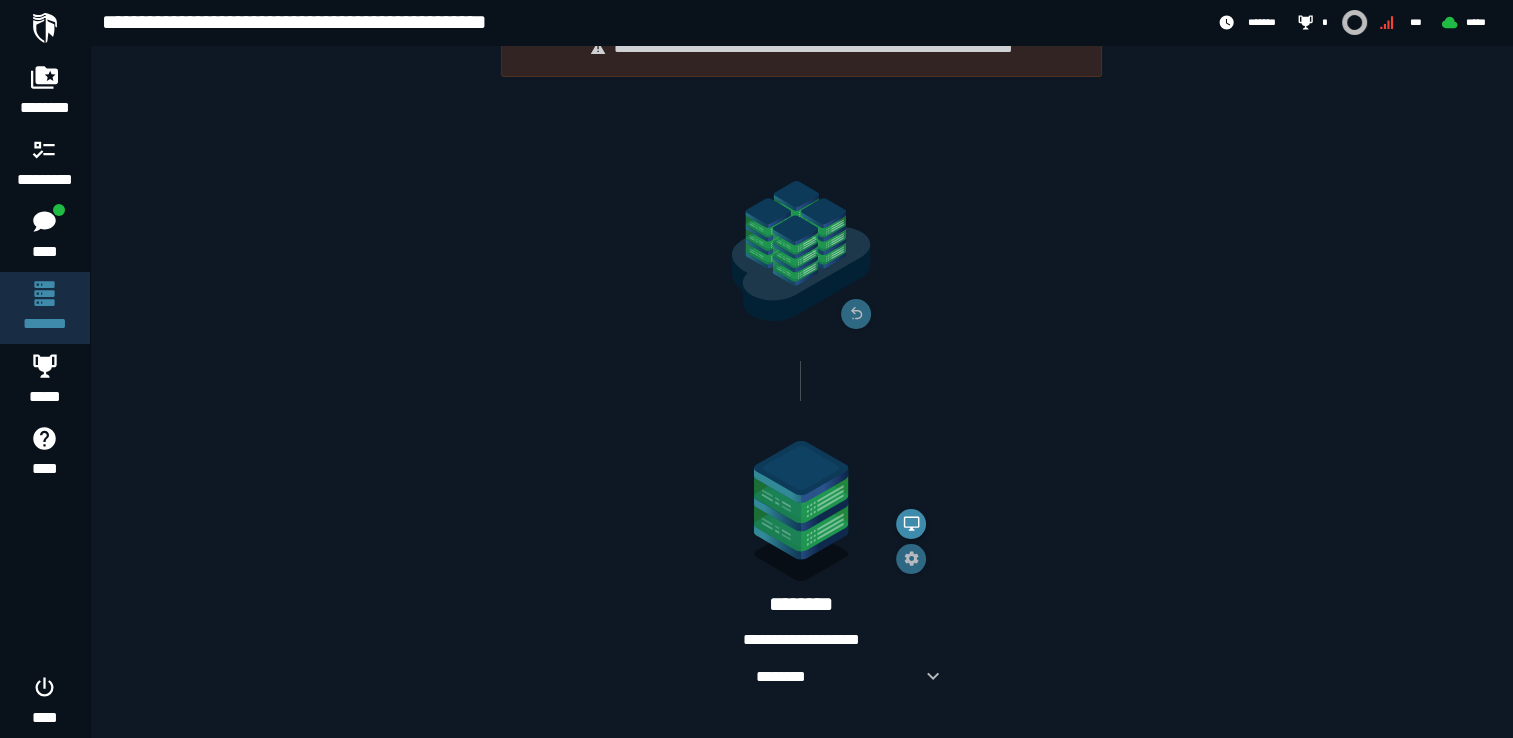 scroll, scrollTop: 72, scrollLeft: 0, axis: vertical 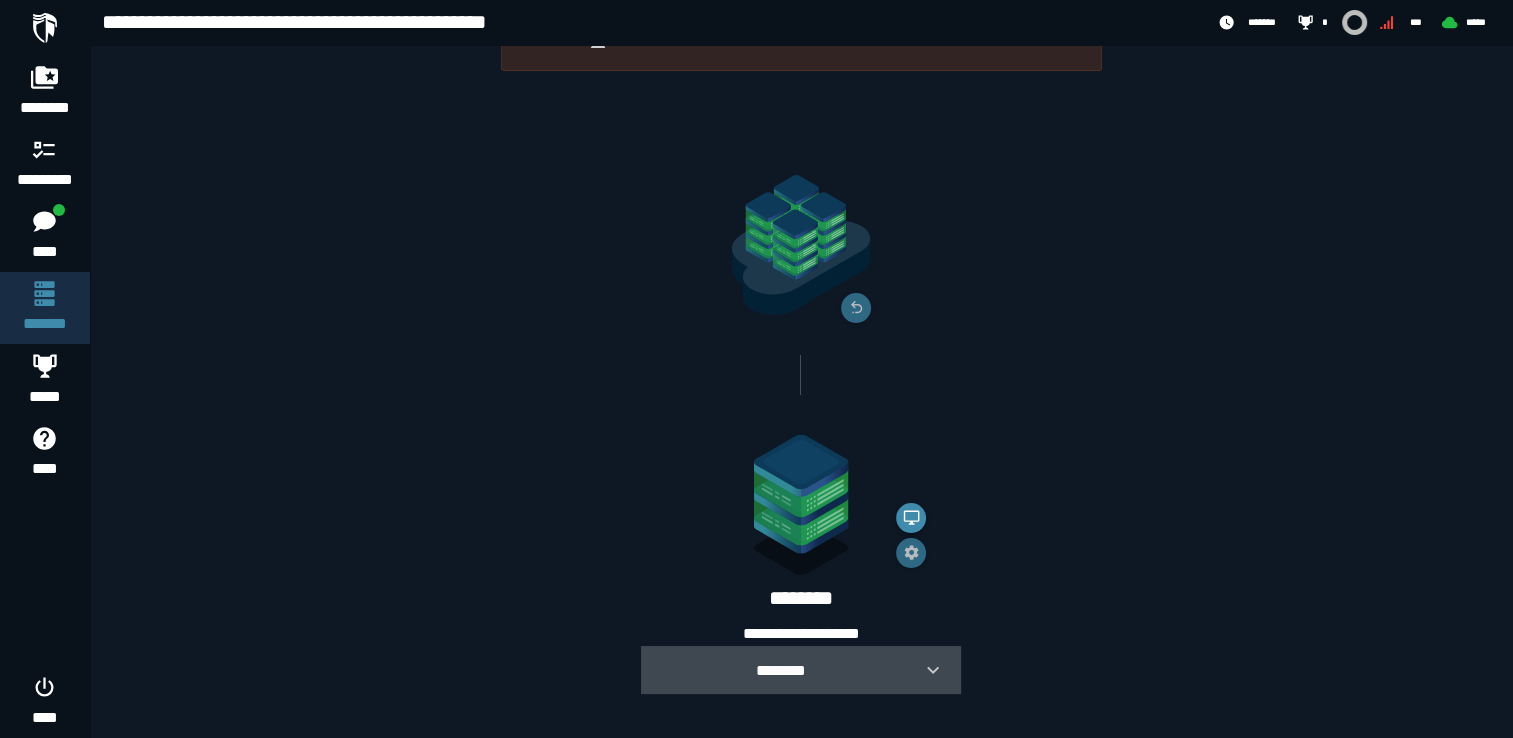click 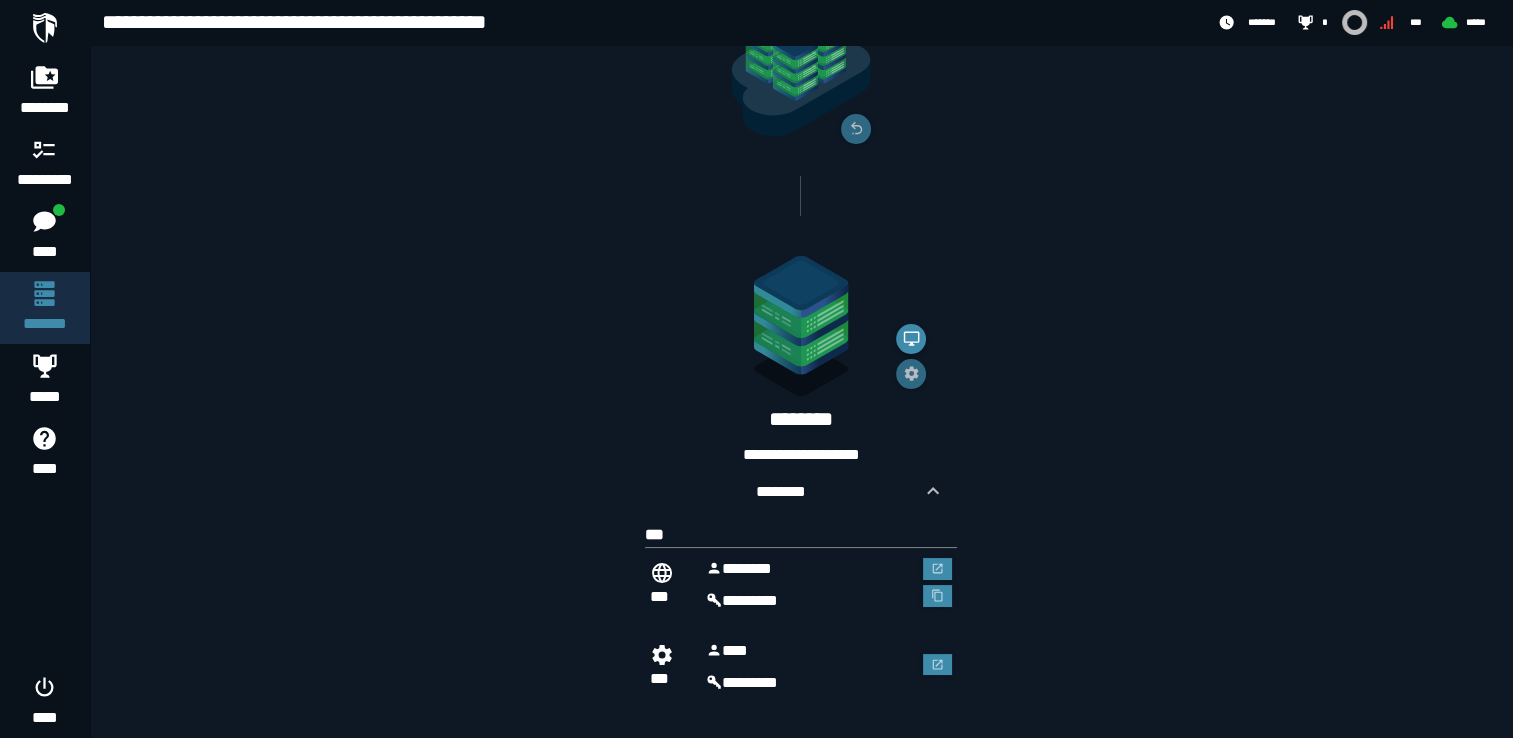 scroll, scrollTop: 265, scrollLeft: 0, axis: vertical 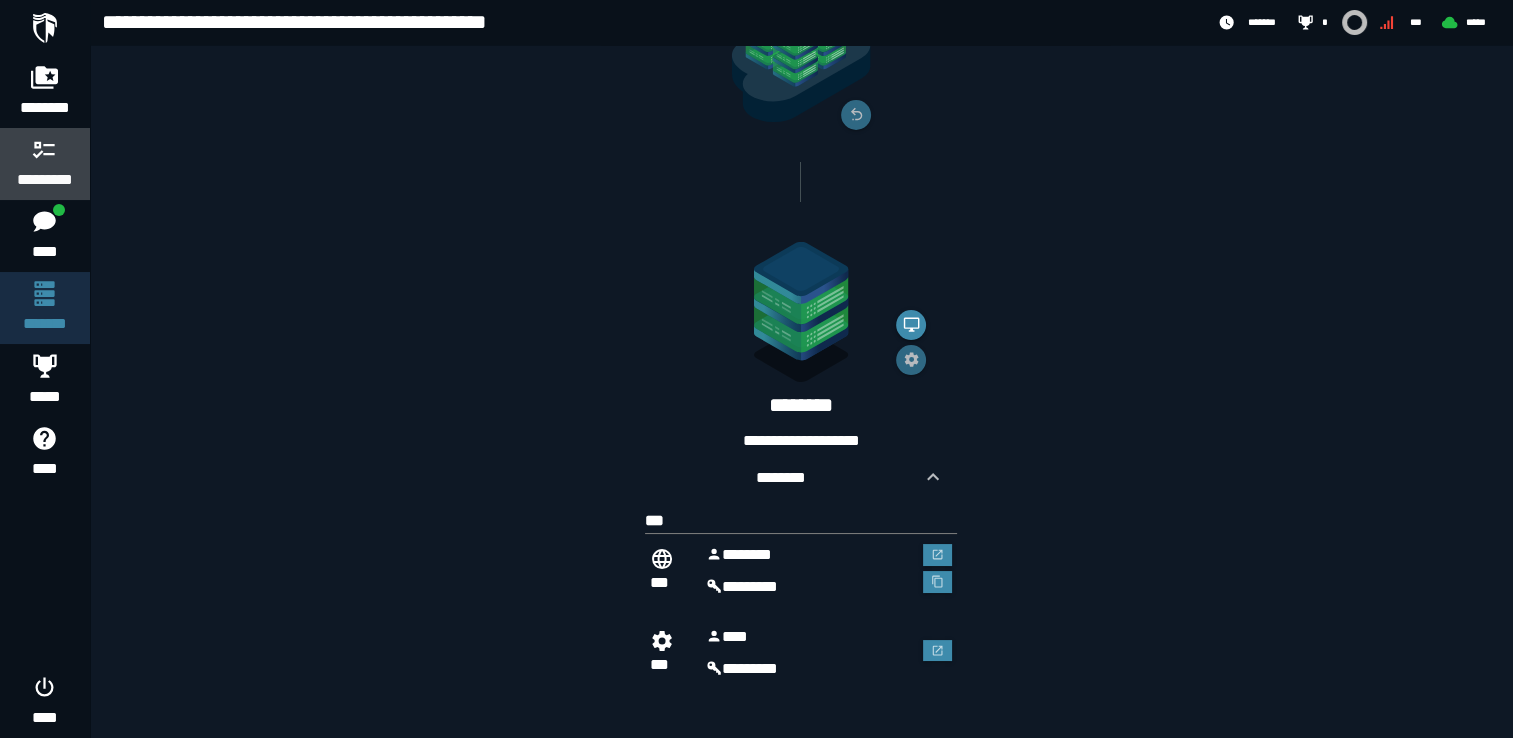 click 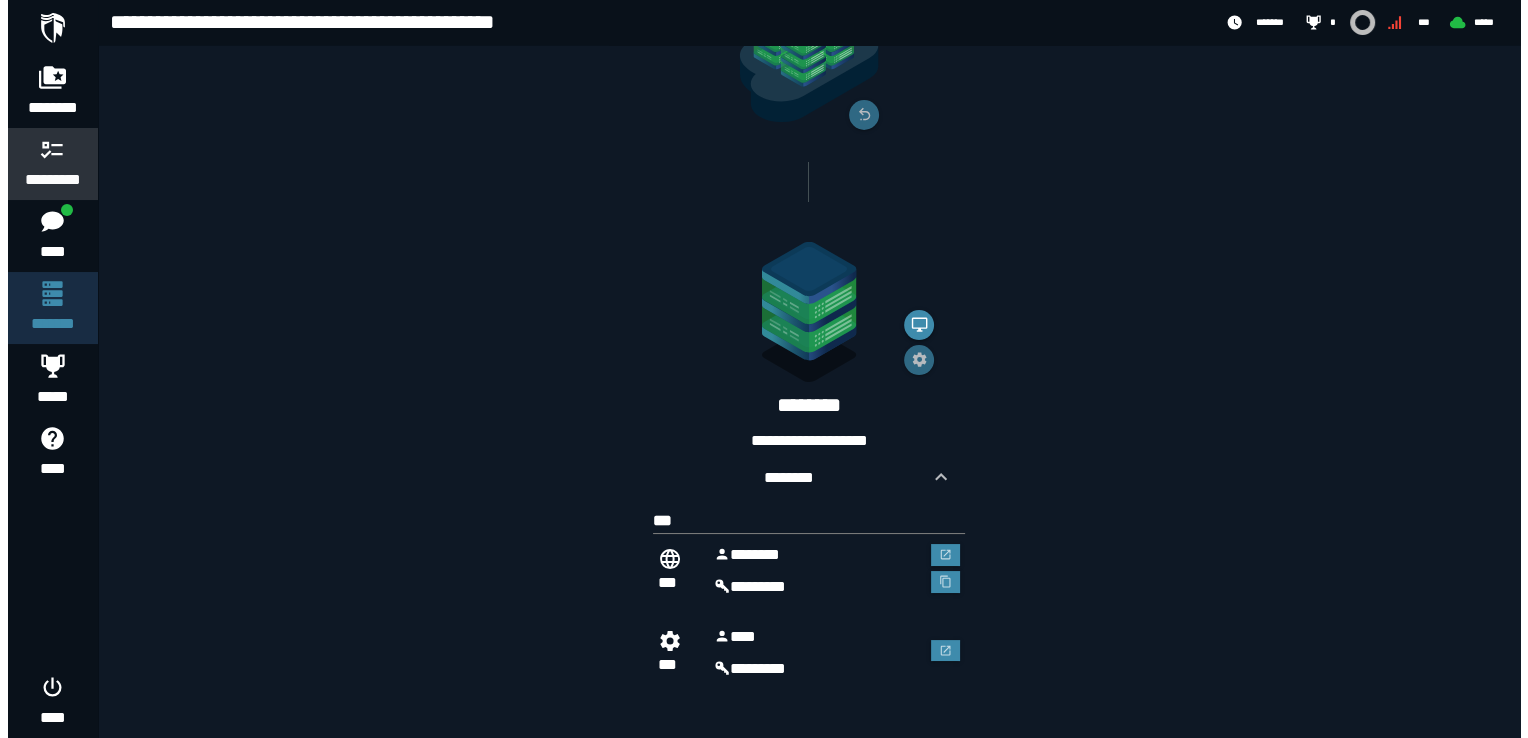 scroll, scrollTop: 0, scrollLeft: 0, axis: both 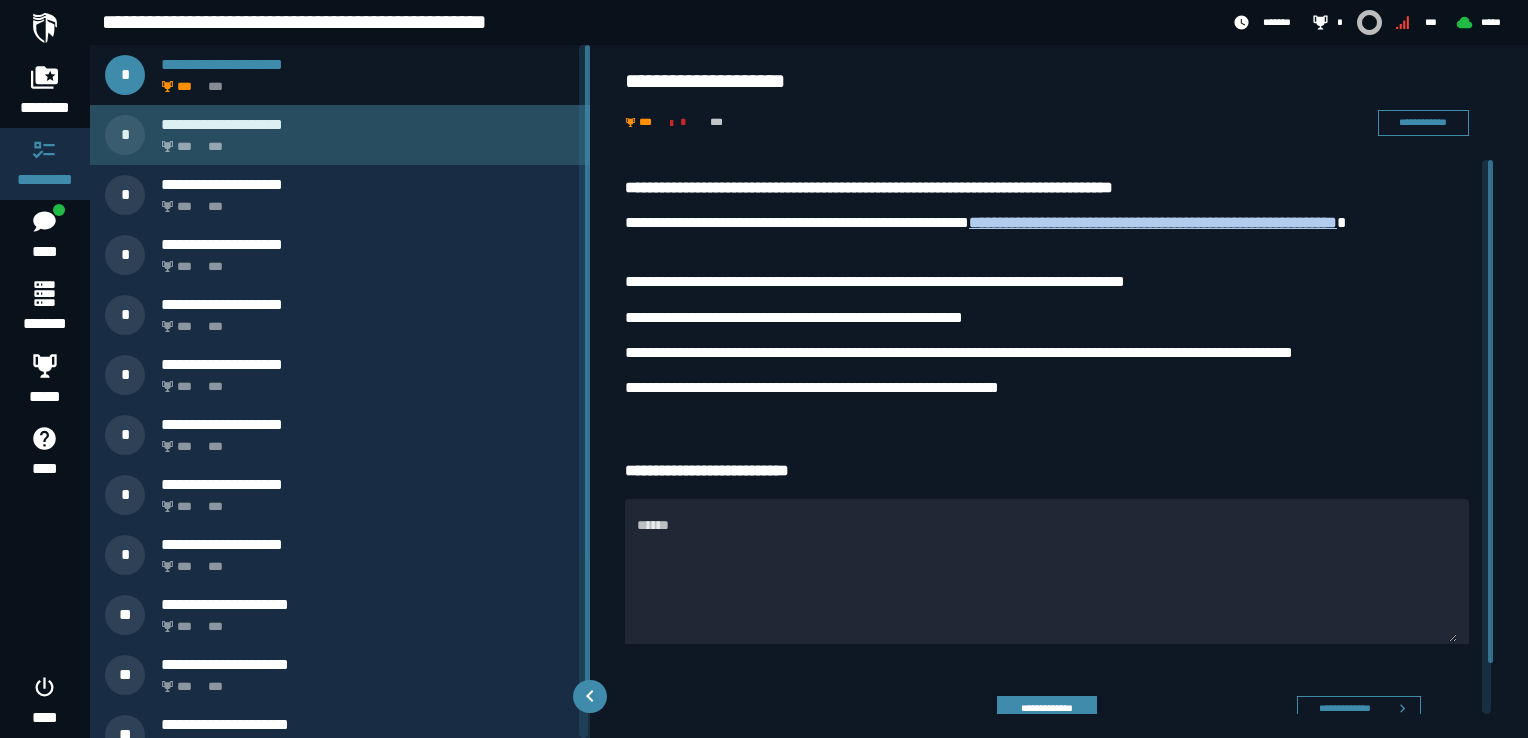 click on "*** ***" at bounding box center (364, 141) 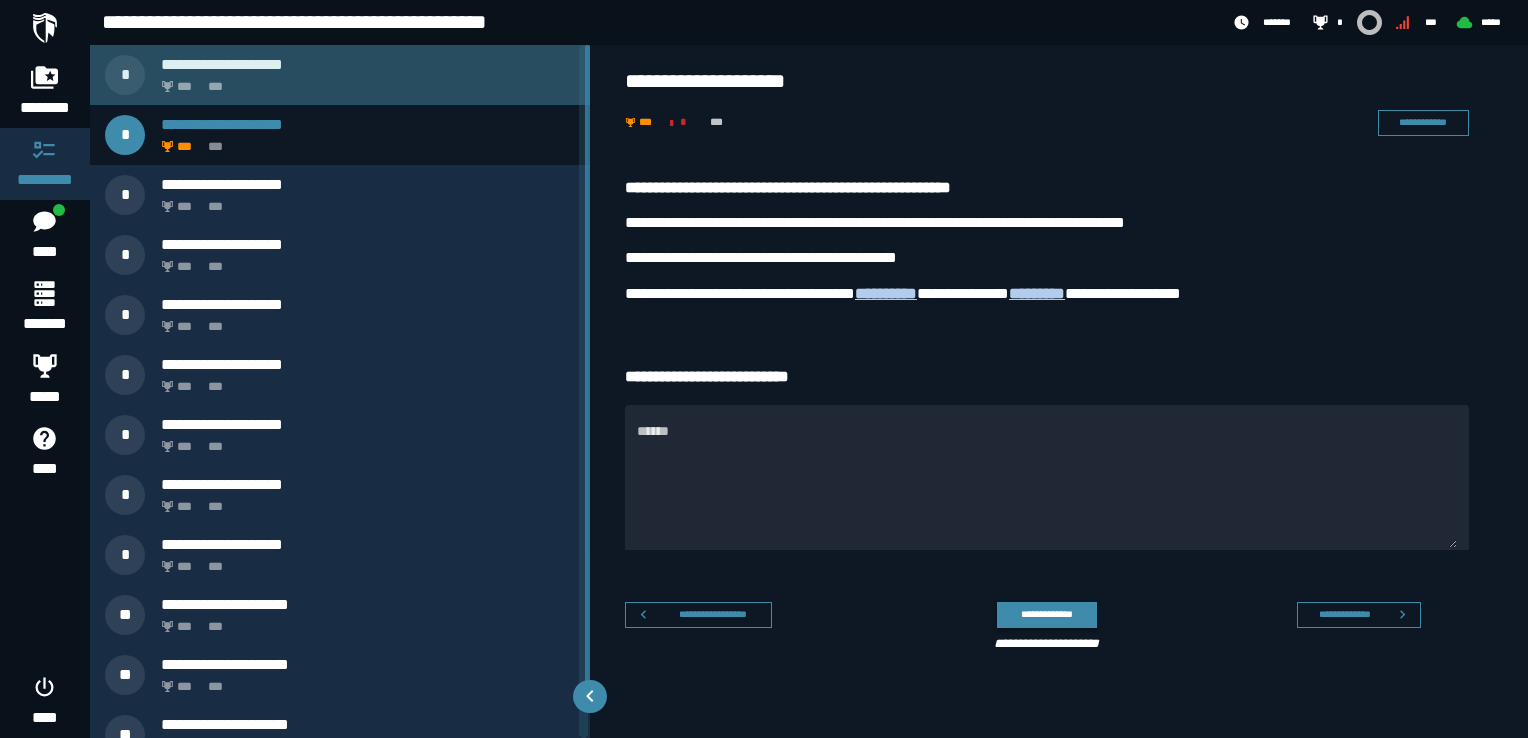 click on "*** ***" at bounding box center [364, 81] 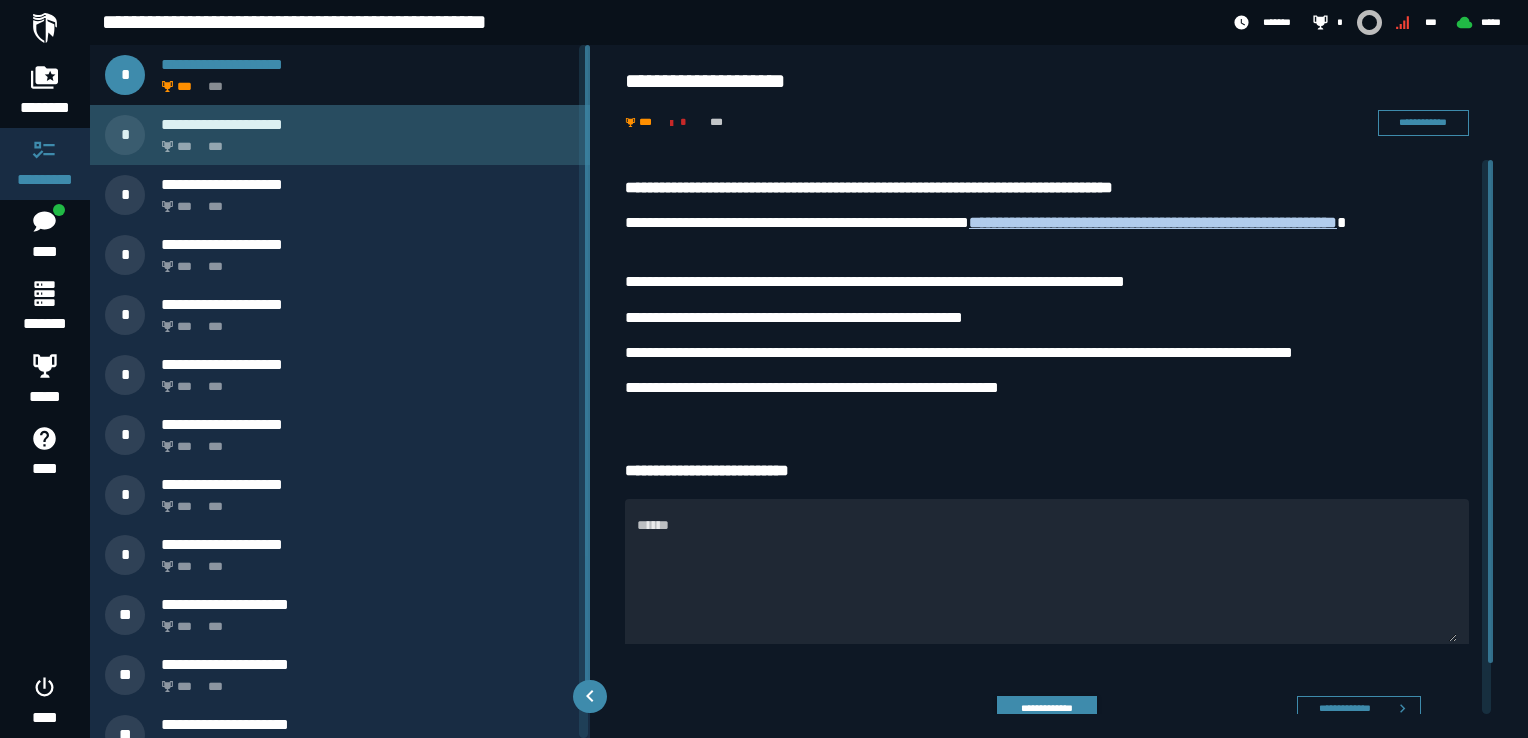 click on "*** ***" at bounding box center [364, 141] 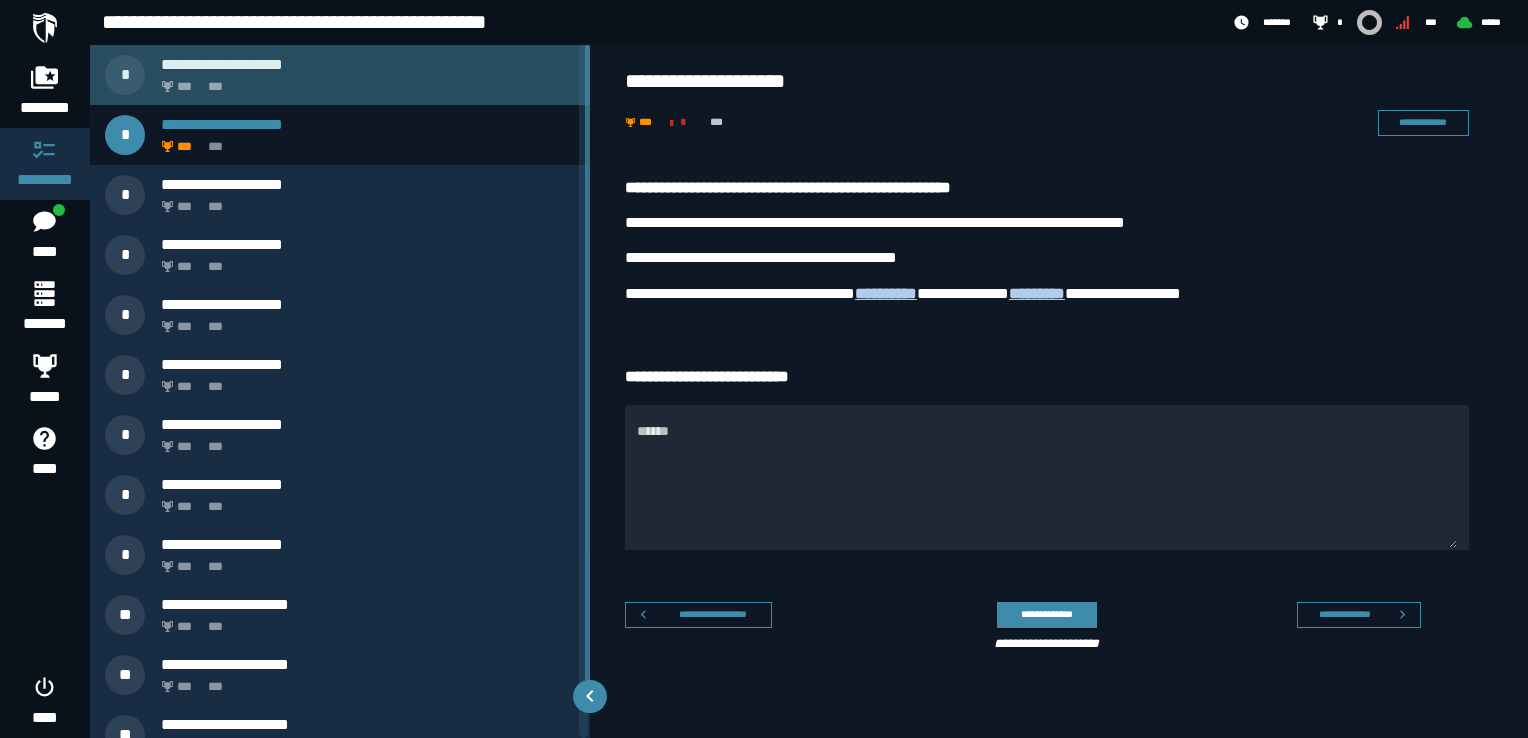click on "*** ***" at bounding box center [364, 81] 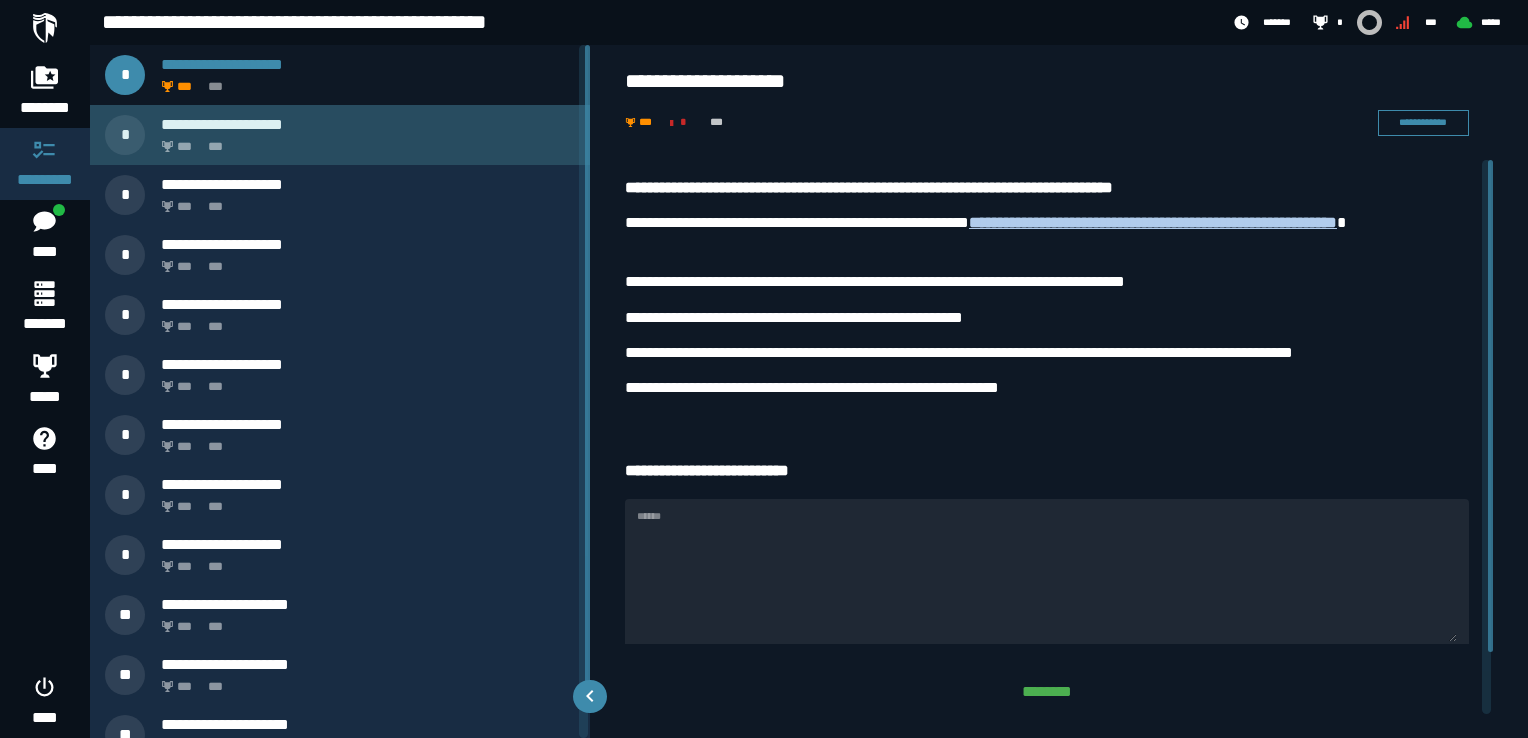click on "*** ***" at bounding box center [364, 141] 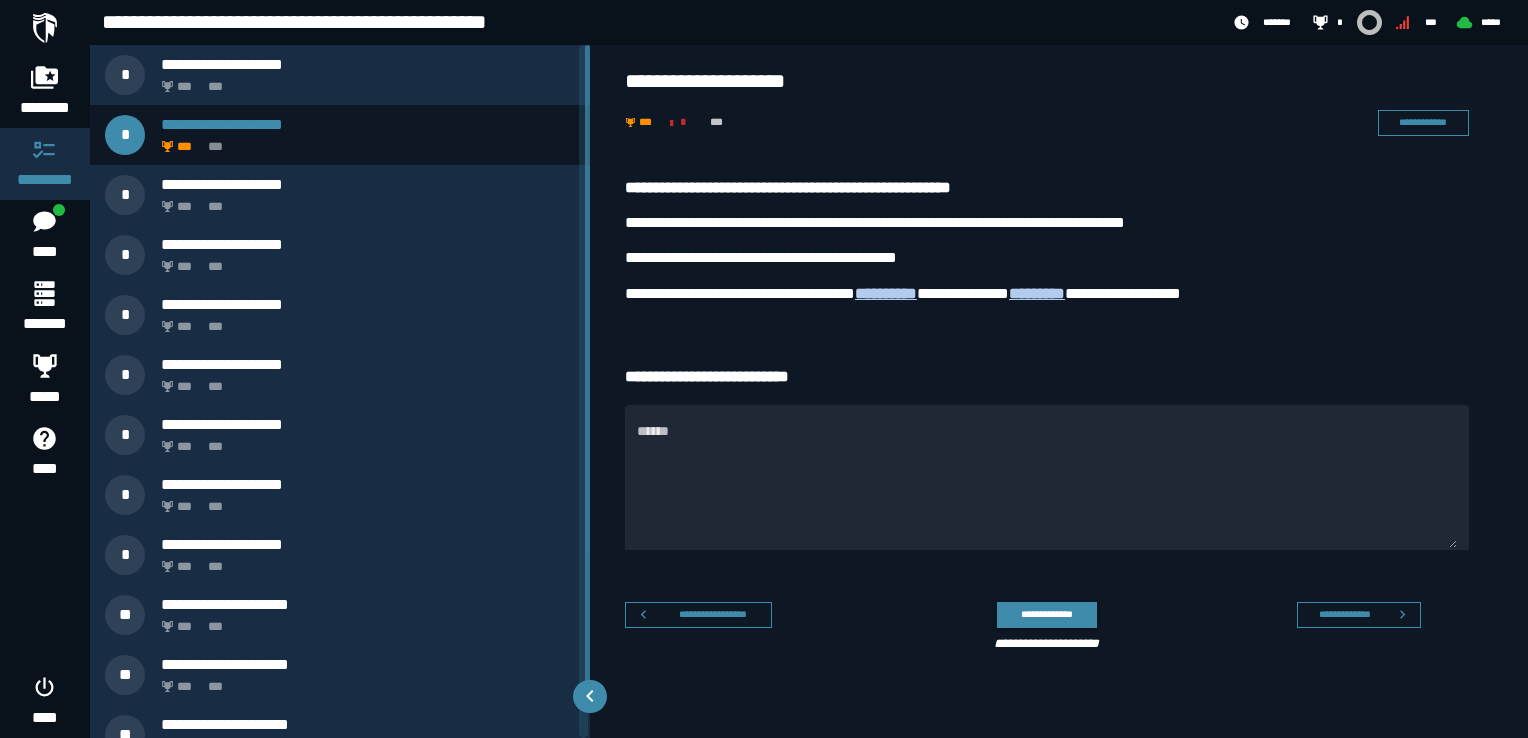 click on "**********" at bounding box center [1059, 418] 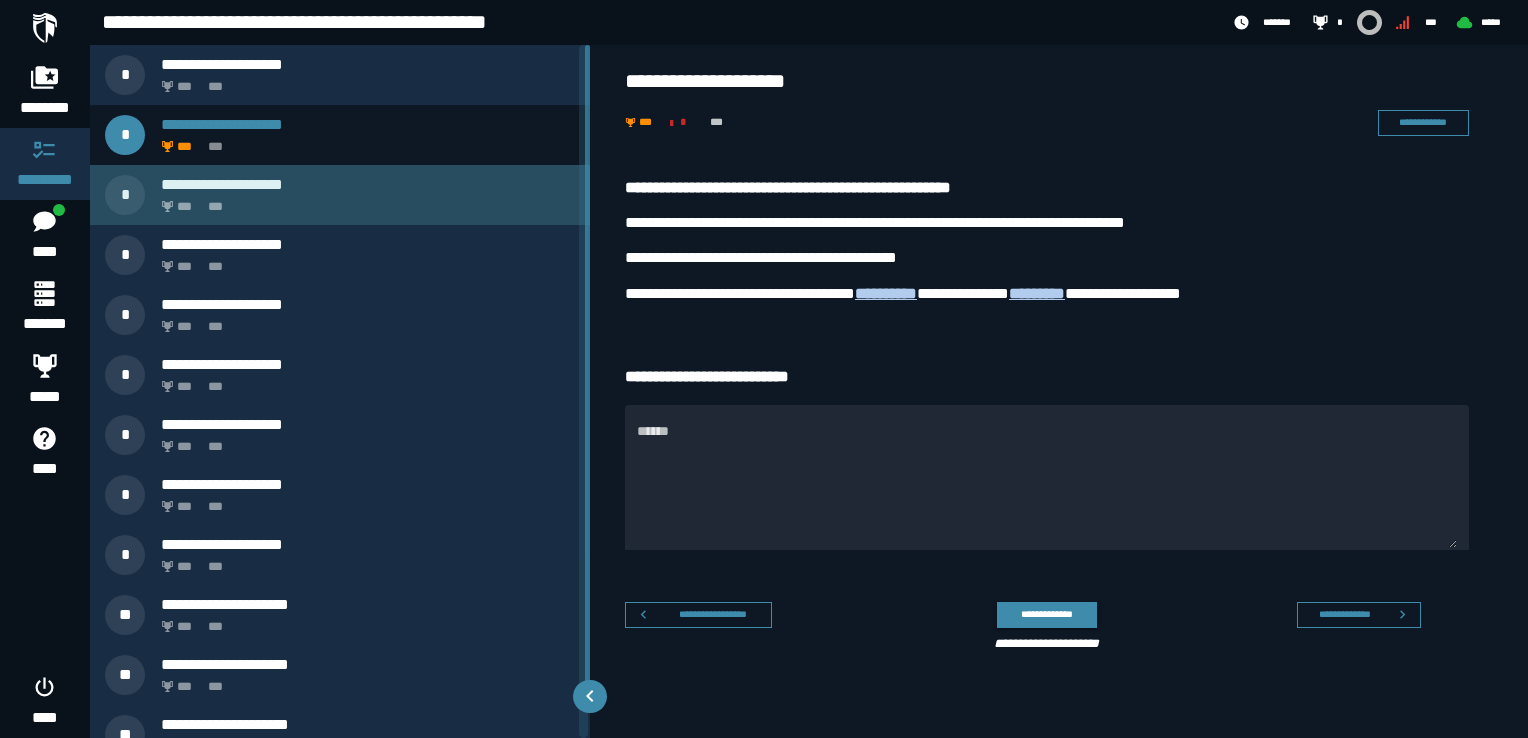 click on "*** ***" at bounding box center (364, 201) 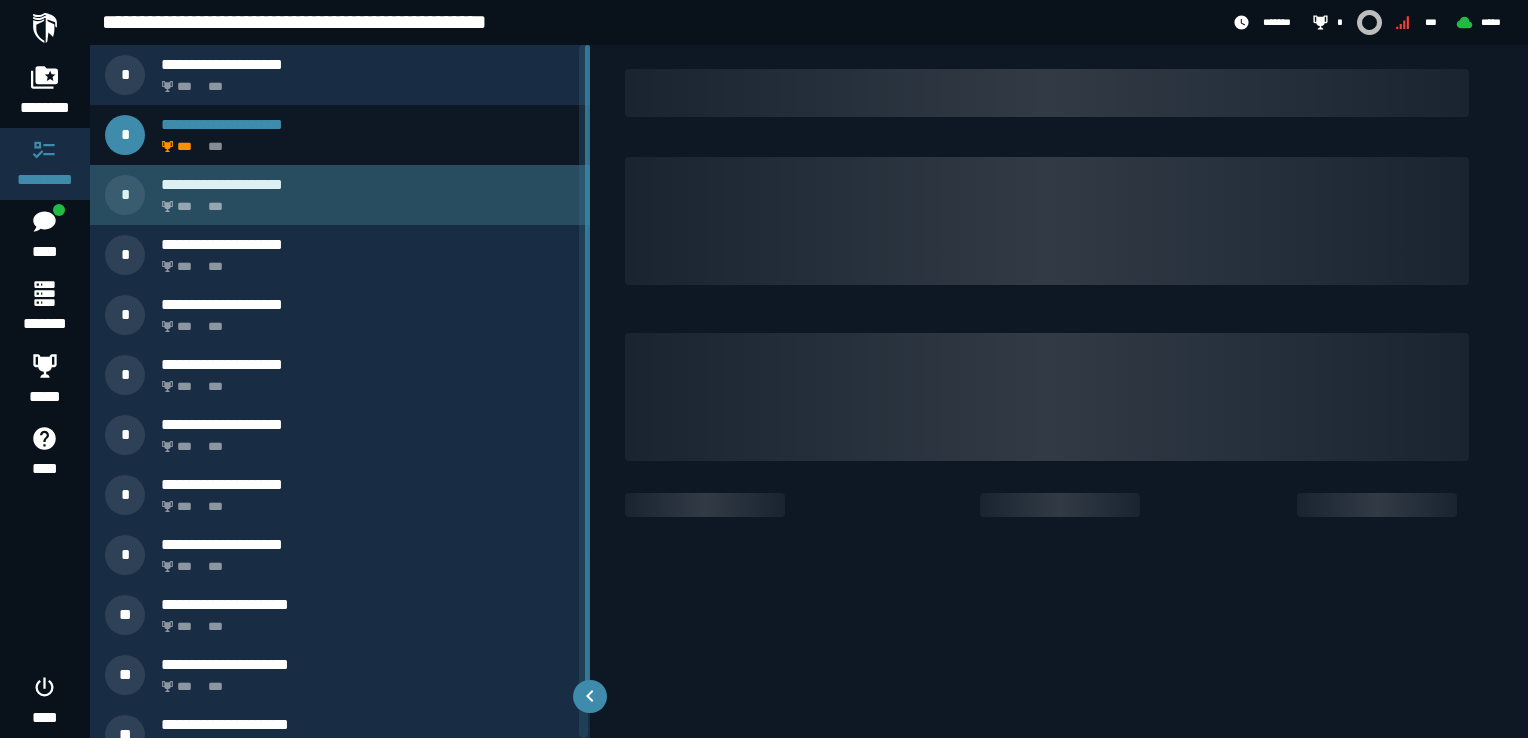 click on "*** ***" at bounding box center [364, 201] 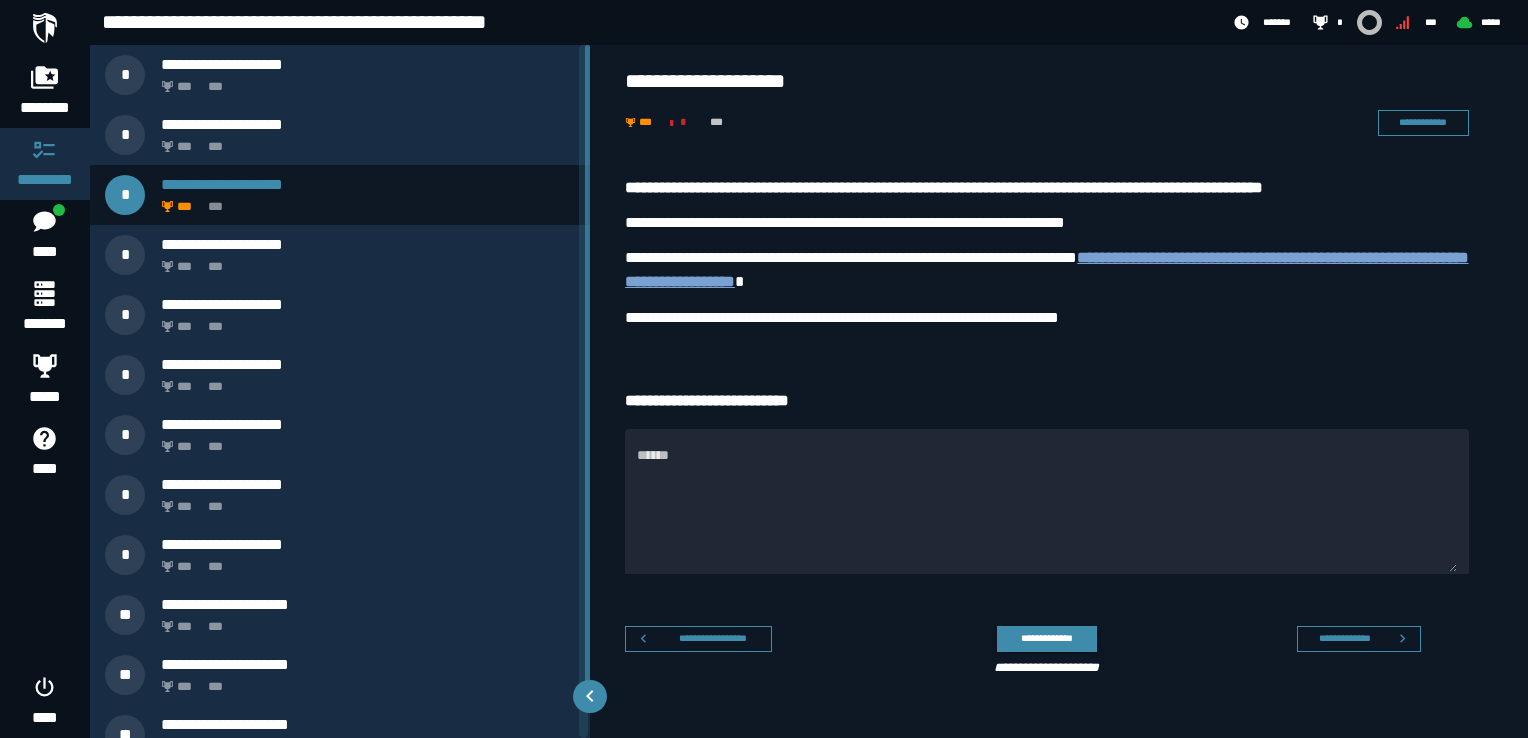 click on "**********" at bounding box center [1047, 269] 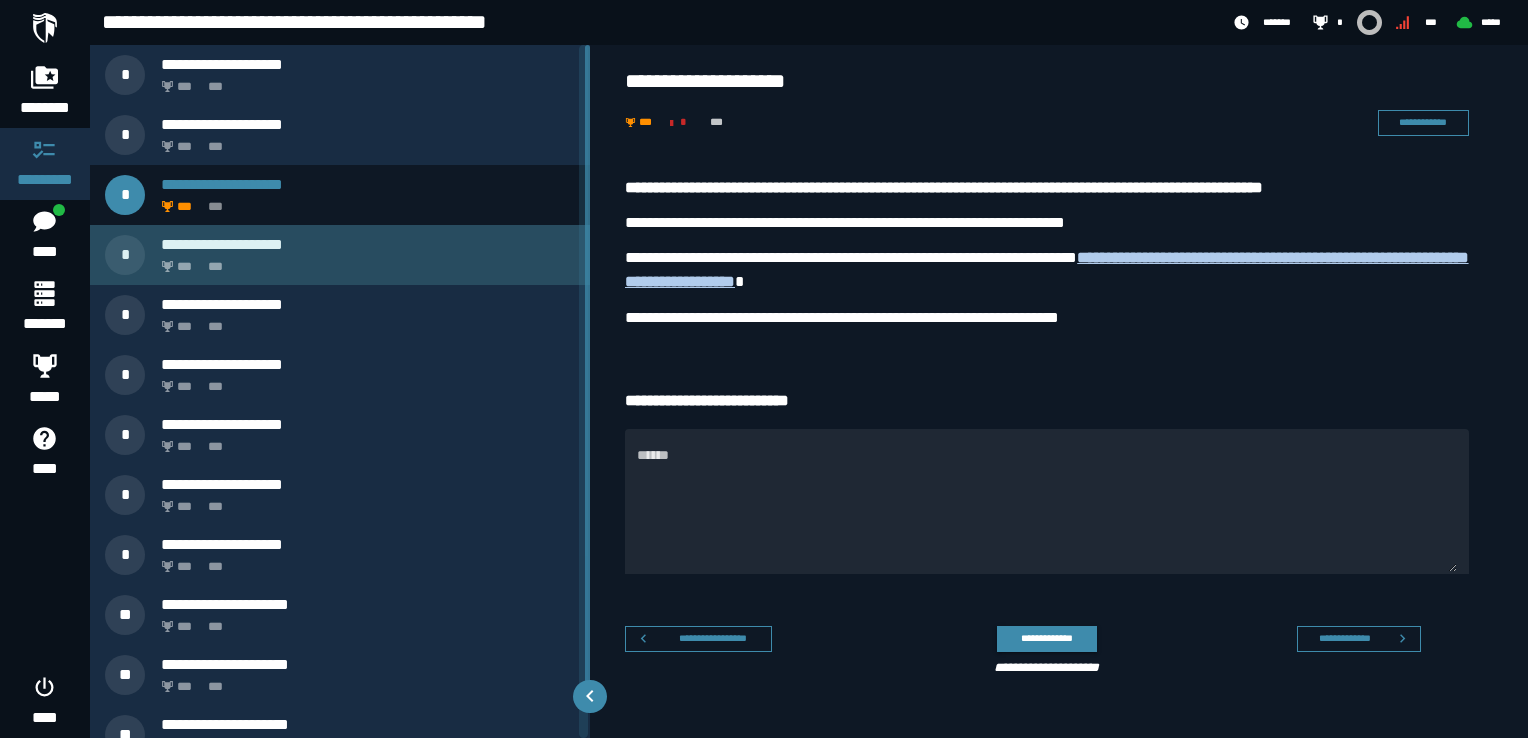 click on "**********" at bounding box center [340, 255] 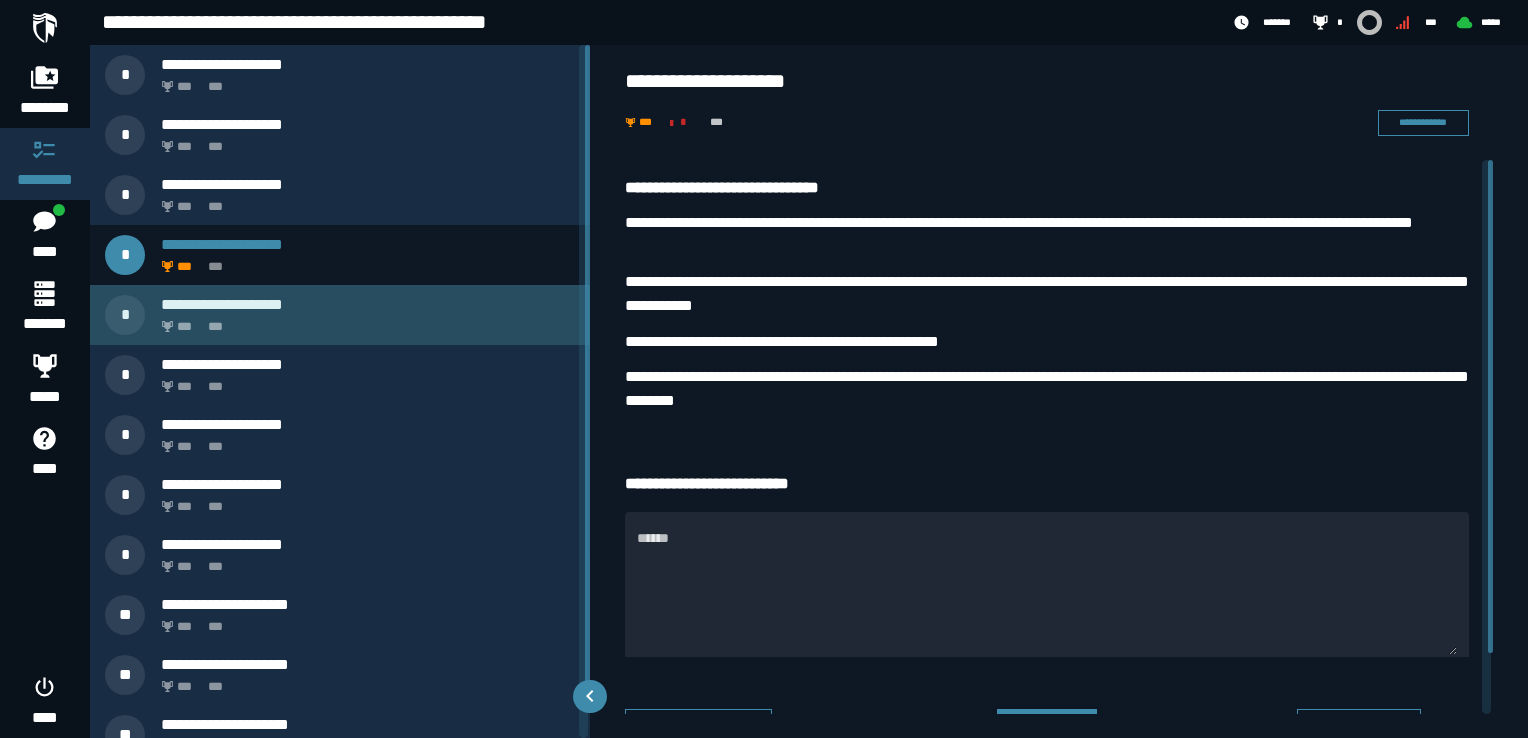 click on "**********" at bounding box center (368, 304) 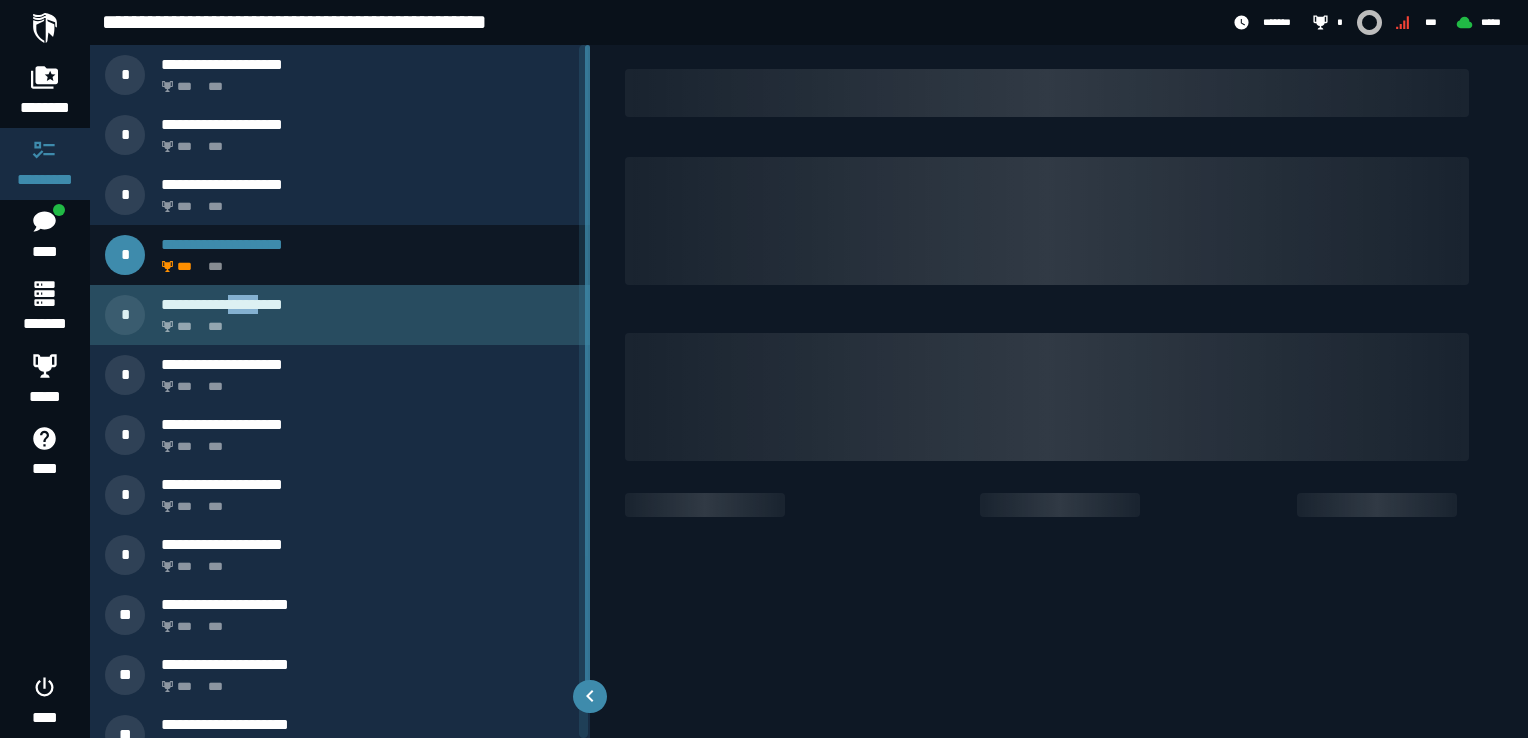 click on "**********" at bounding box center [368, 304] 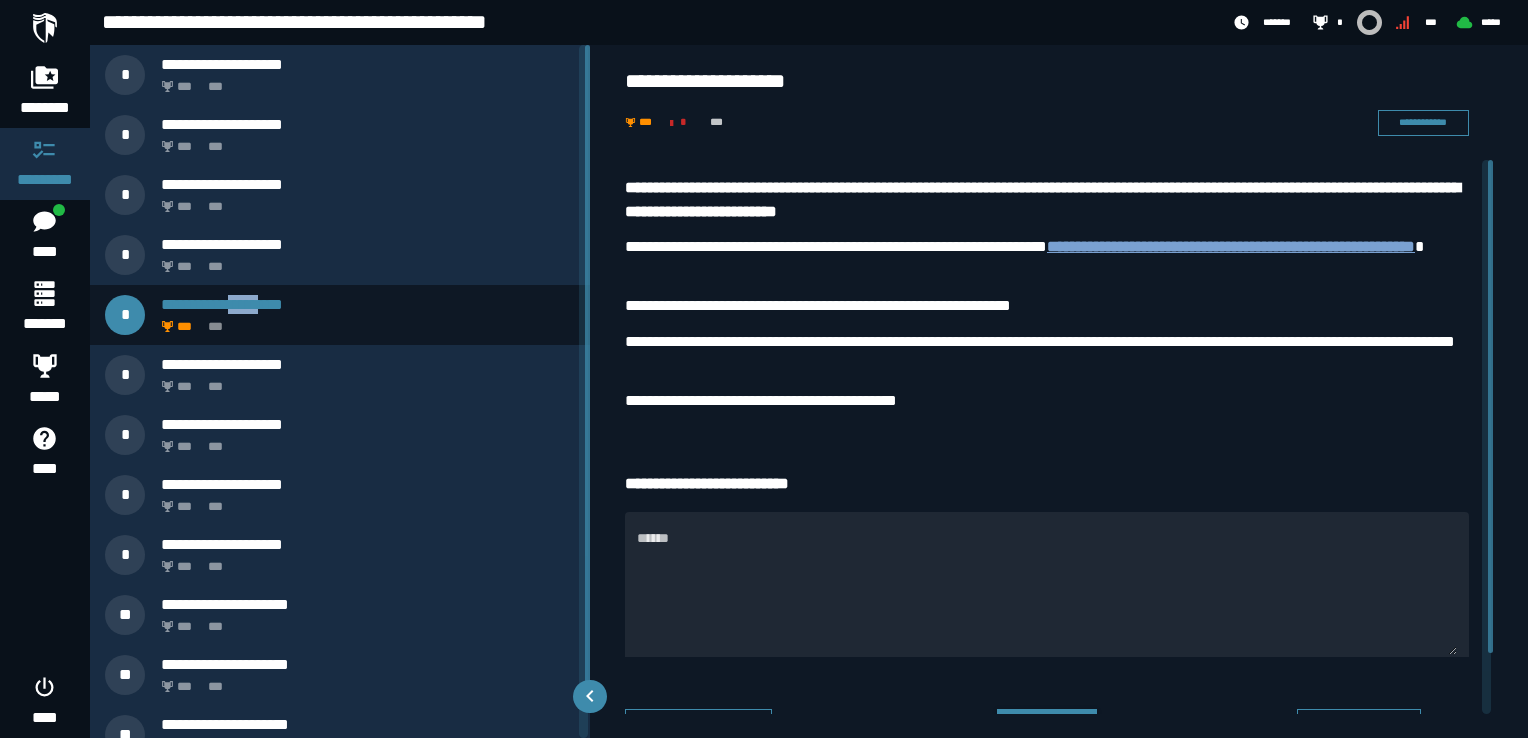 click on "**********" at bounding box center (1231, 246) 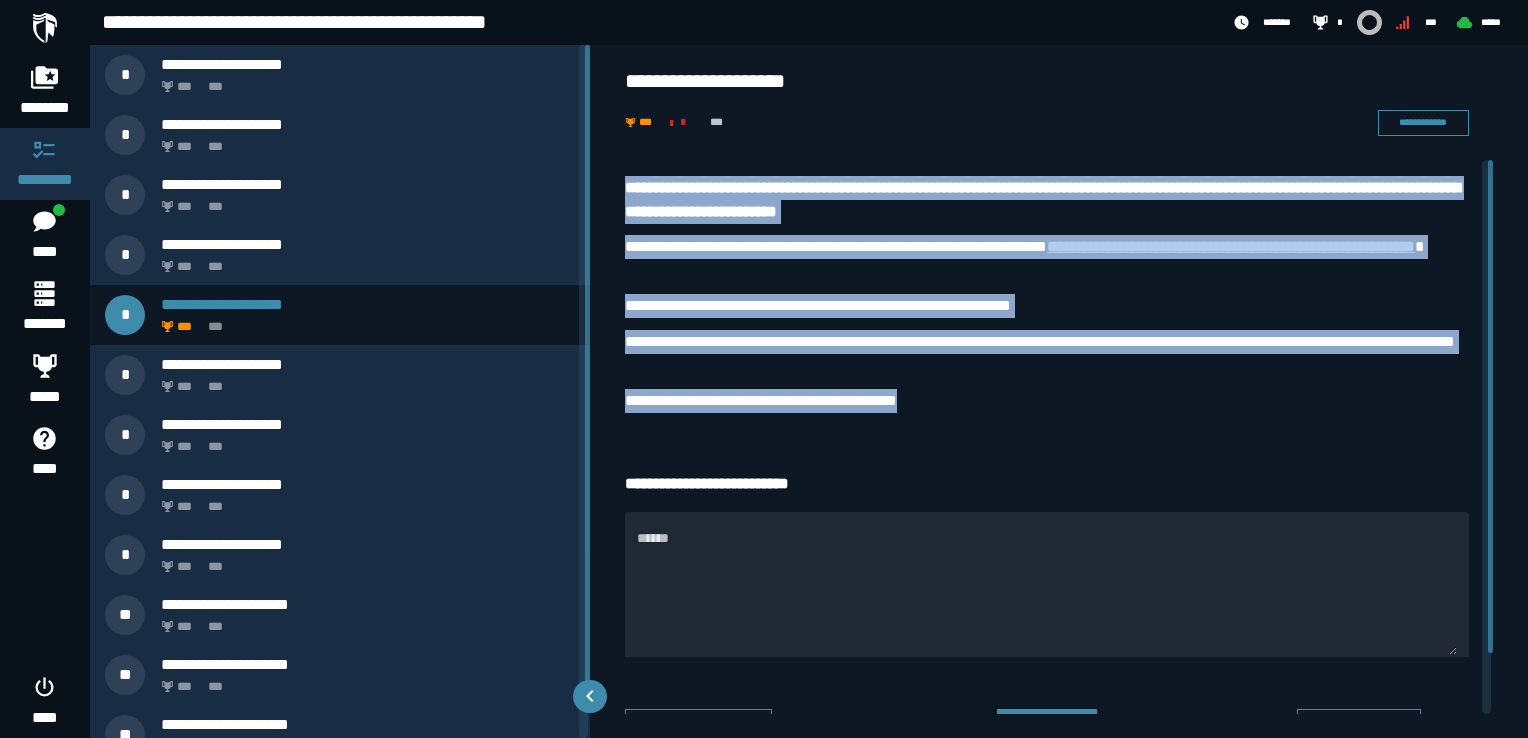 drag, startPoint x: 624, startPoint y: 185, endPoint x: 958, endPoint y: 404, distance: 399.39578 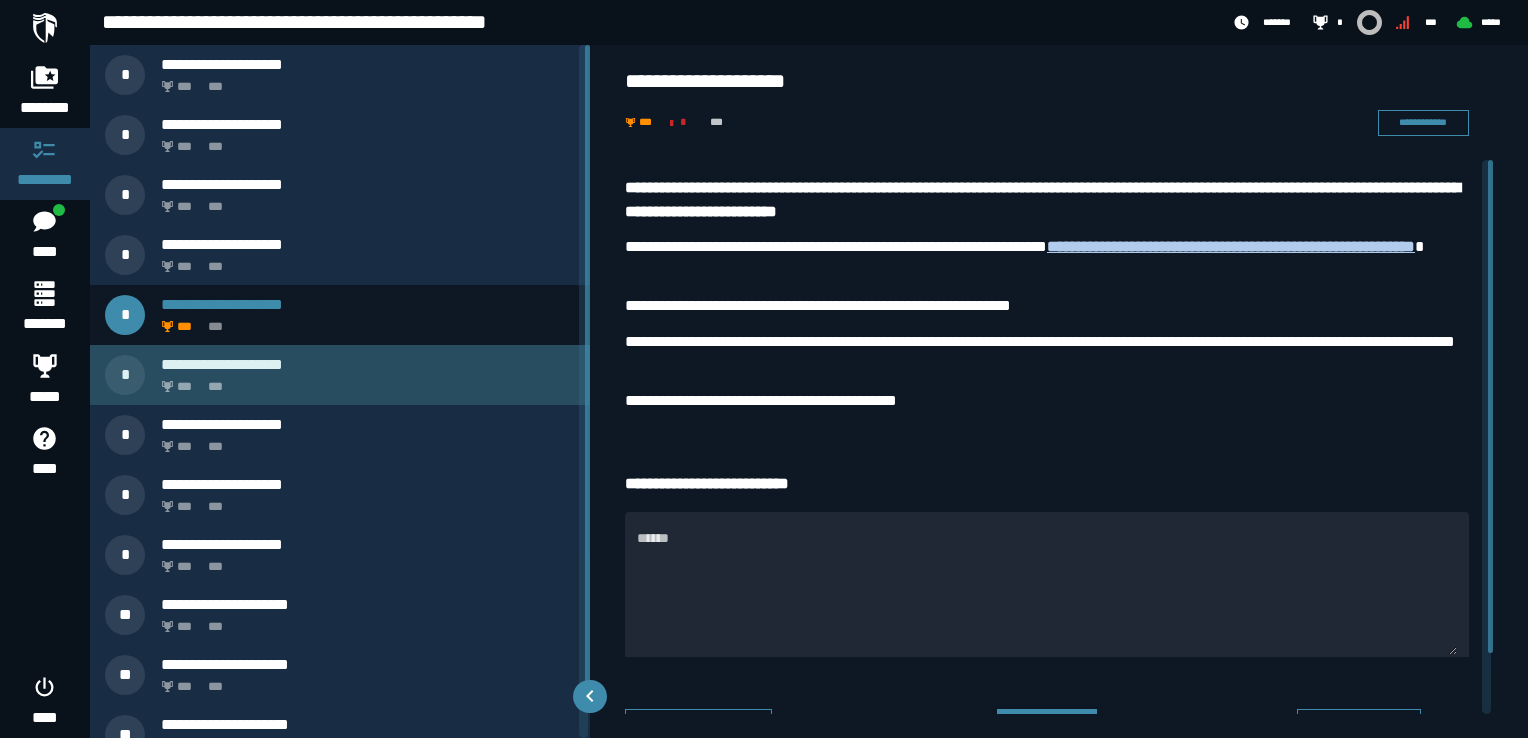 click on "**********" at bounding box center (368, 364) 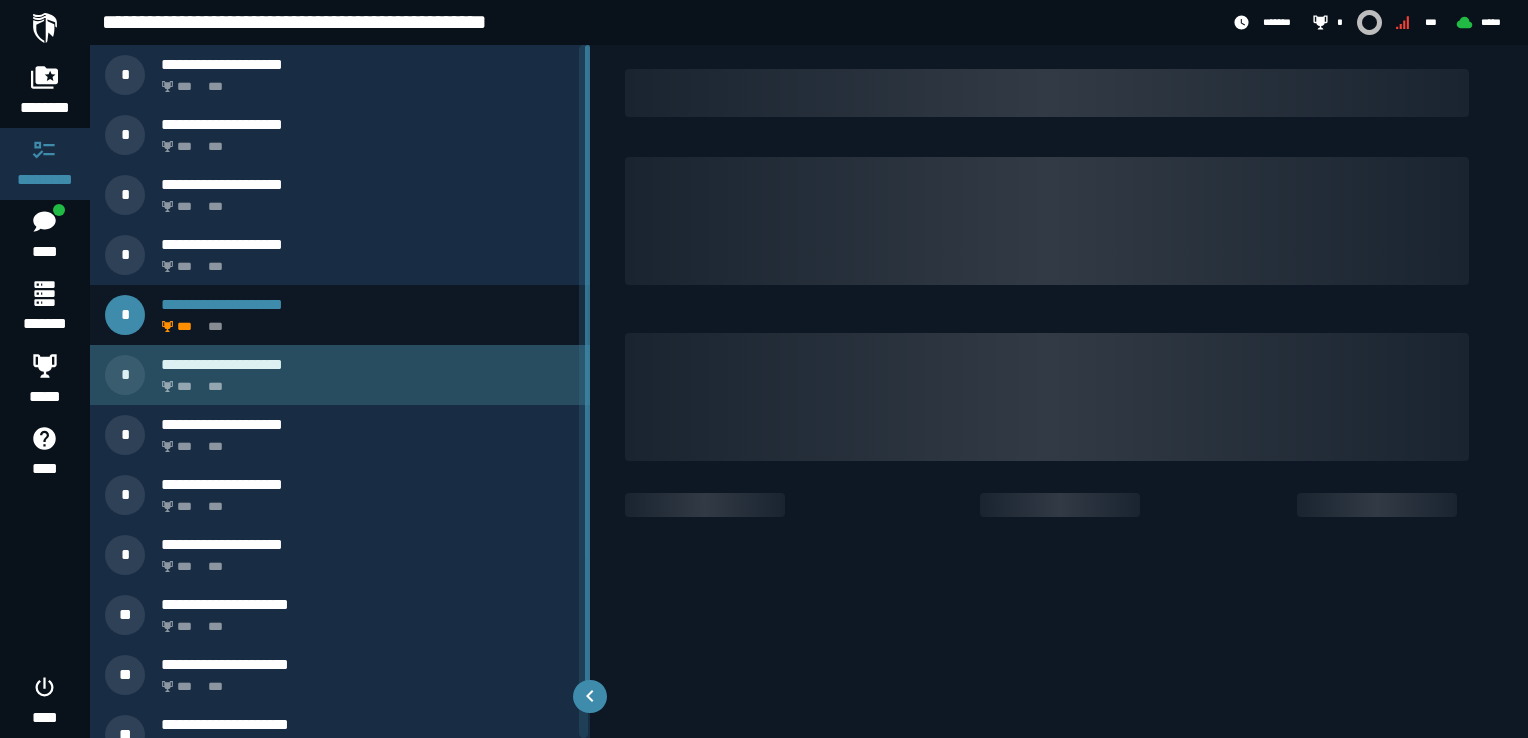 click on "**********" at bounding box center (368, 364) 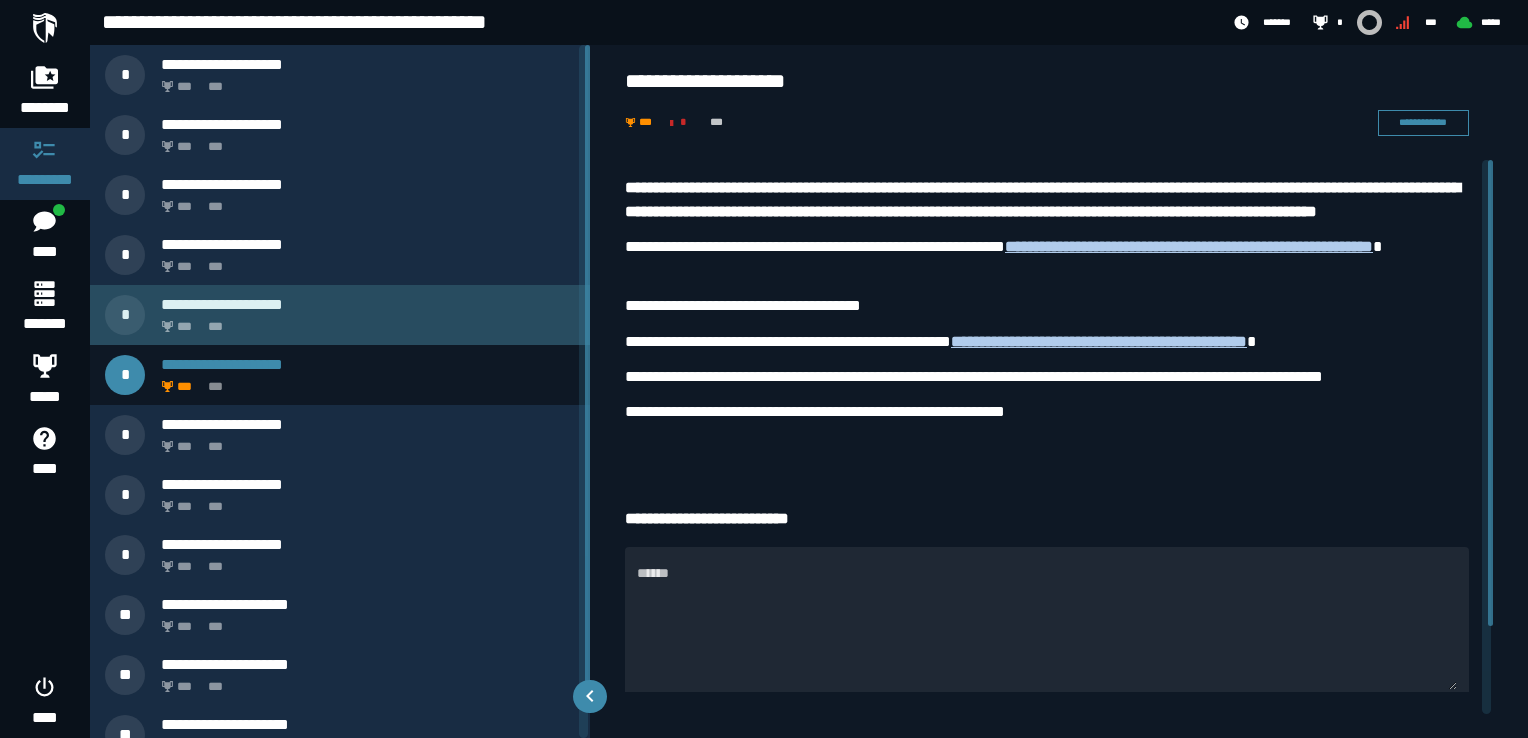 click on "**********" at bounding box center [368, 304] 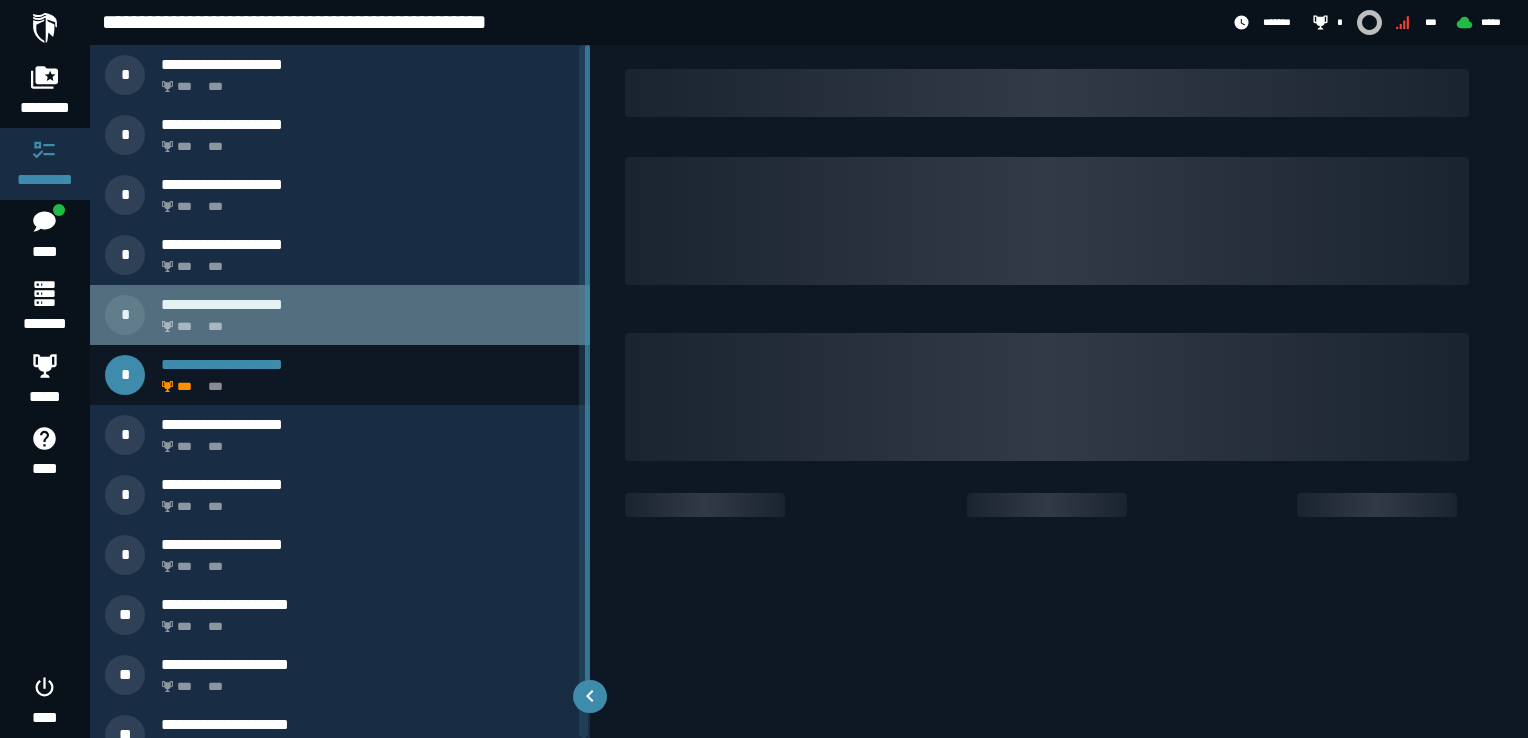 click on "**********" at bounding box center (368, 304) 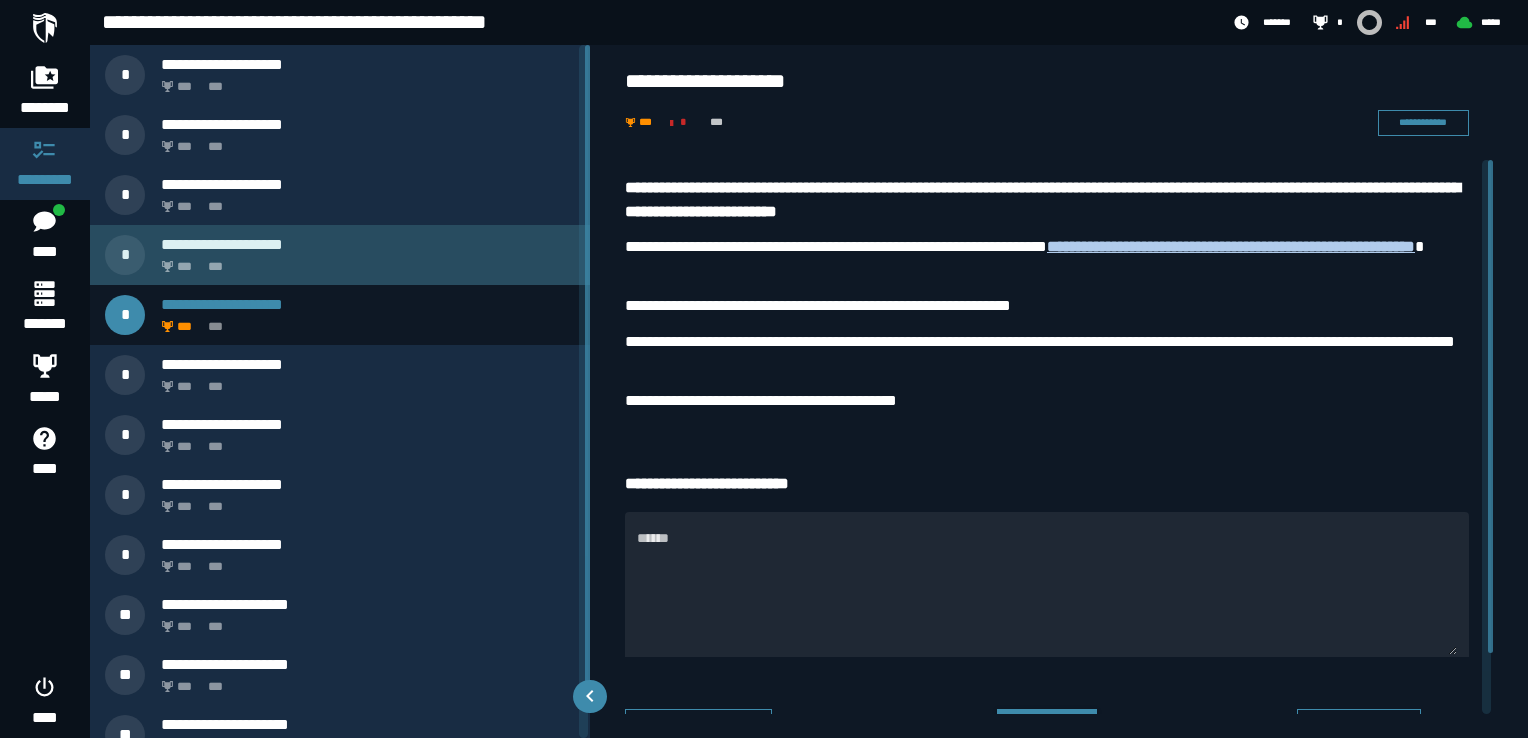 click on "*** ***" at bounding box center (364, 261) 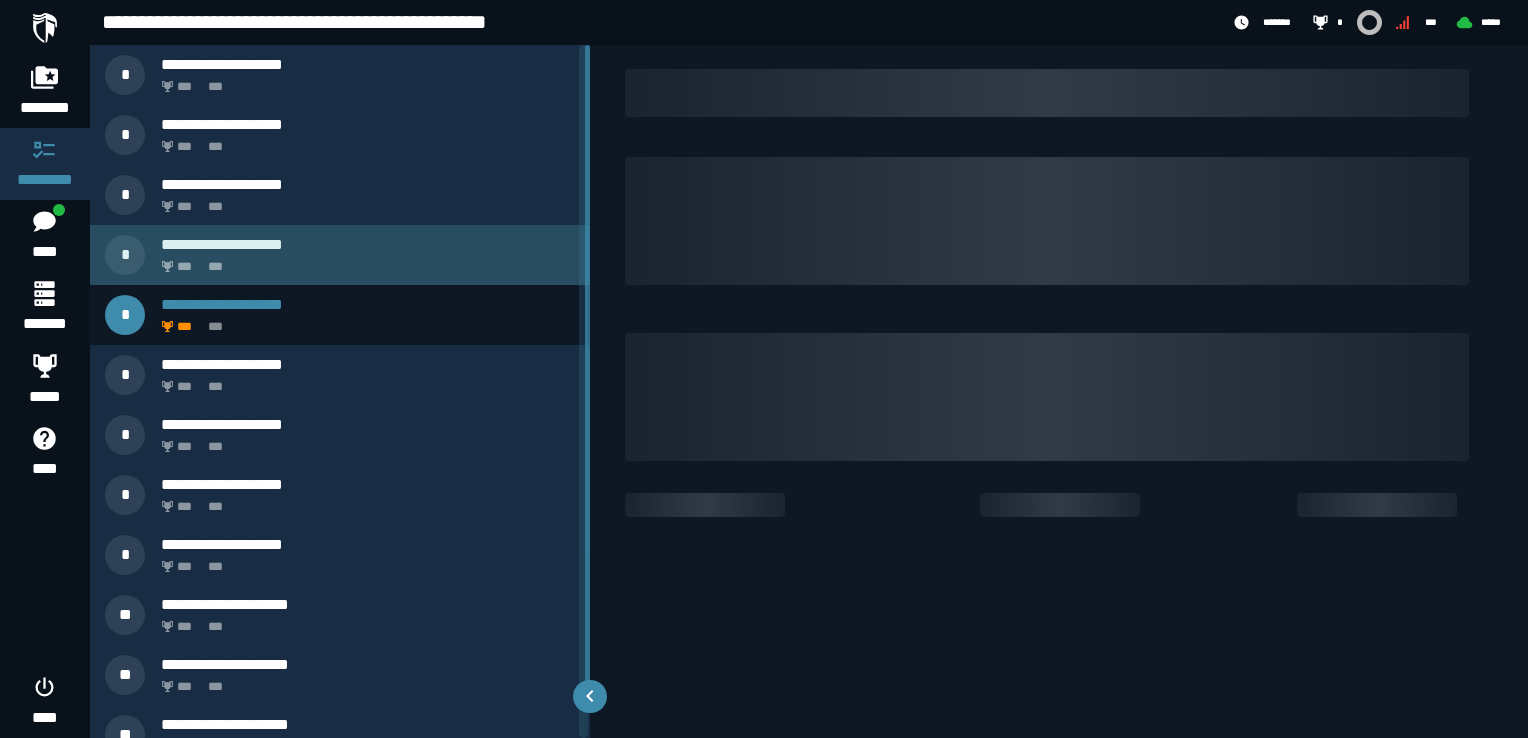 click on "*** ***" at bounding box center [364, 261] 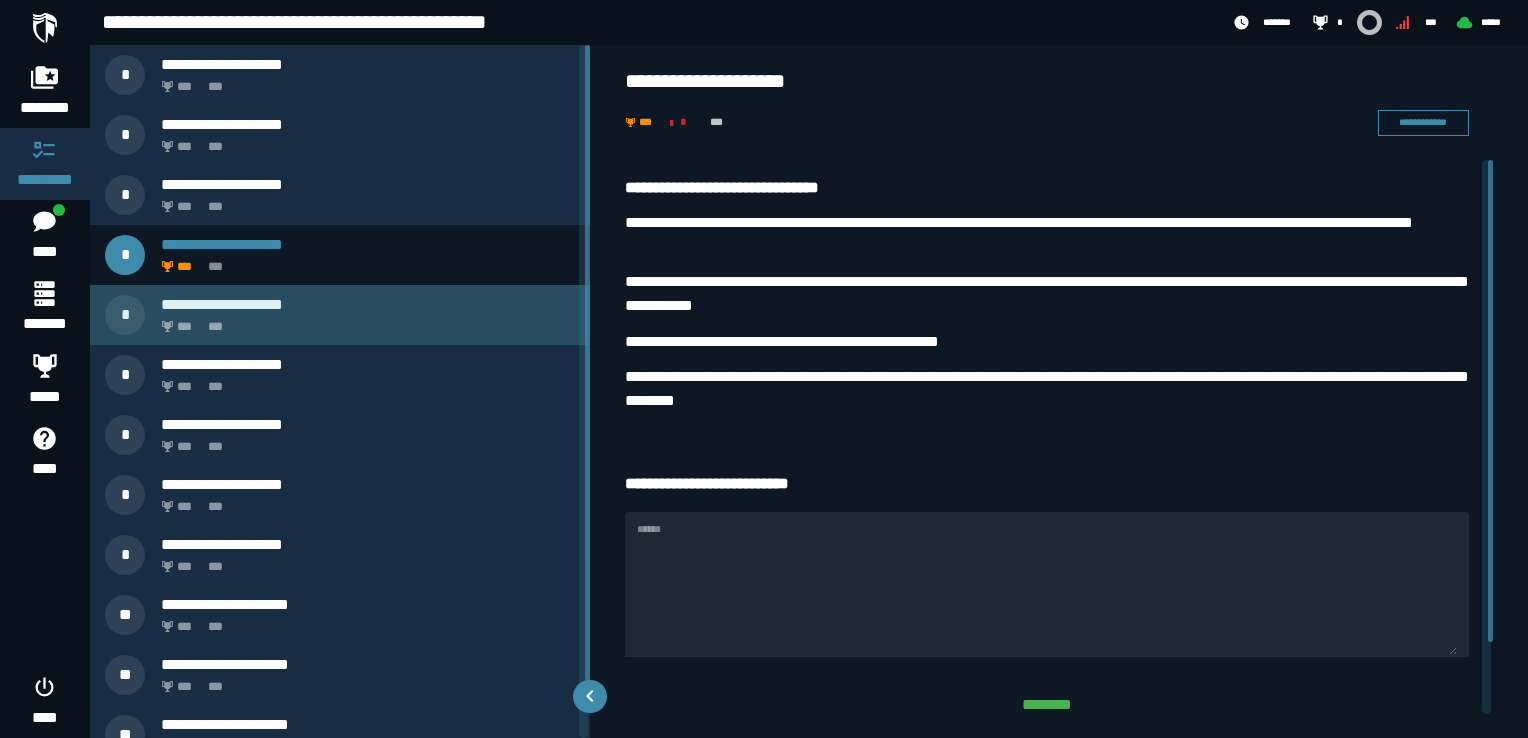 click on "**********" at bounding box center (368, 304) 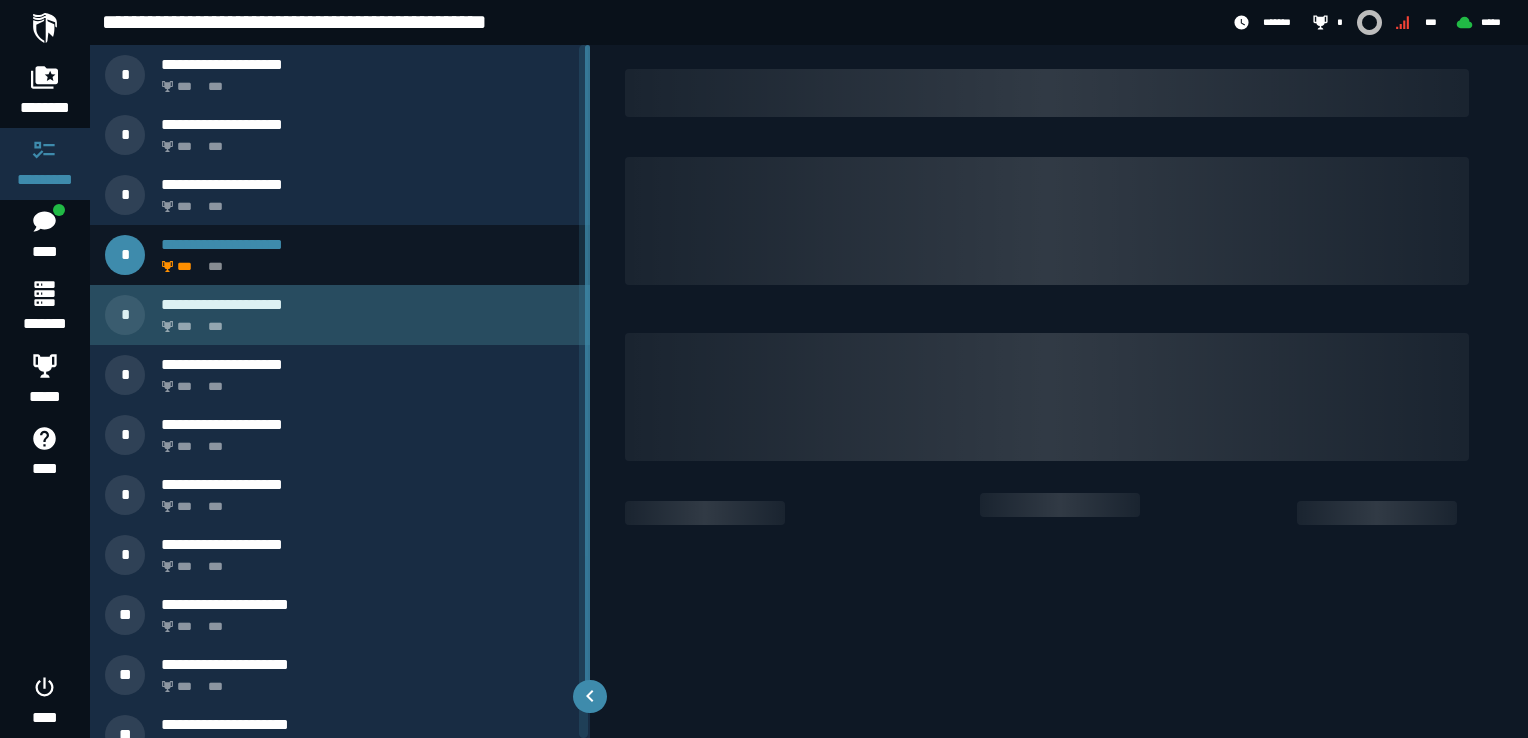 click on "**********" at bounding box center [368, 304] 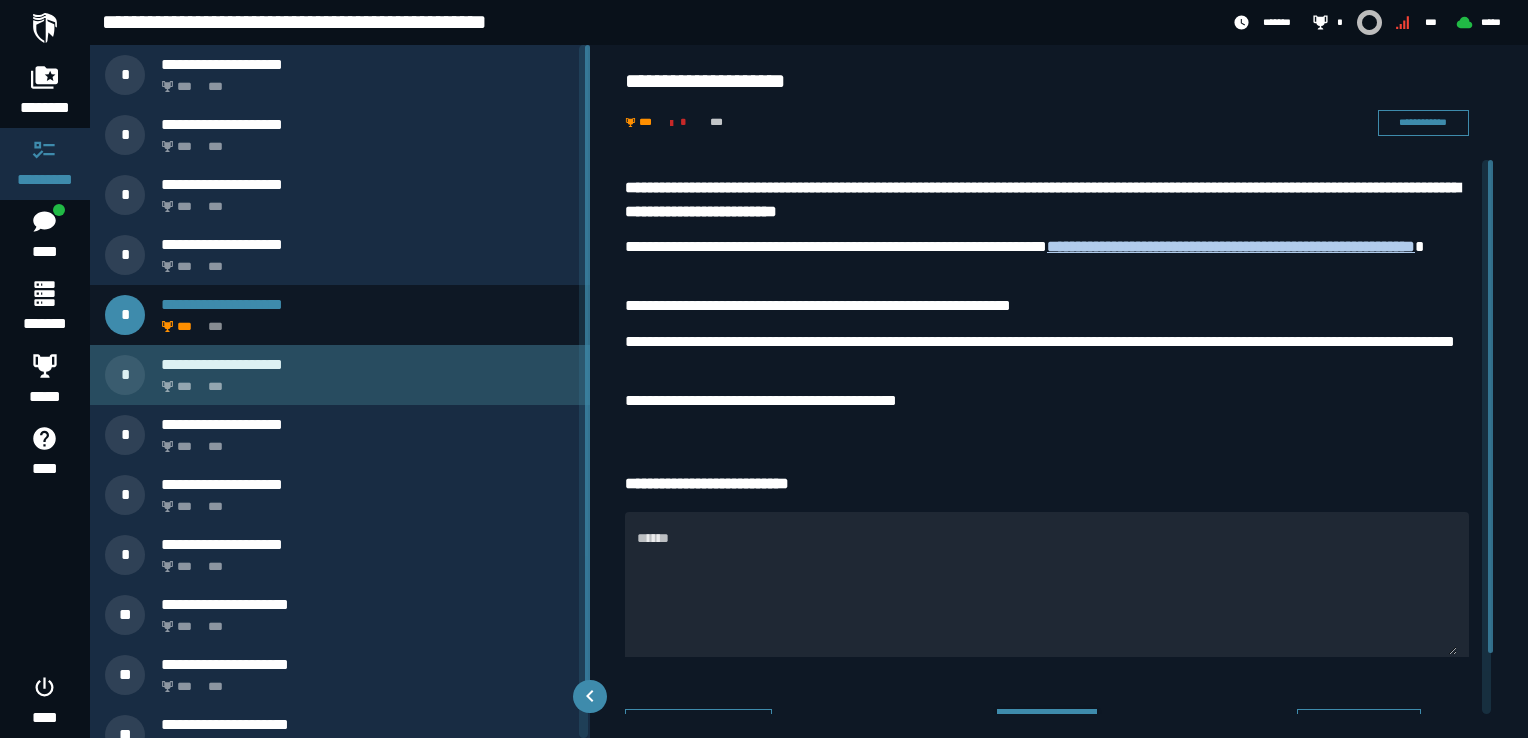 click on "**********" at bounding box center [368, 364] 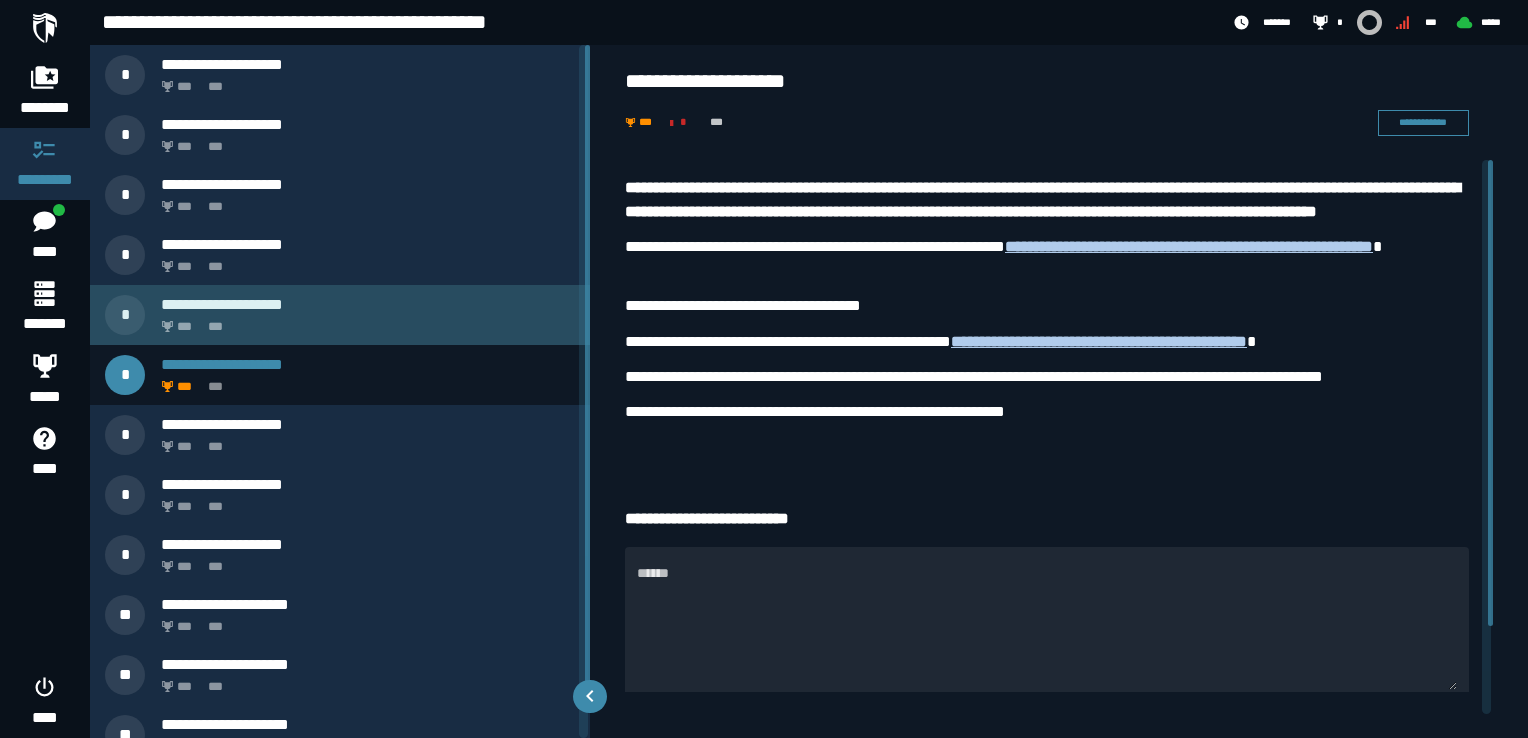 click on "**********" at bounding box center (368, 304) 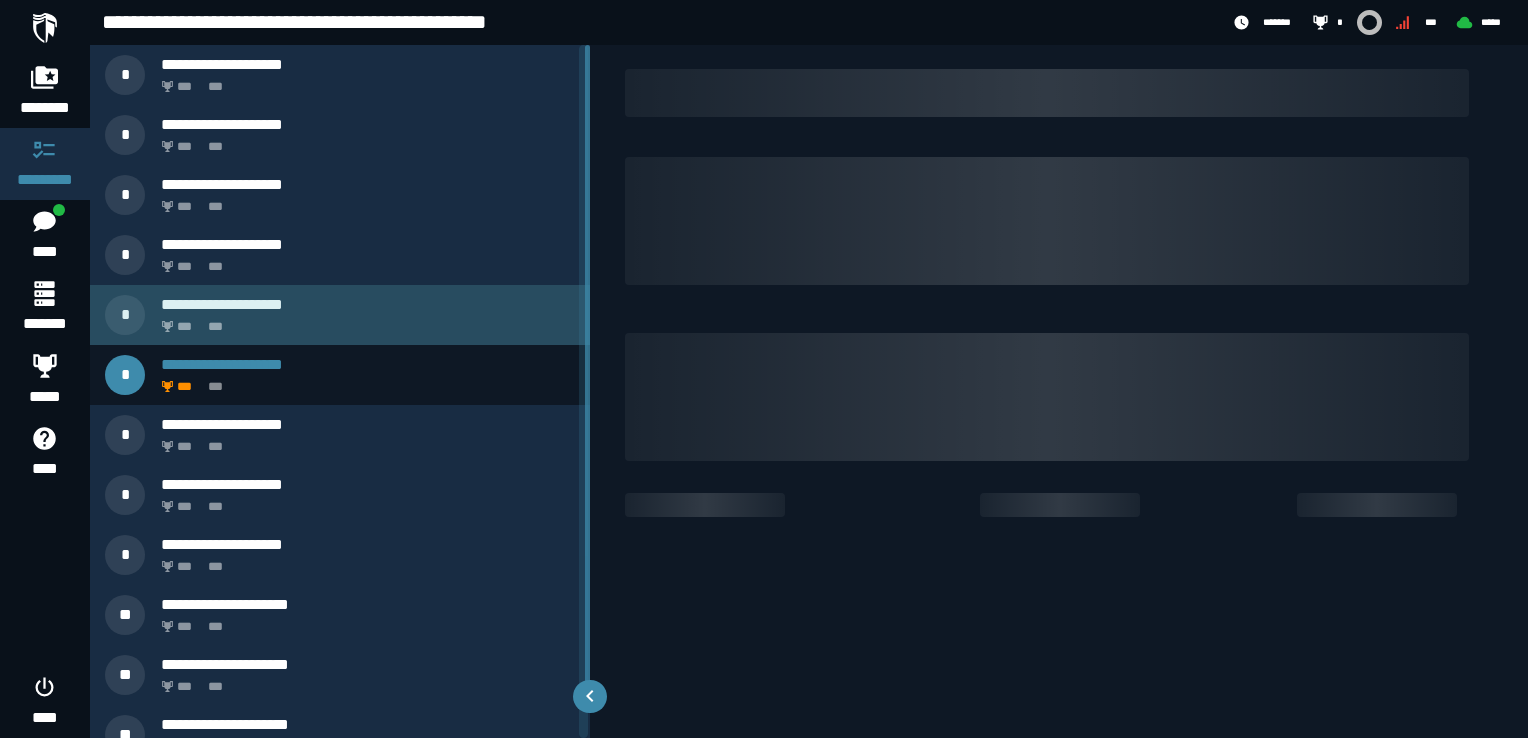 click on "**********" at bounding box center [368, 304] 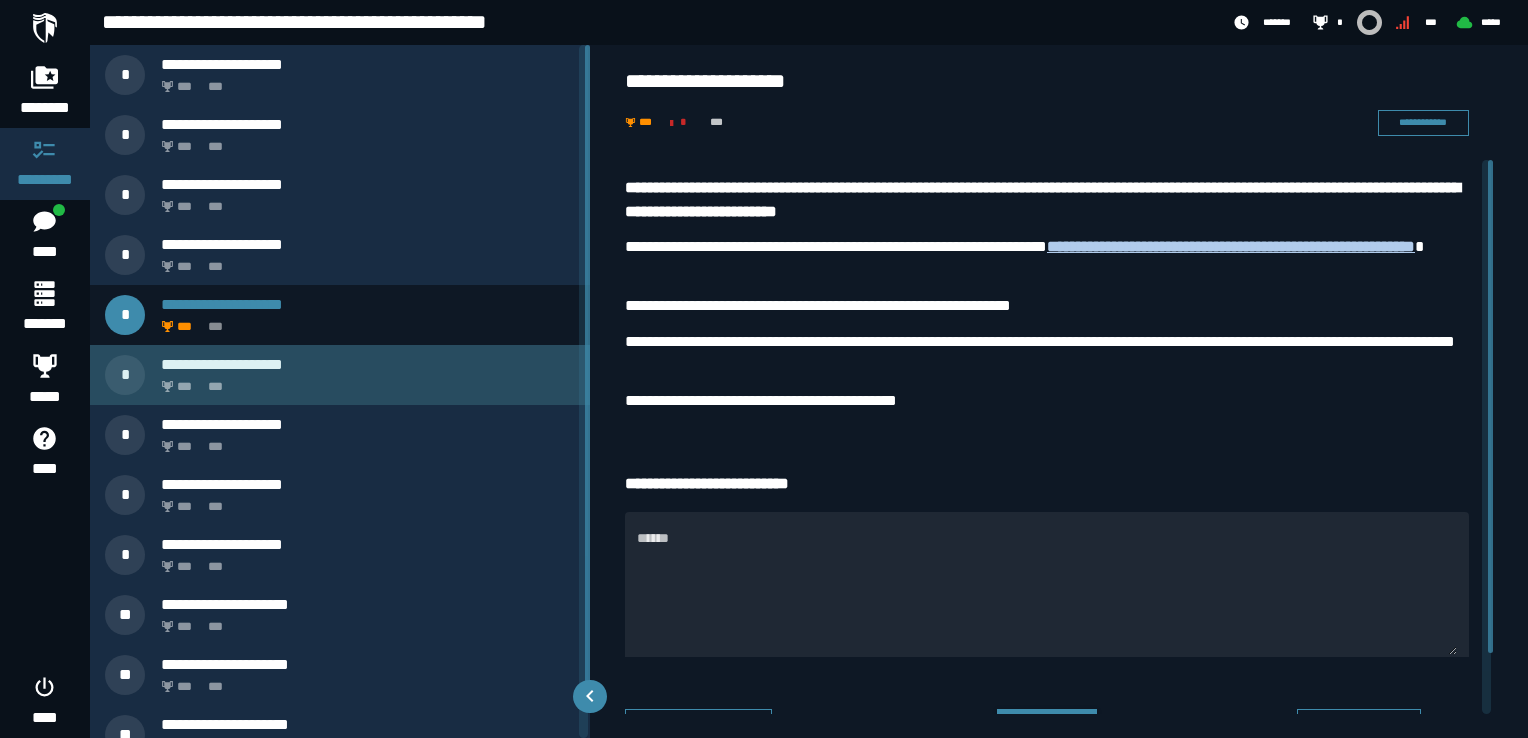 click on "**********" at bounding box center [368, 364] 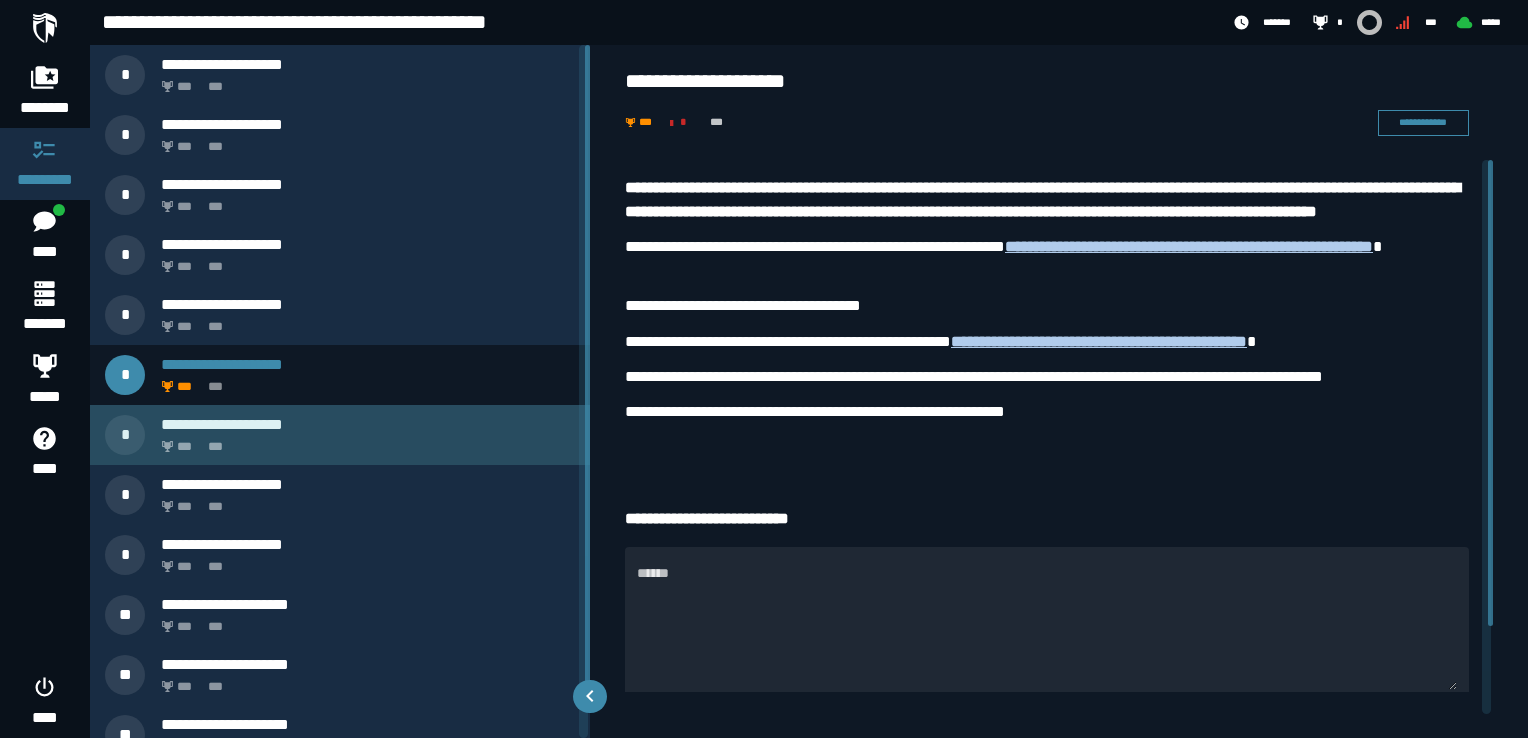 click on "**********" at bounding box center (368, 424) 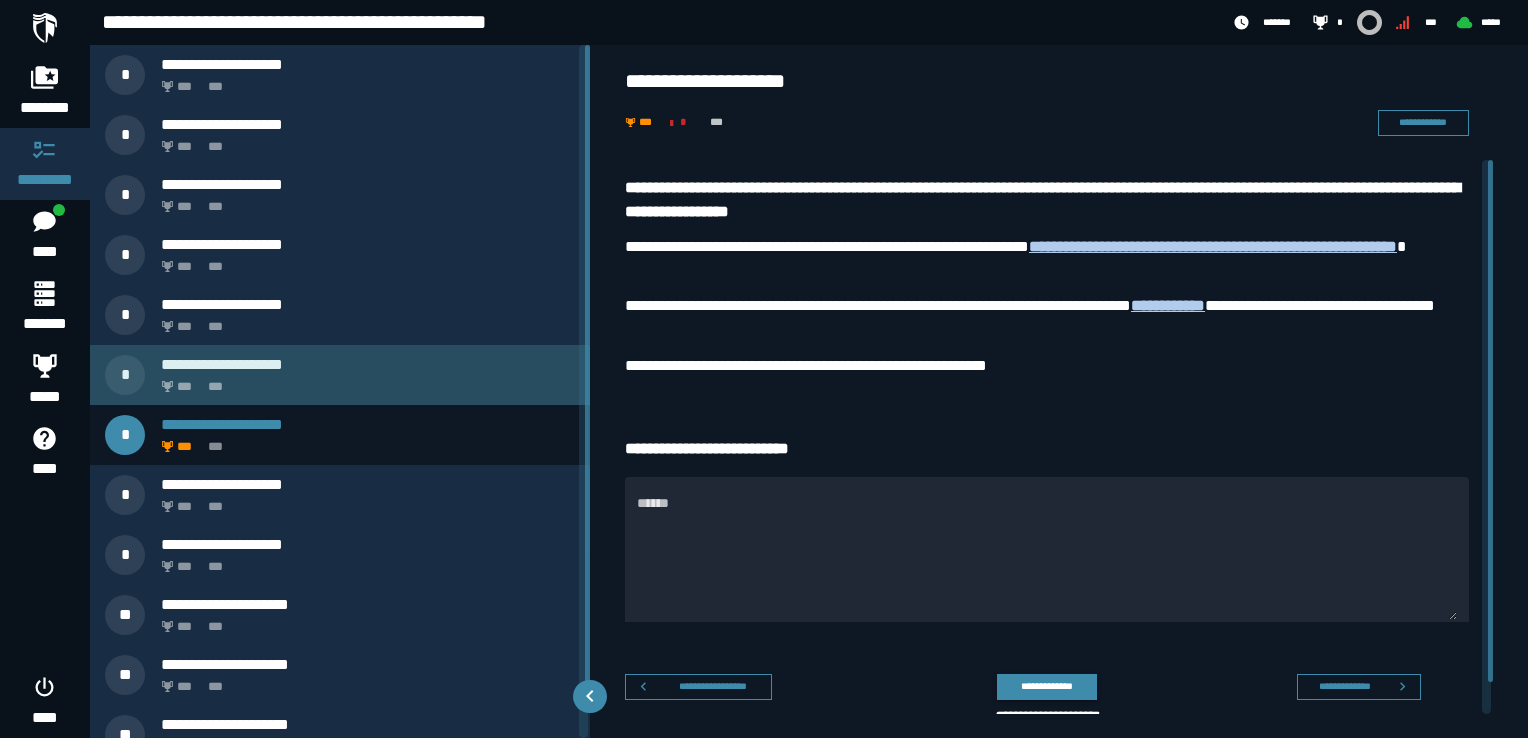 click on "*** ***" at bounding box center (364, 381) 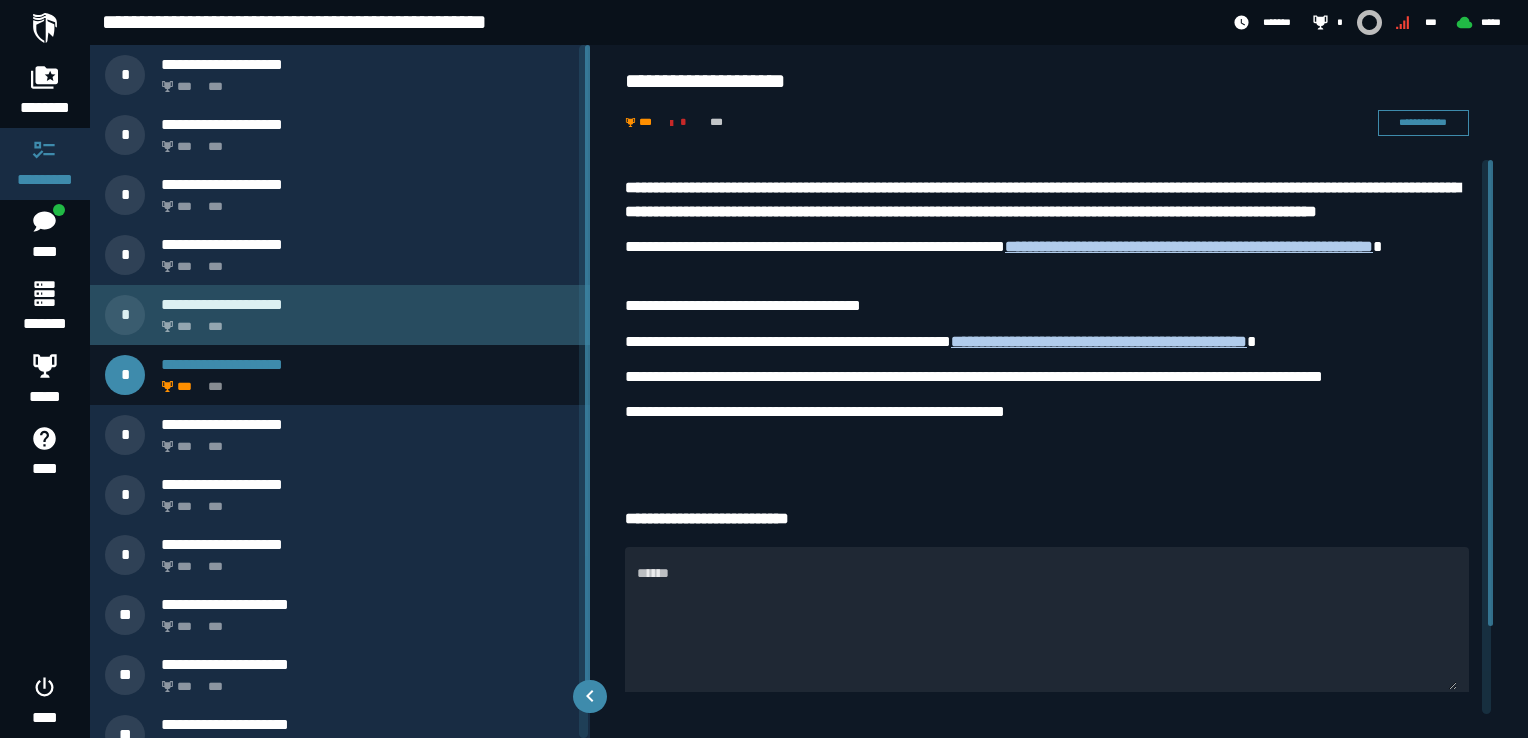 click on "*** ***" at bounding box center [364, 321] 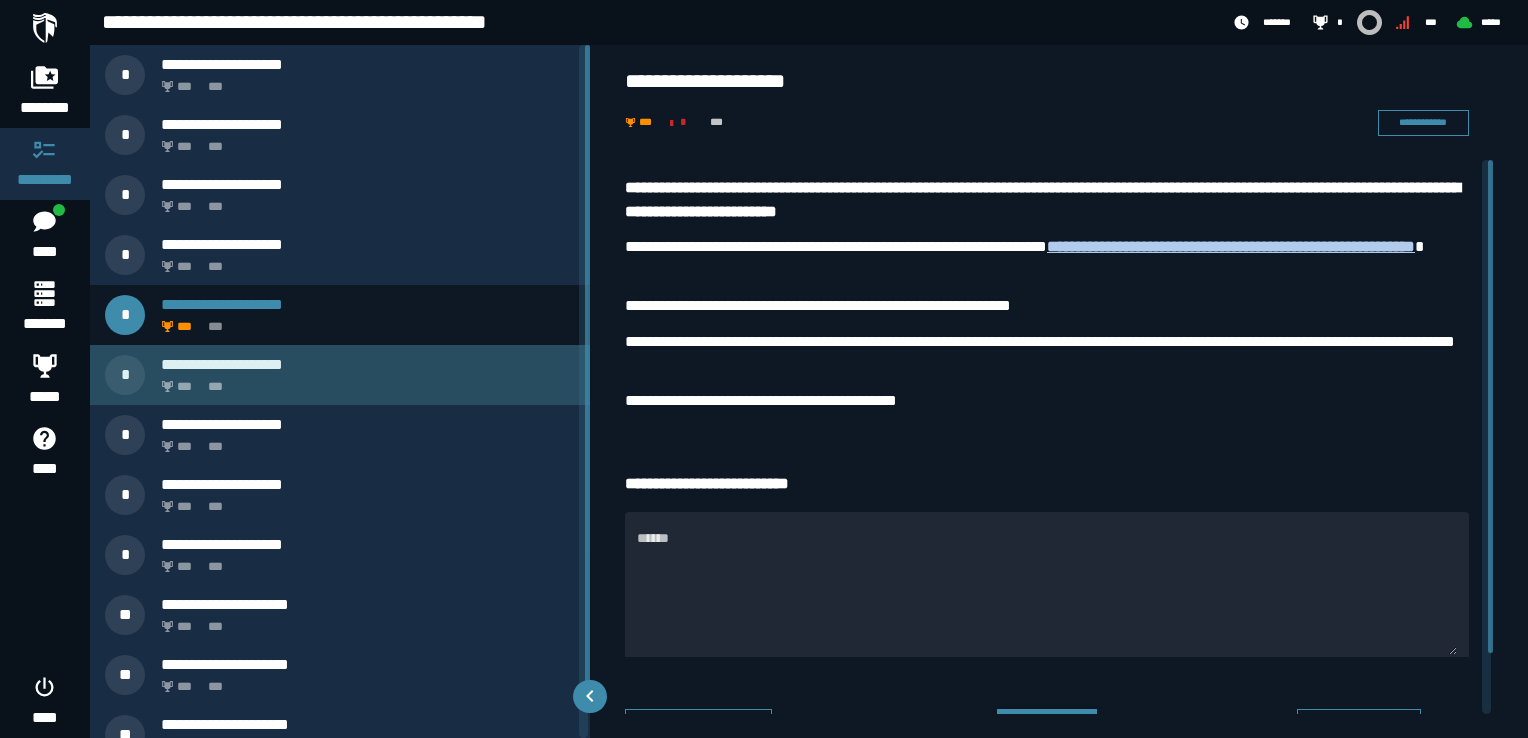 click on "*** ***" at bounding box center [364, 381] 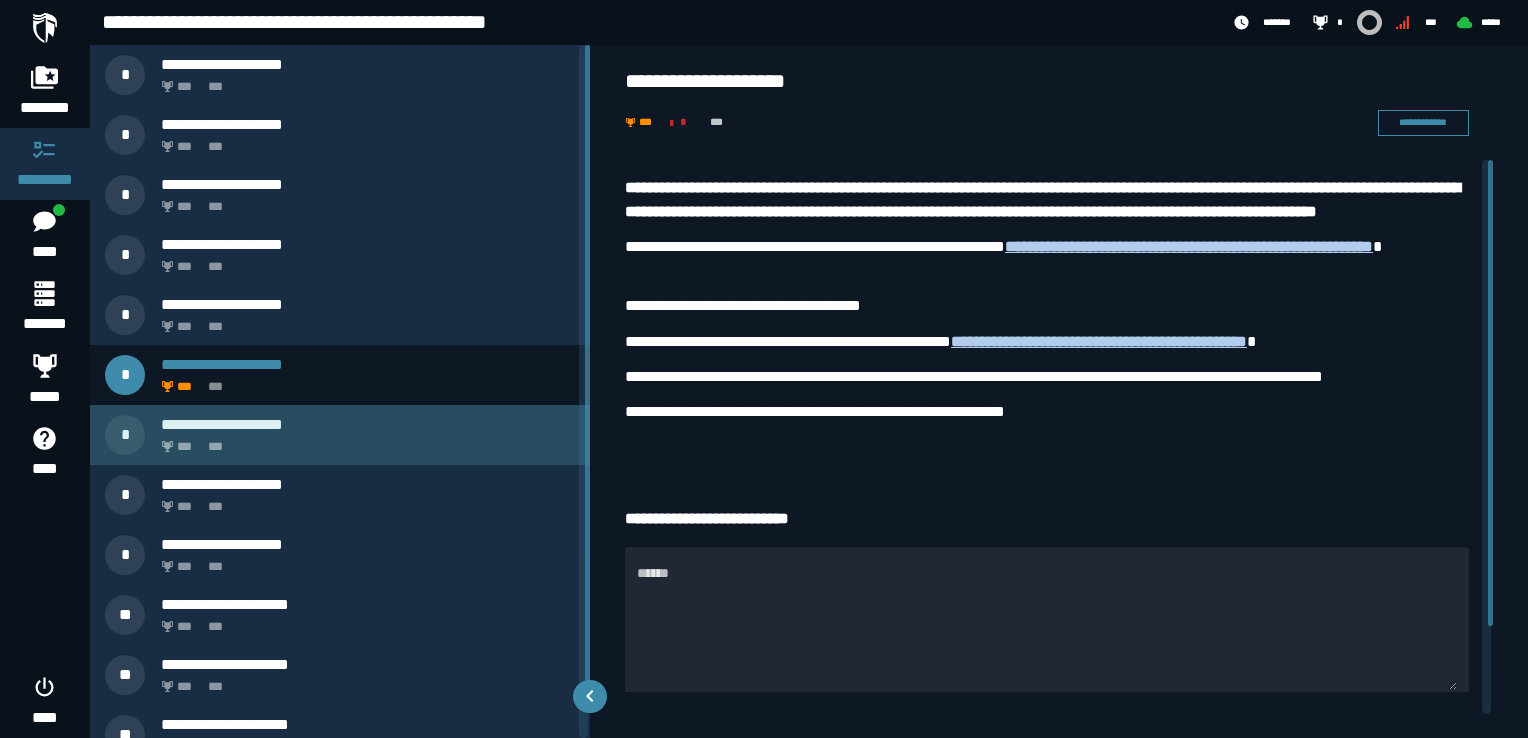 click on "*** ***" at bounding box center [364, 441] 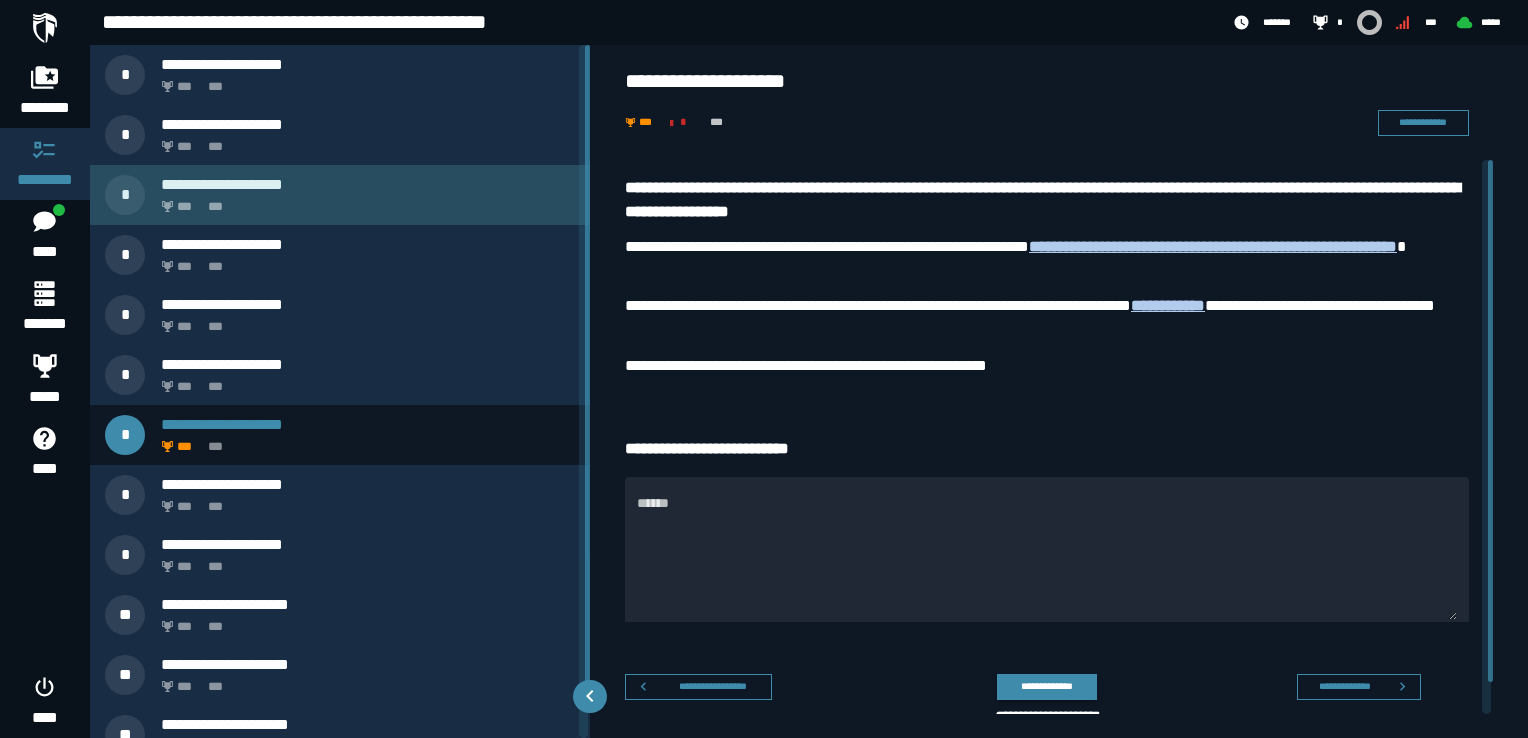 click on "**********" at bounding box center (368, 184) 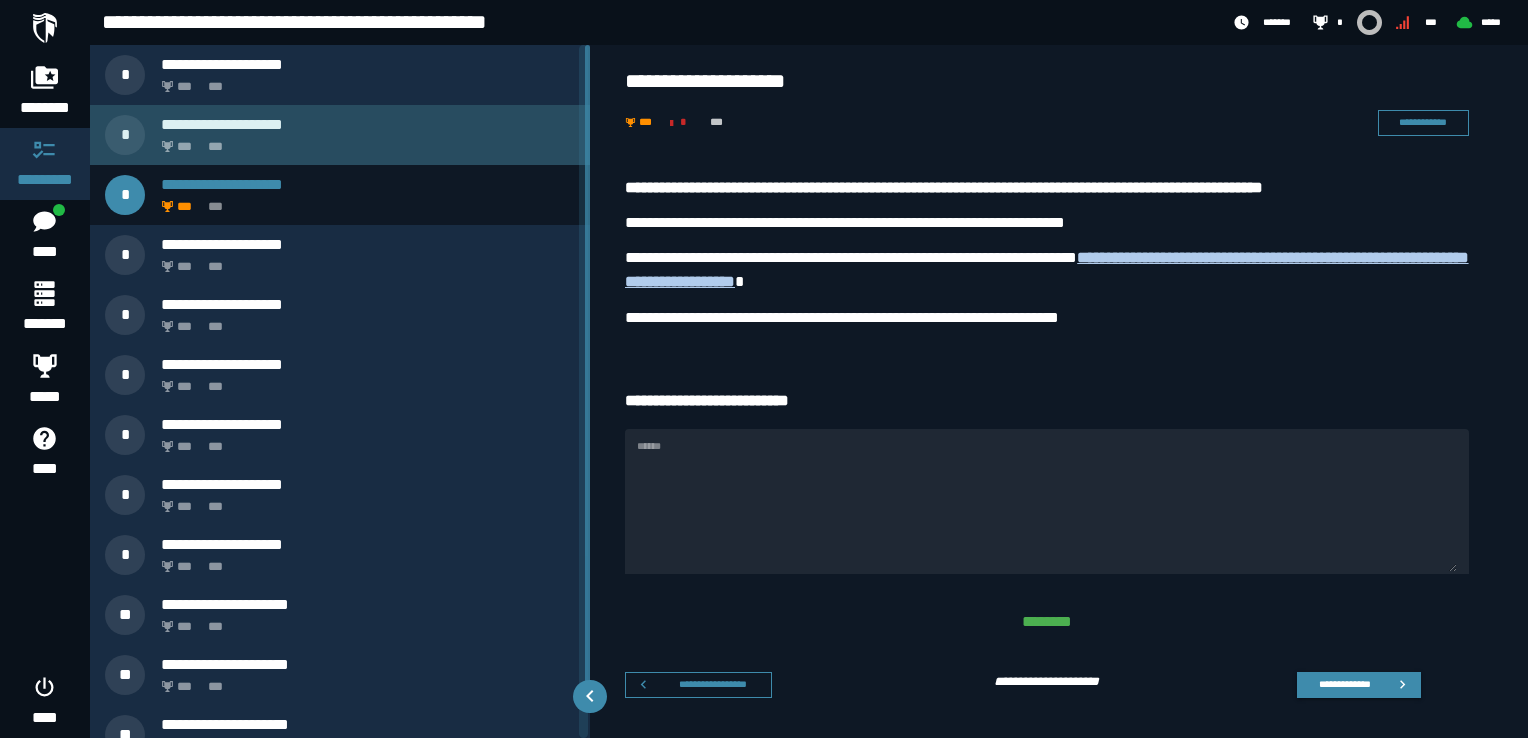 click on "*** ***" at bounding box center [364, 141] 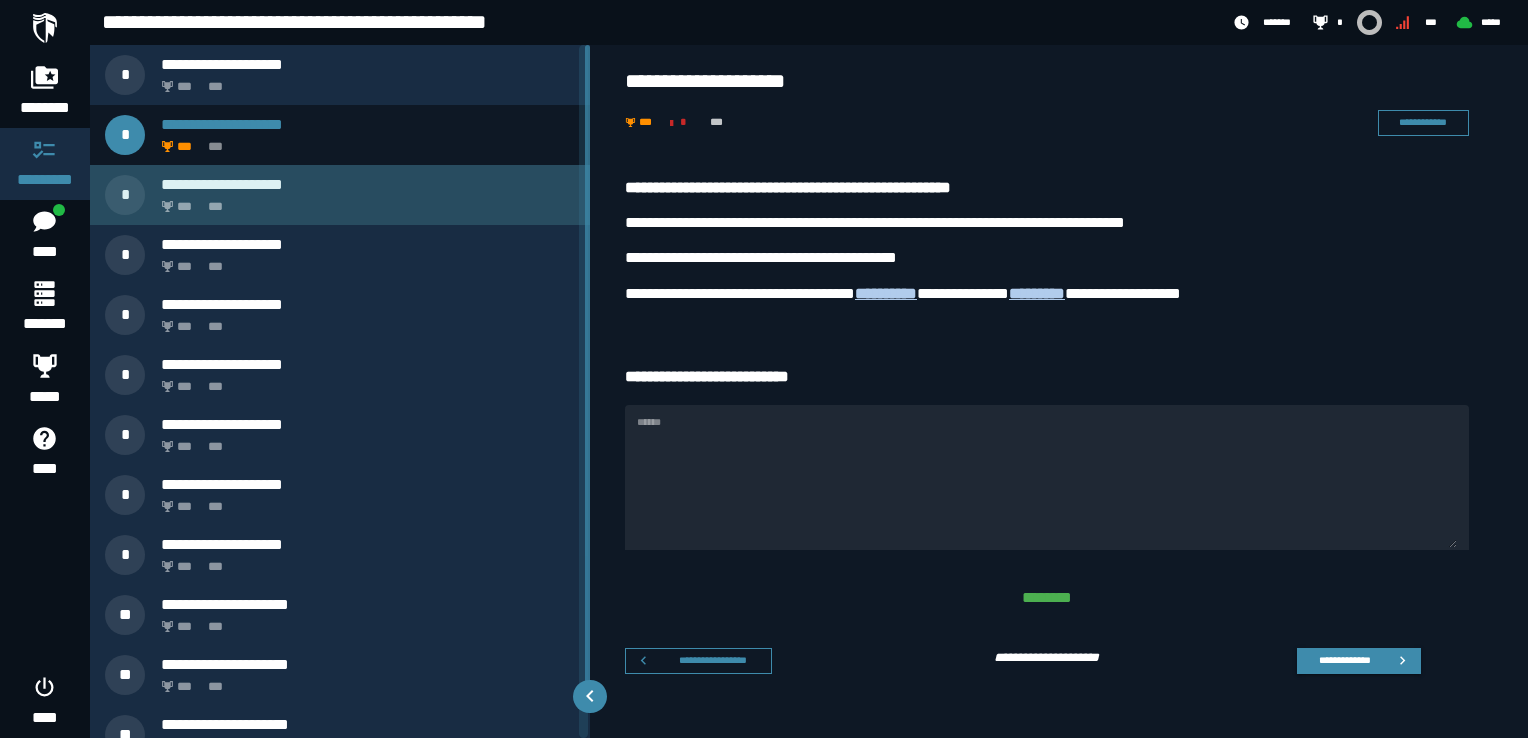 click on "**********" at bounding box center (368, 184) 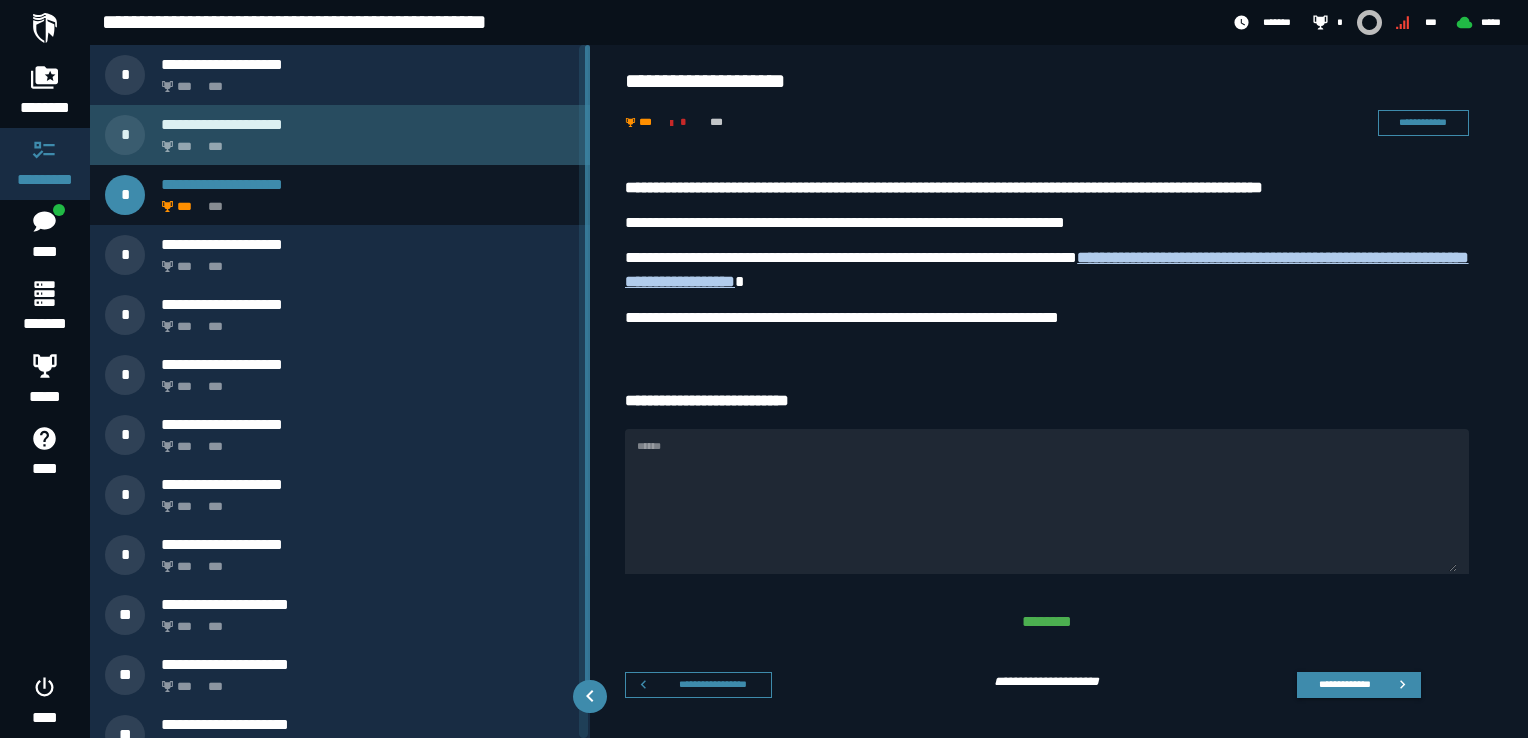 click on "*** ***" at bounding box center (364, 141) 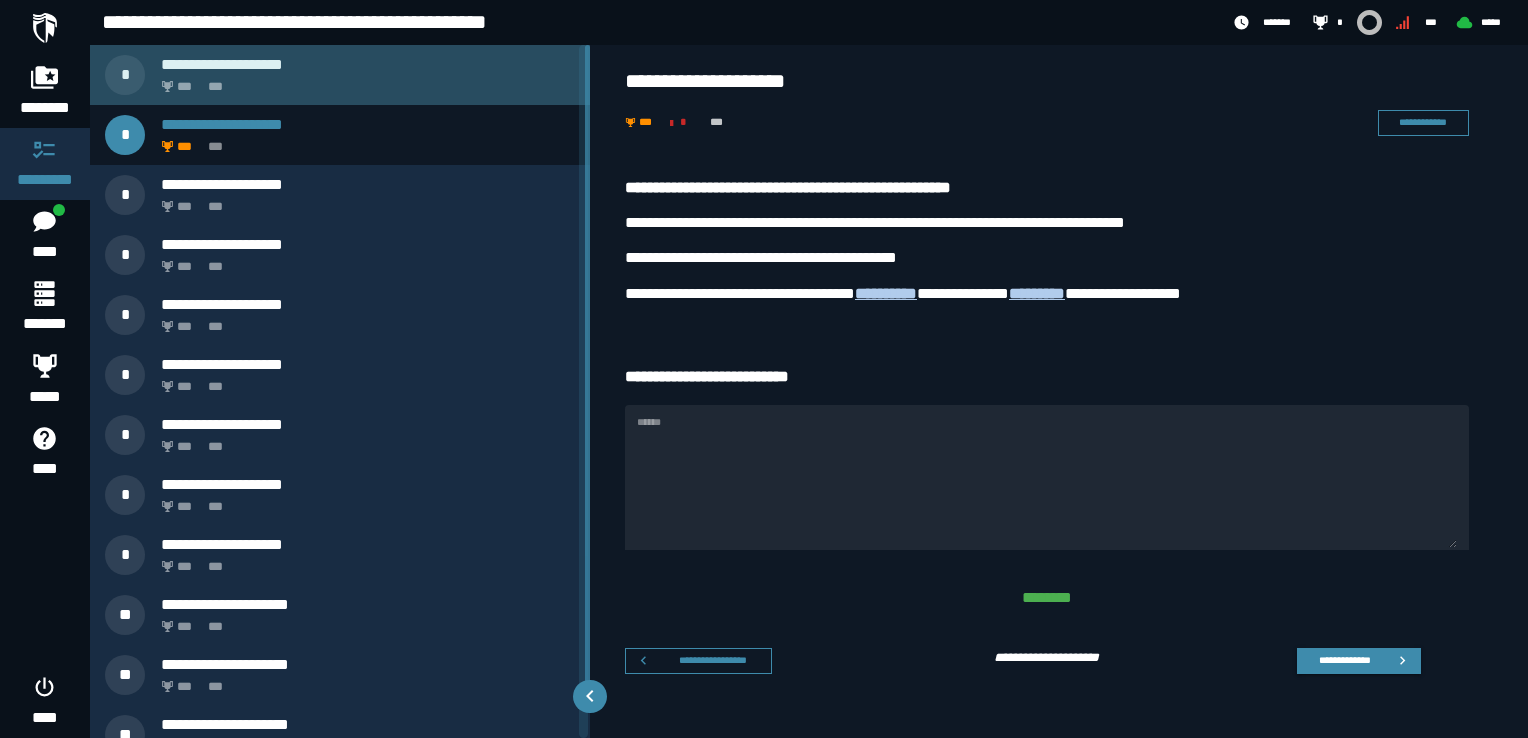 click on "*** ***" at bounding box center (364, 81) 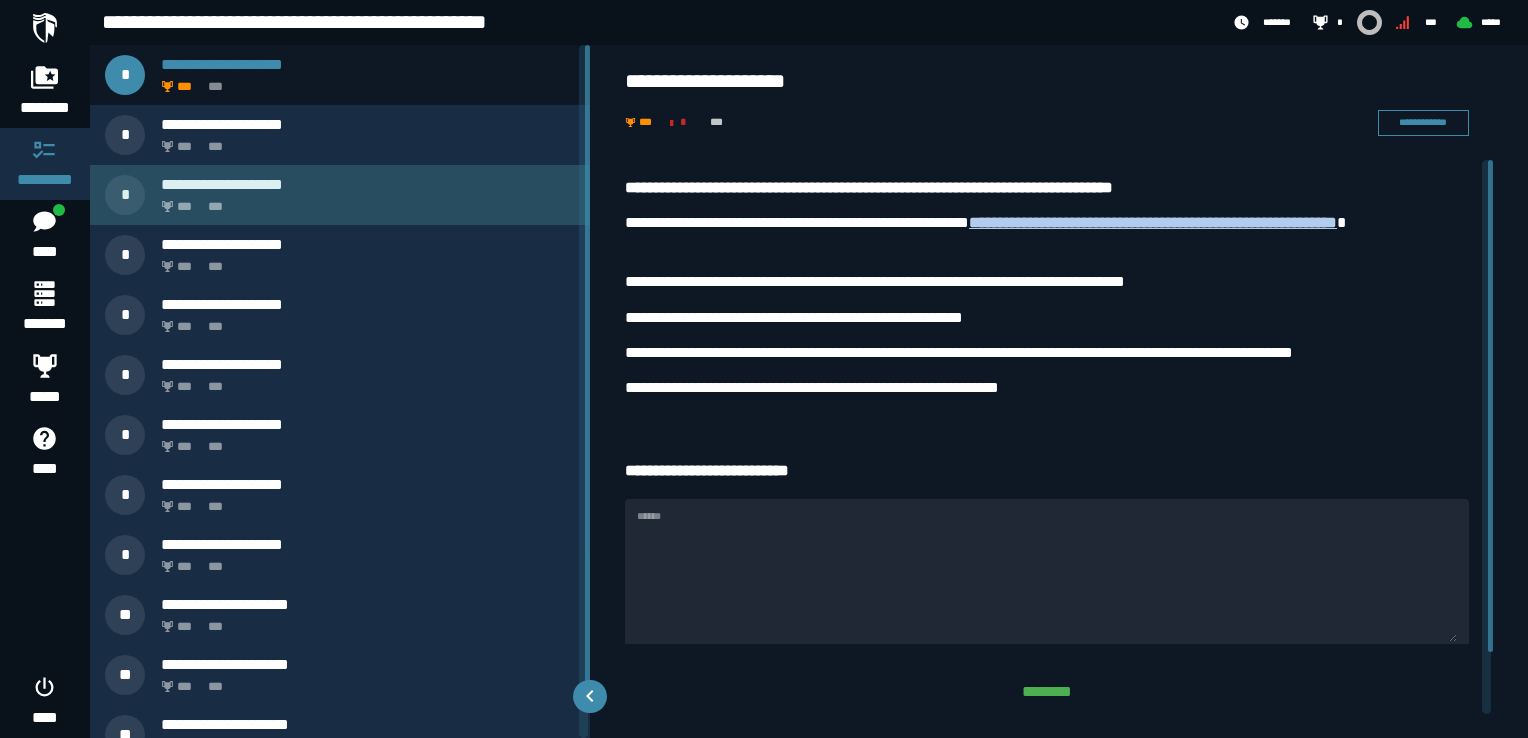 click on "**********" at bounding box center [368, 184] 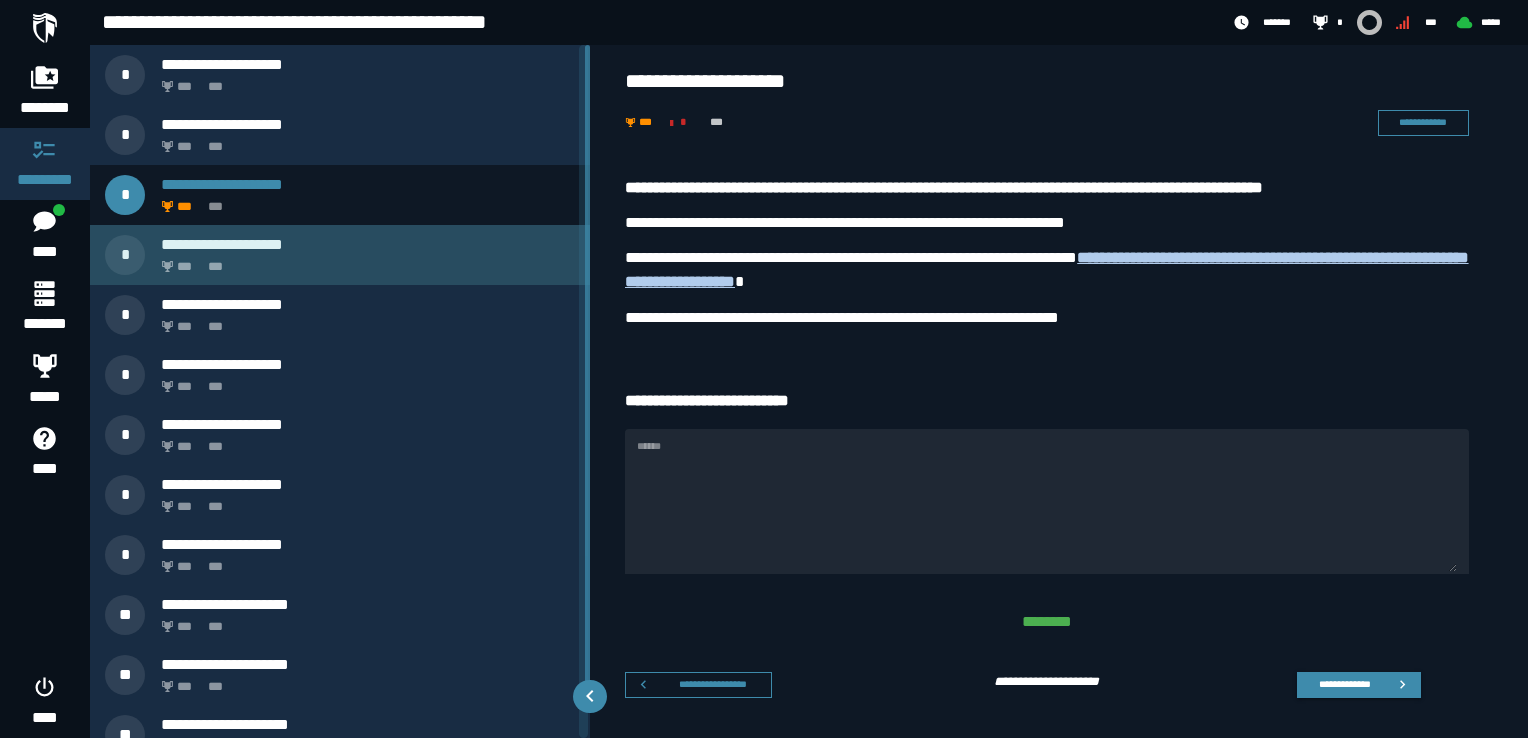 click on "*** ***" at bounding box center [364, 261] 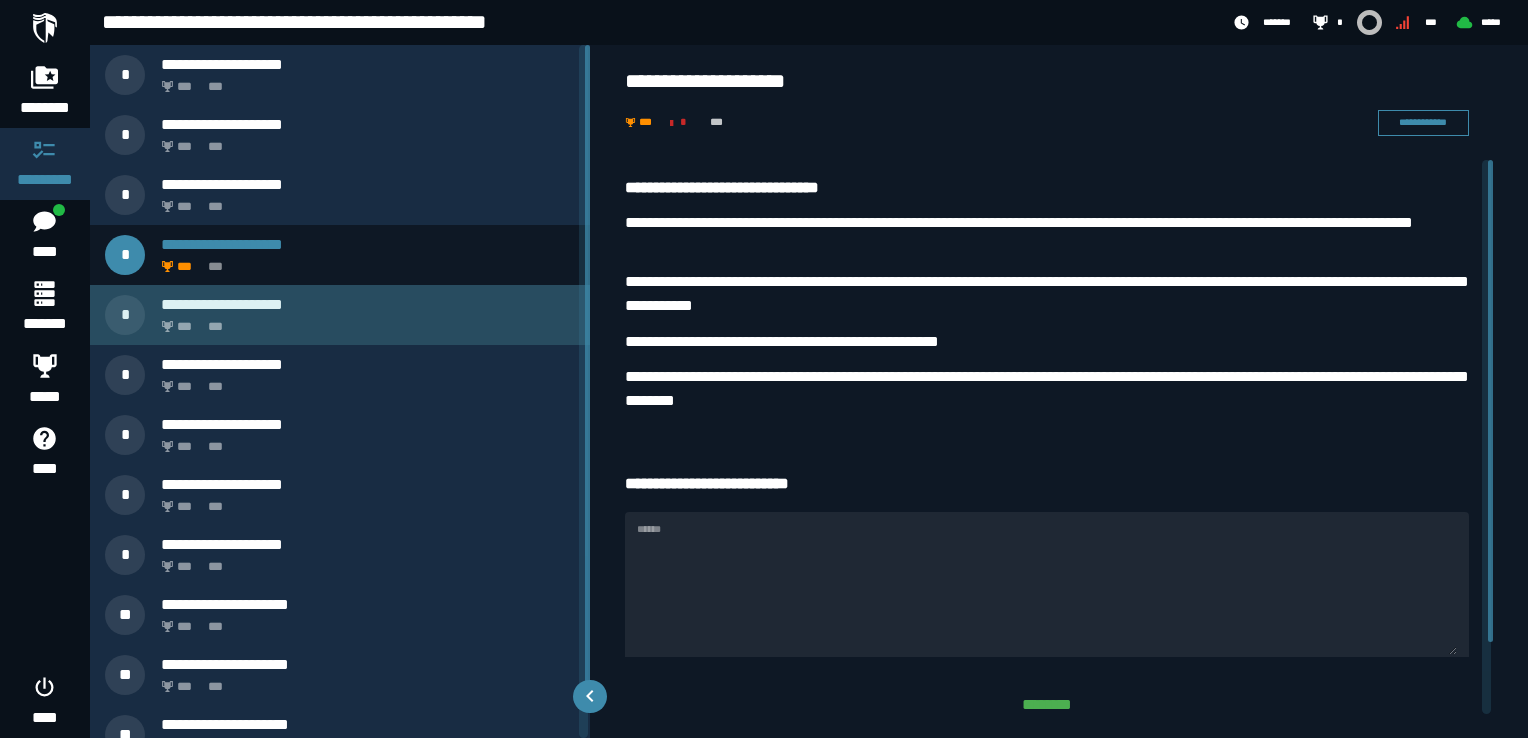 click on "*** ***" at bounding box center (364, 321) 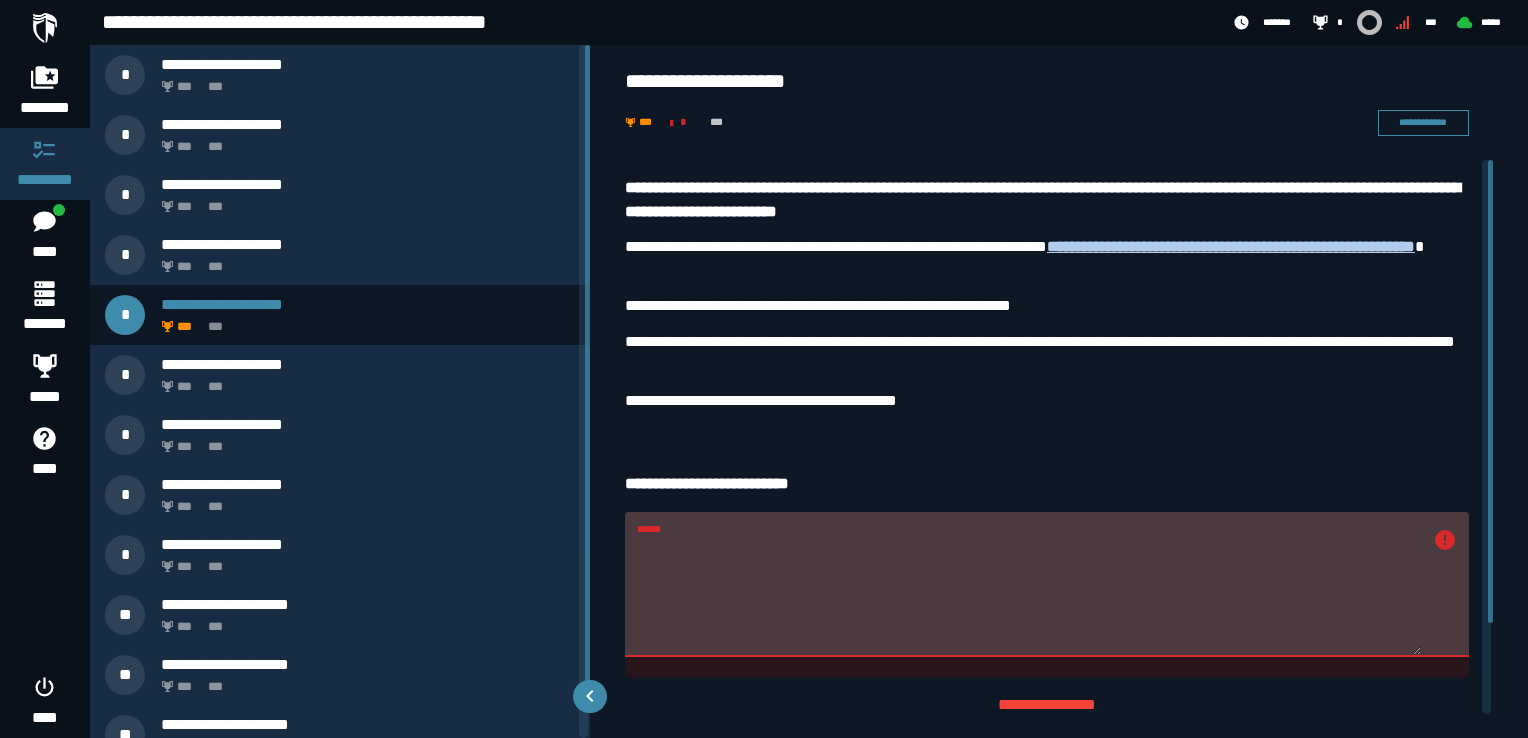 click on "******" at bounding box center [1029, 596] 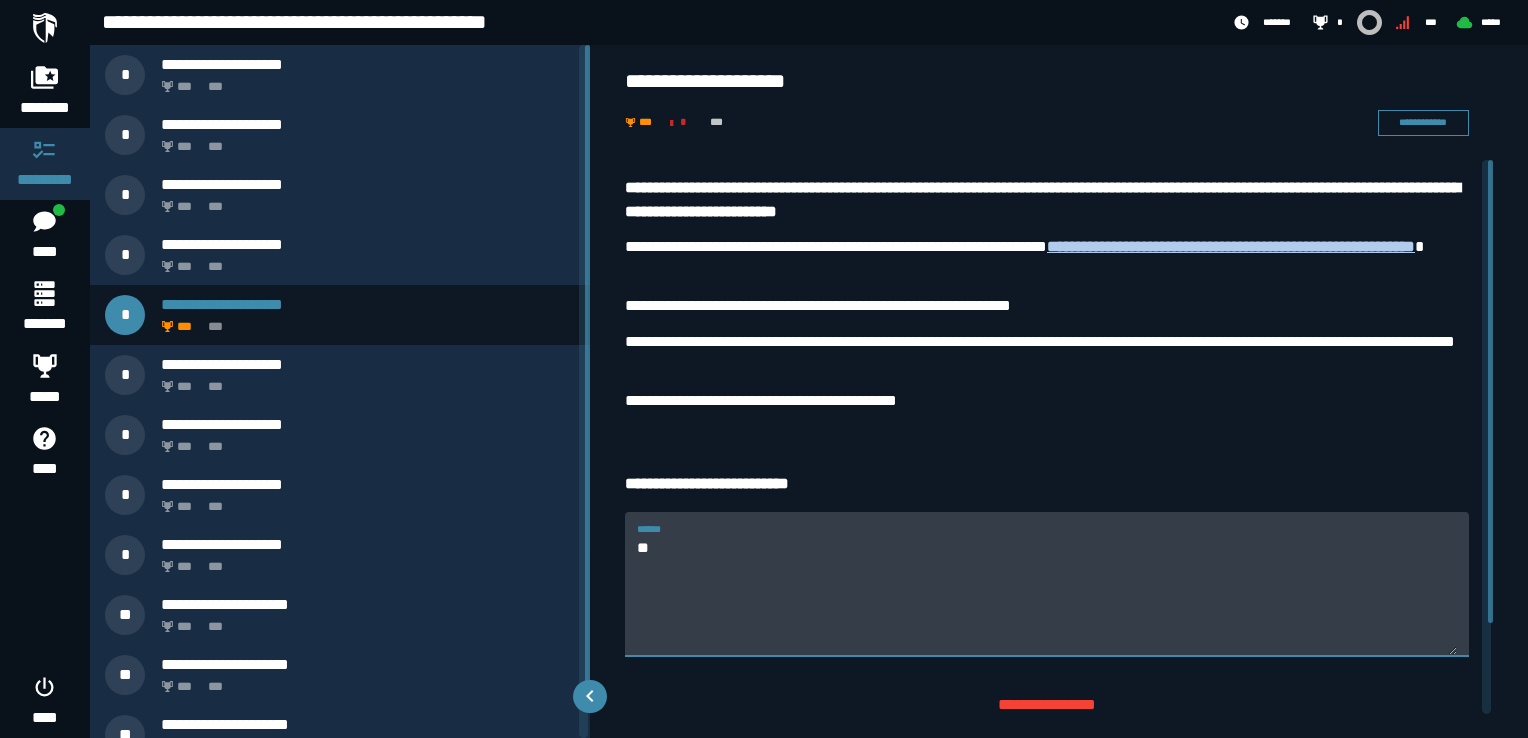 type on "*" 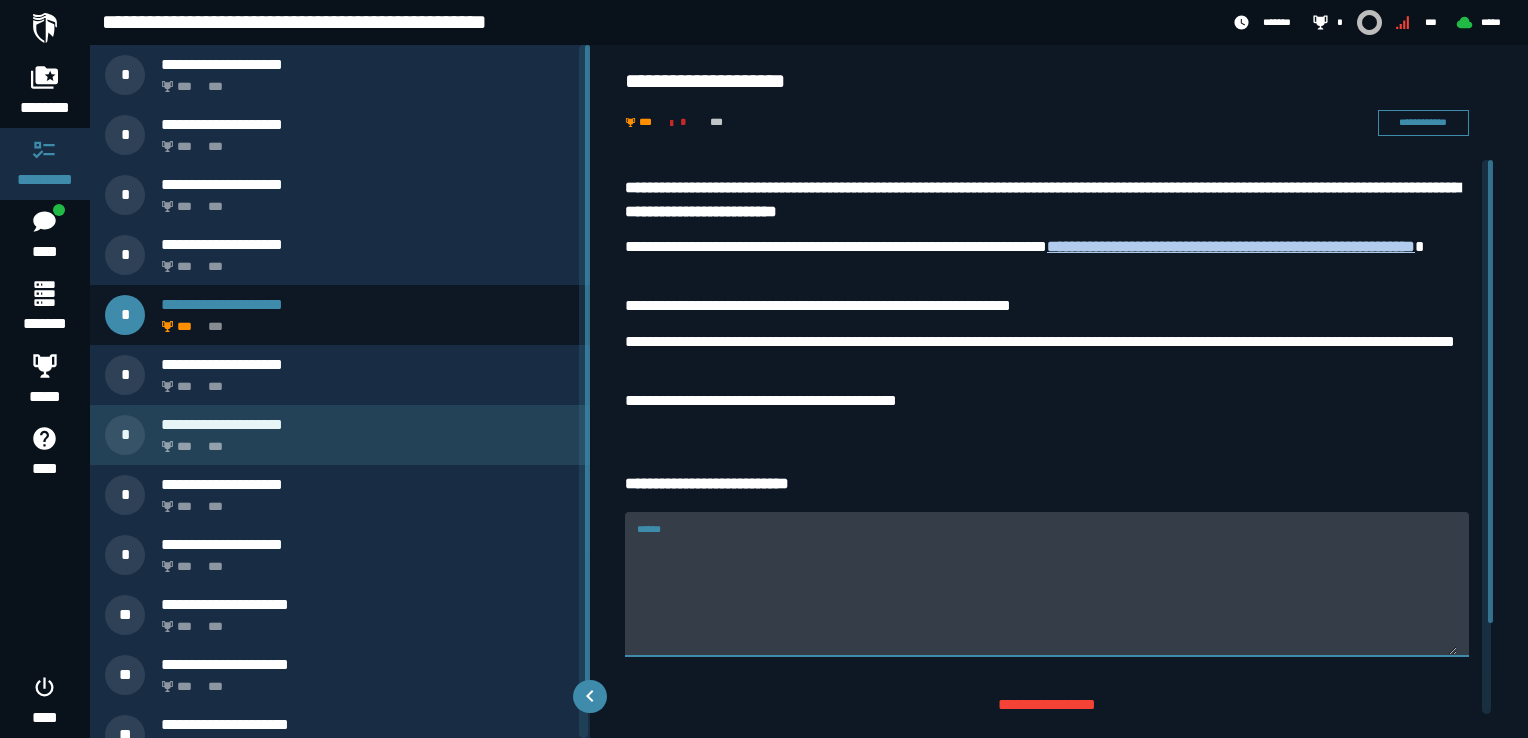 type 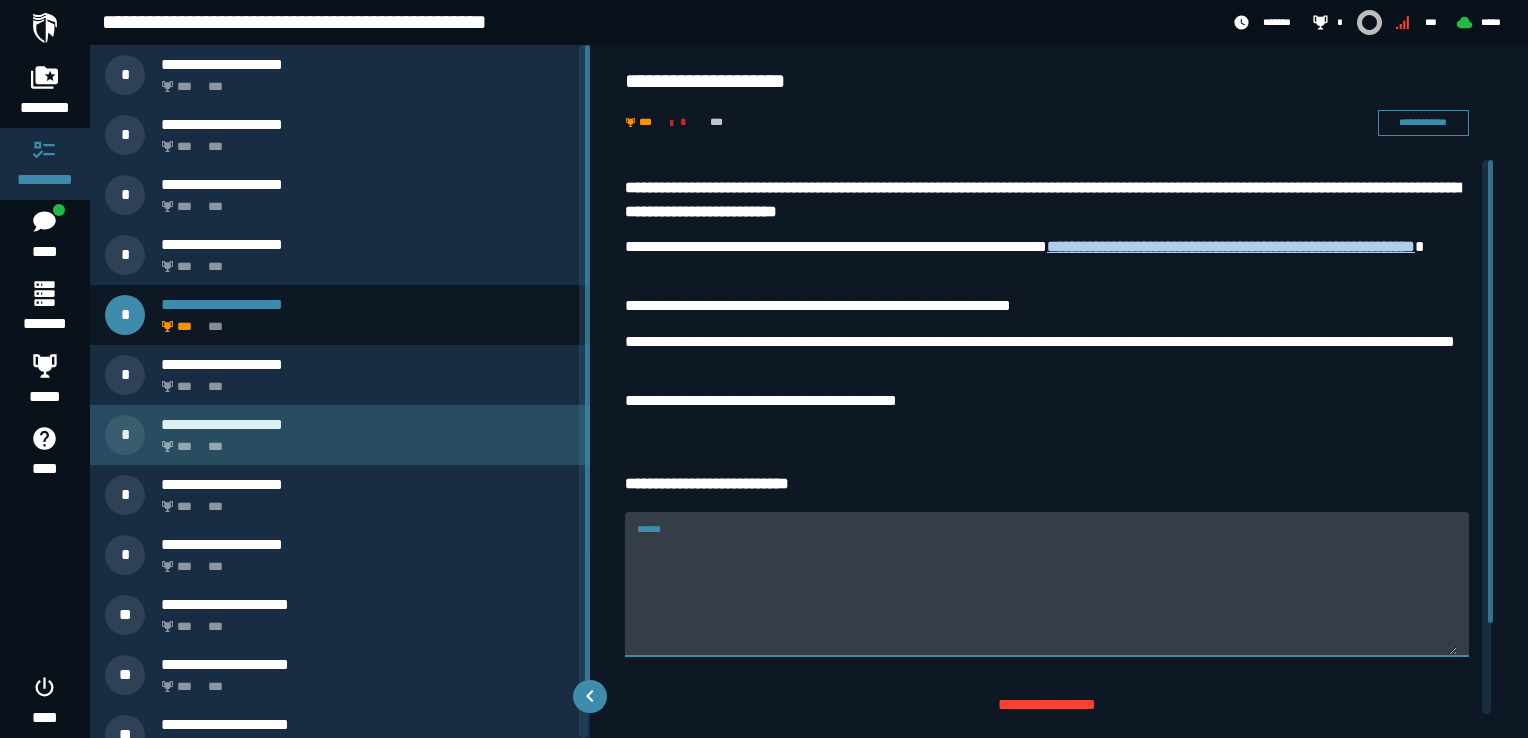 click on "*** ***" at bounding box center (364, 441) 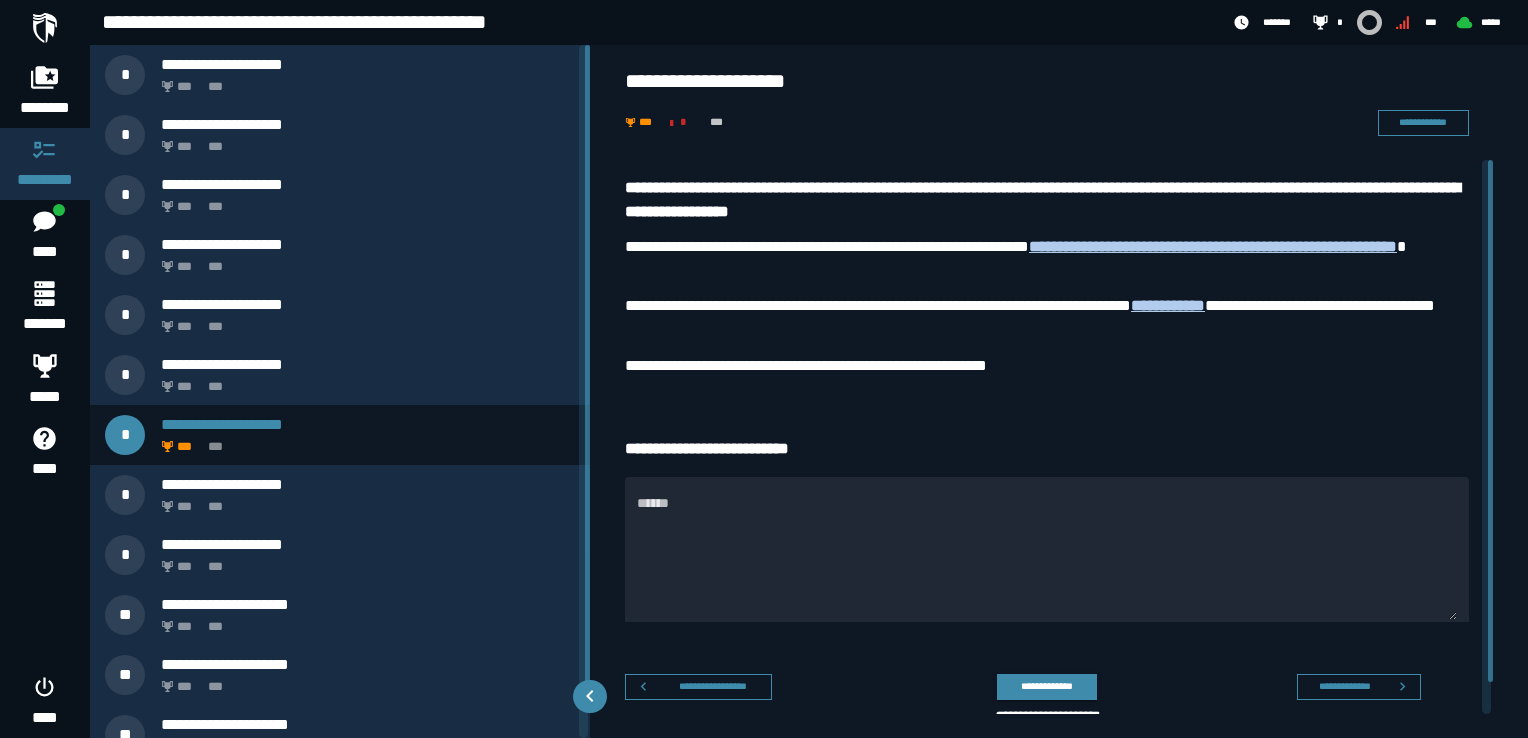 click on "**********" at bounding box center (1047, 318) 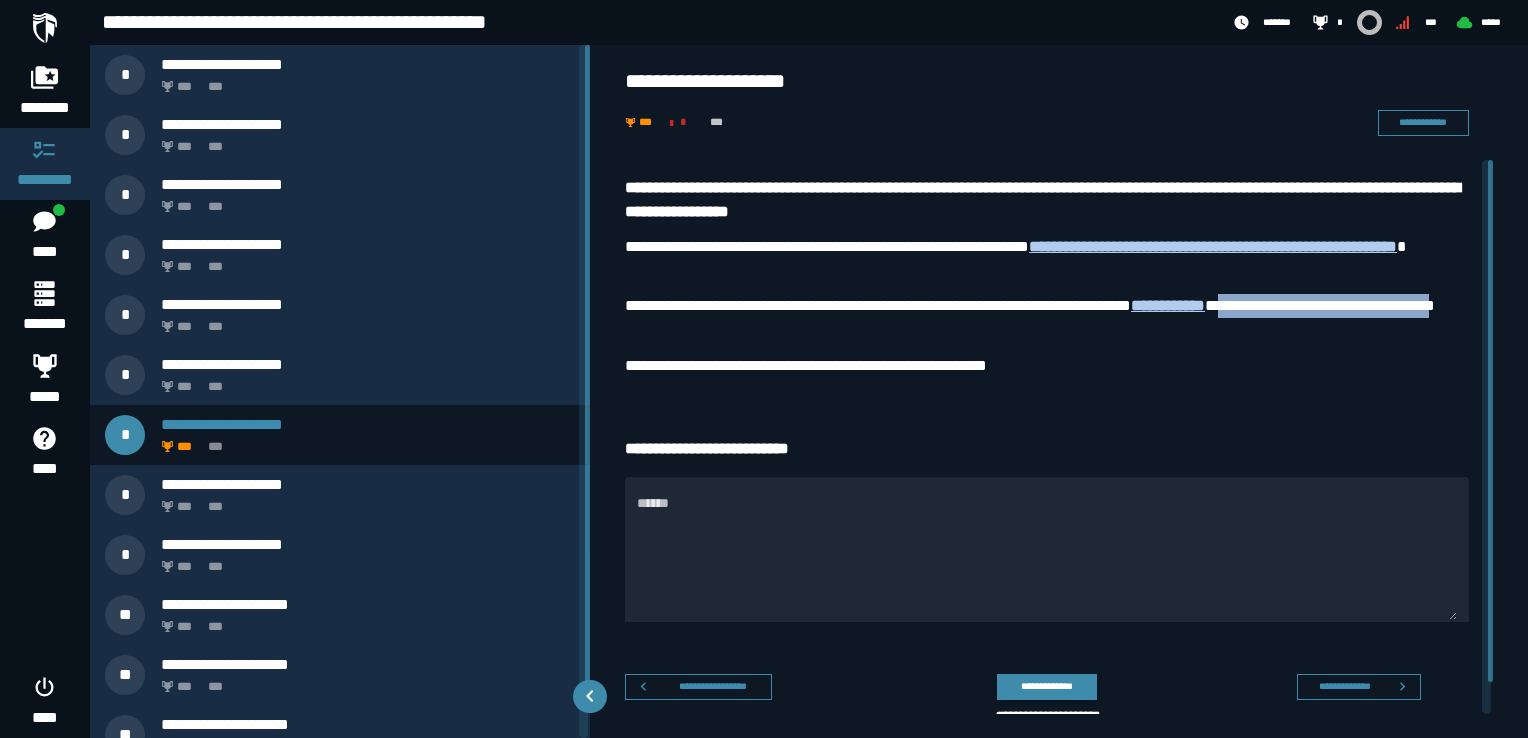 drag, startPoint x: 1314, startPoint y: 308, endPoint x: 720, endPoint y: 330, distance: 594.4073 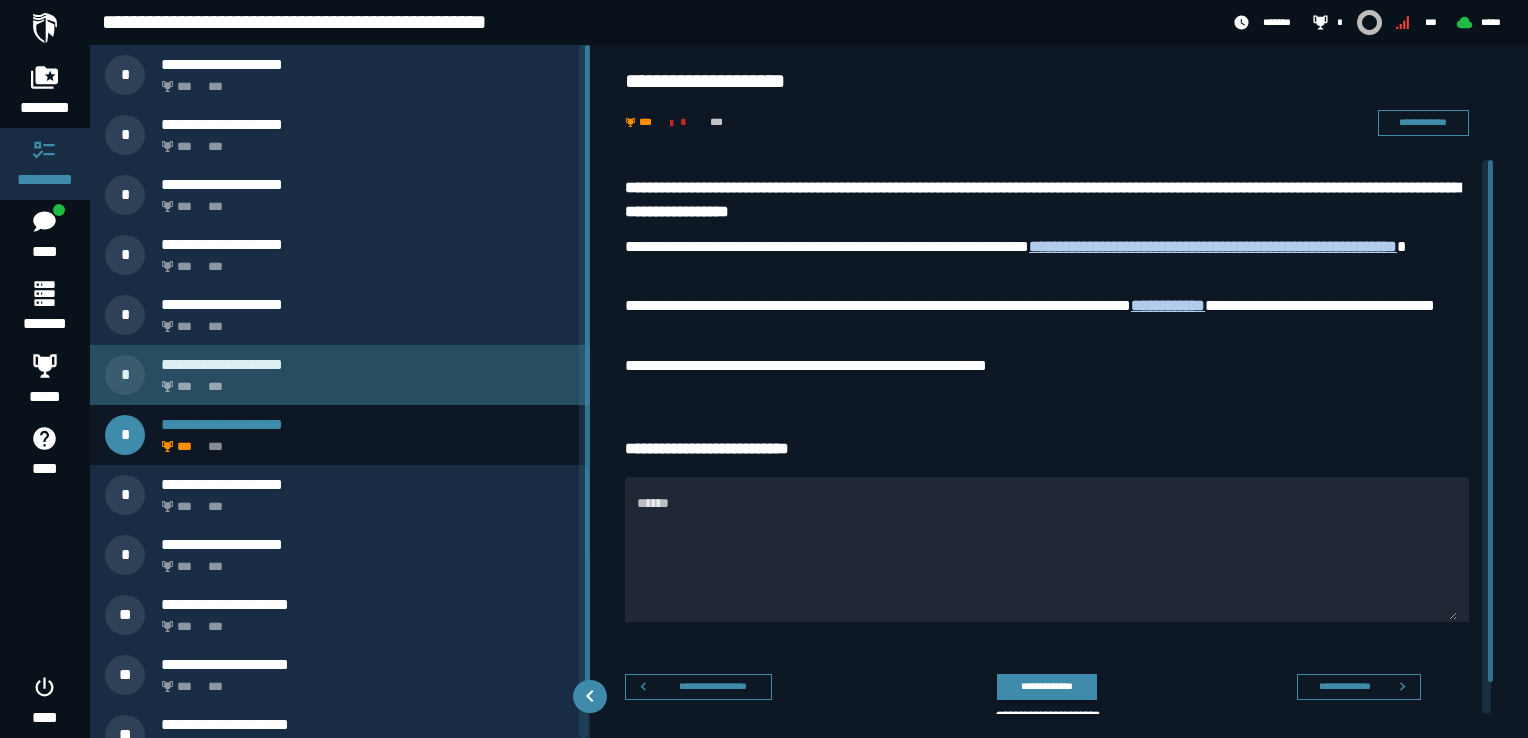 click on "*** ***" at bounding box center (364, 381) 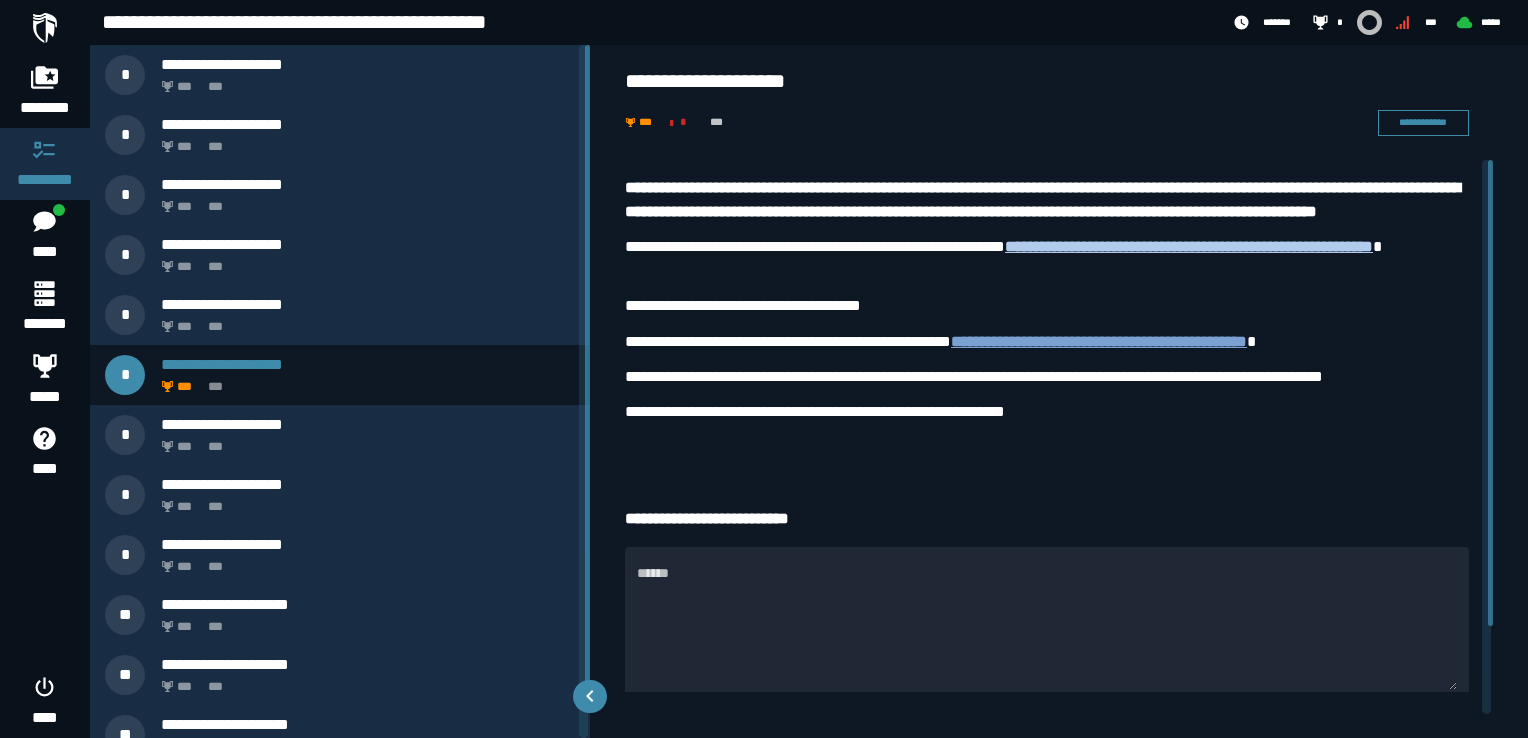 click on "**********" at bounding box center (1099, 340) 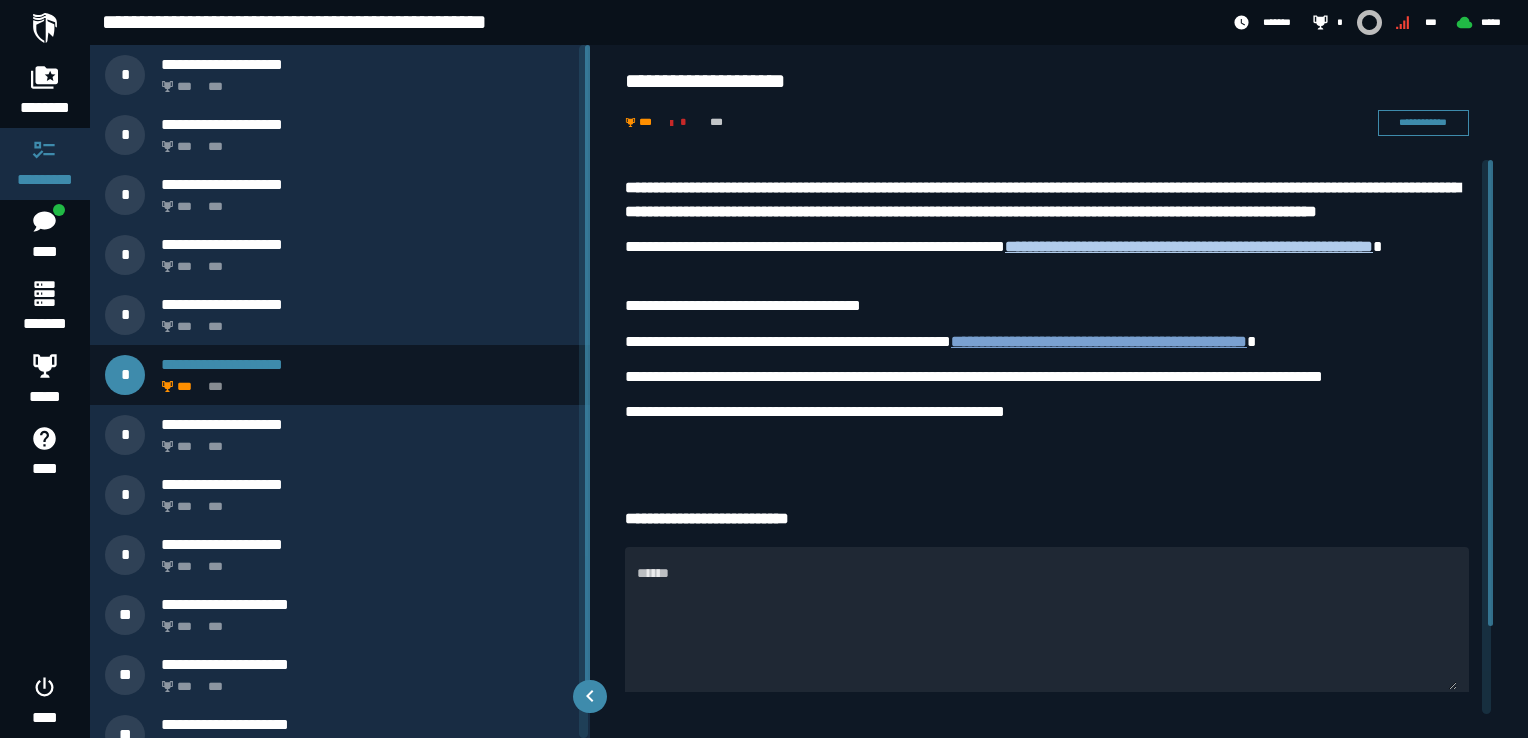click on "**********" at bounding box center (1099, 340) 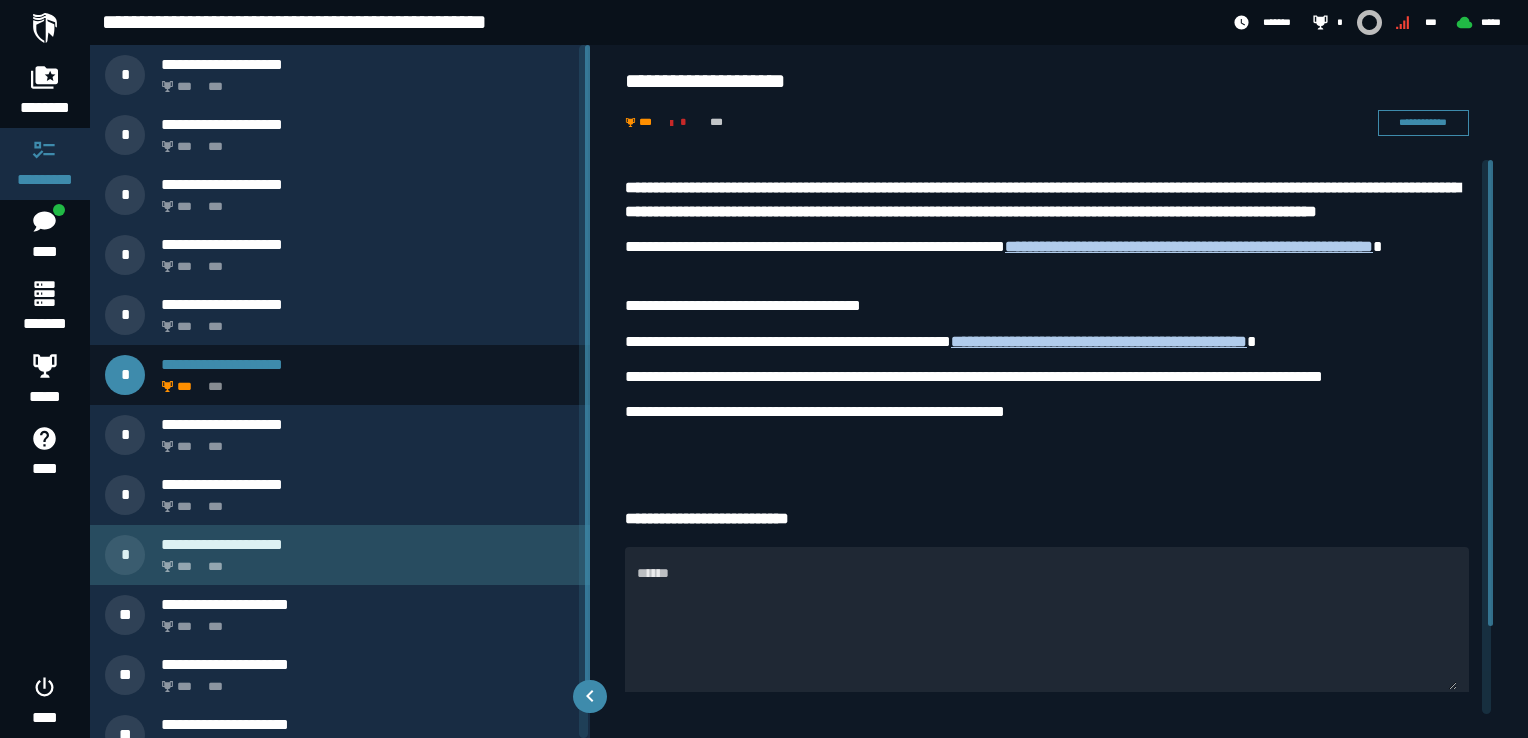 click on "*** ***" at bounding box center (364, 561) 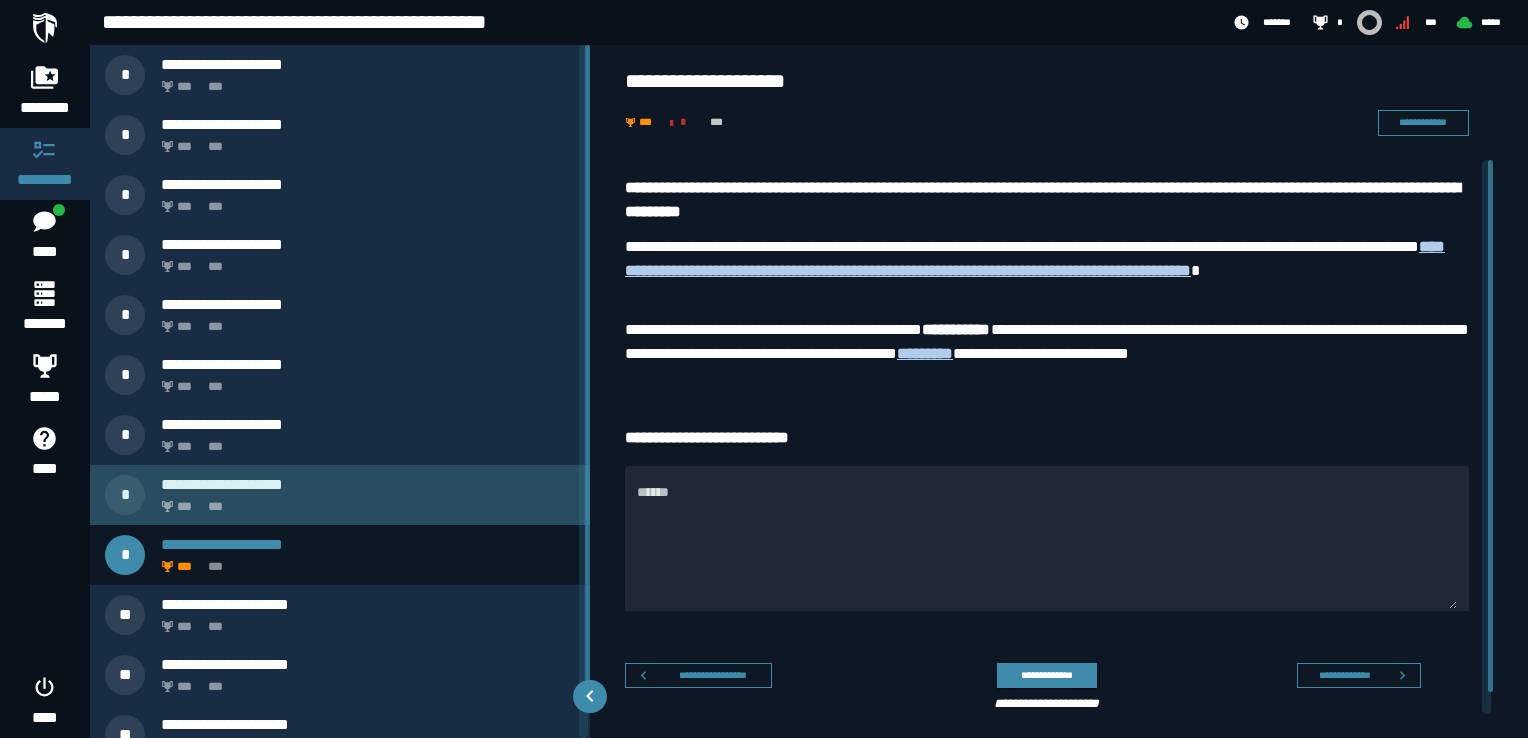 click on "**********" at bounding box center [368, 484] 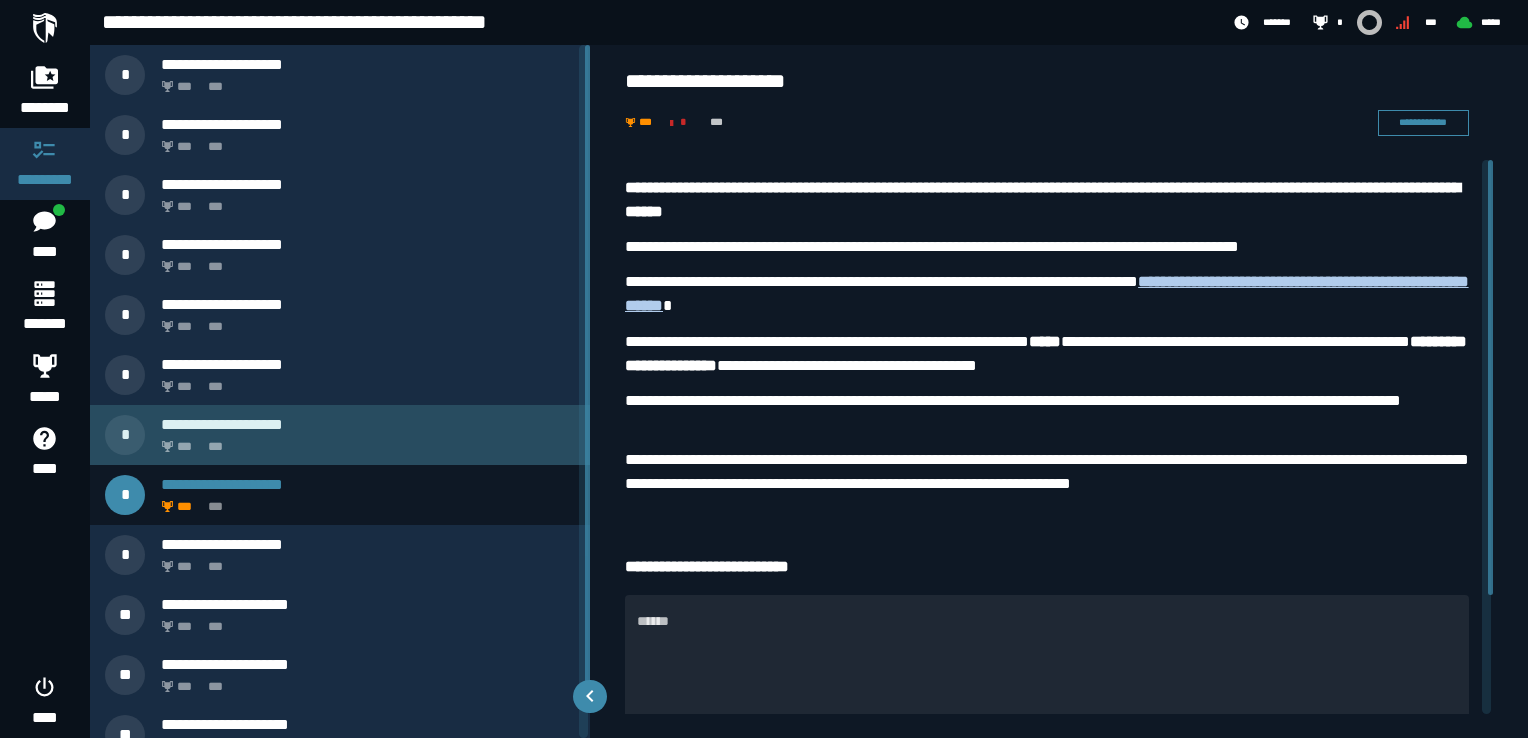 click on "**********" at bounding box center [368, 424] 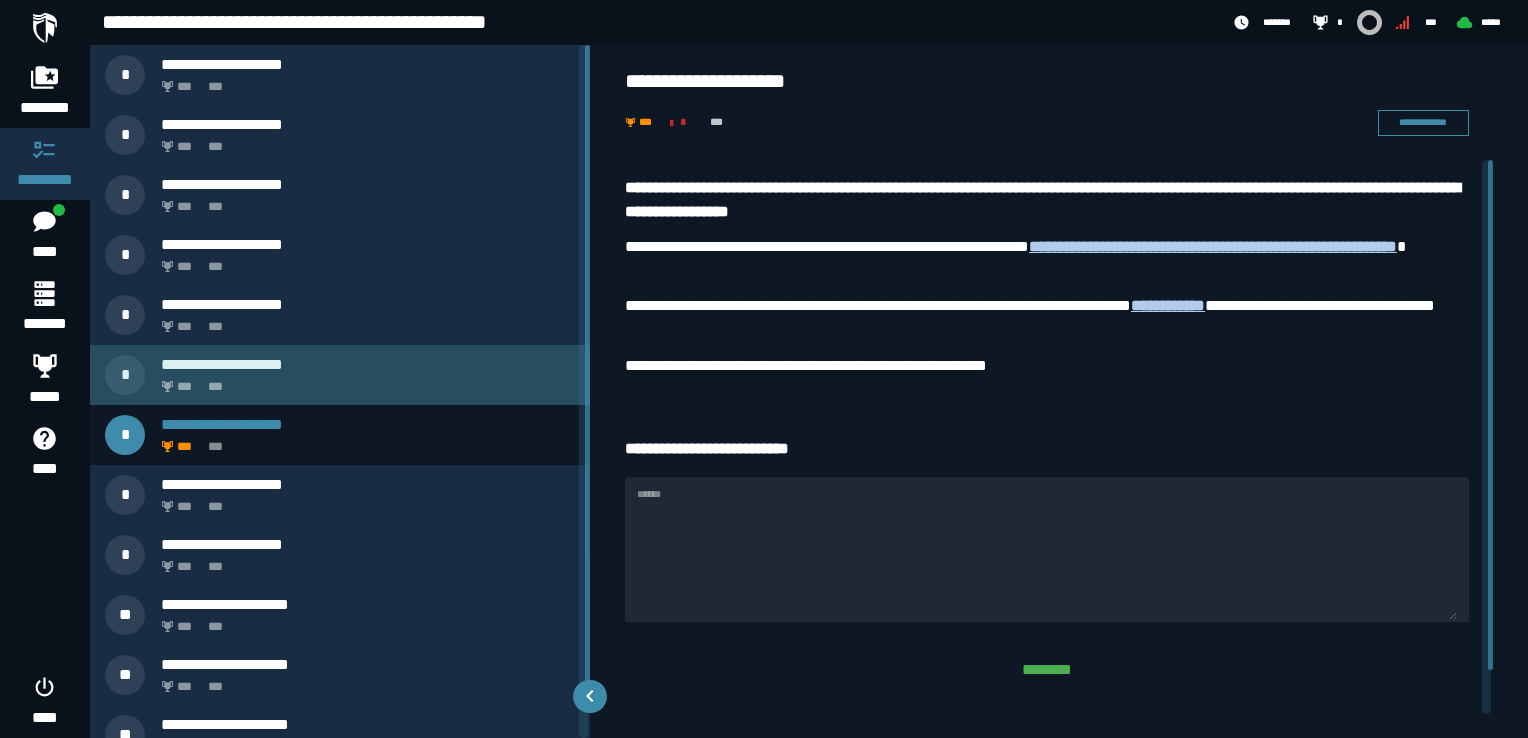 click on "***" 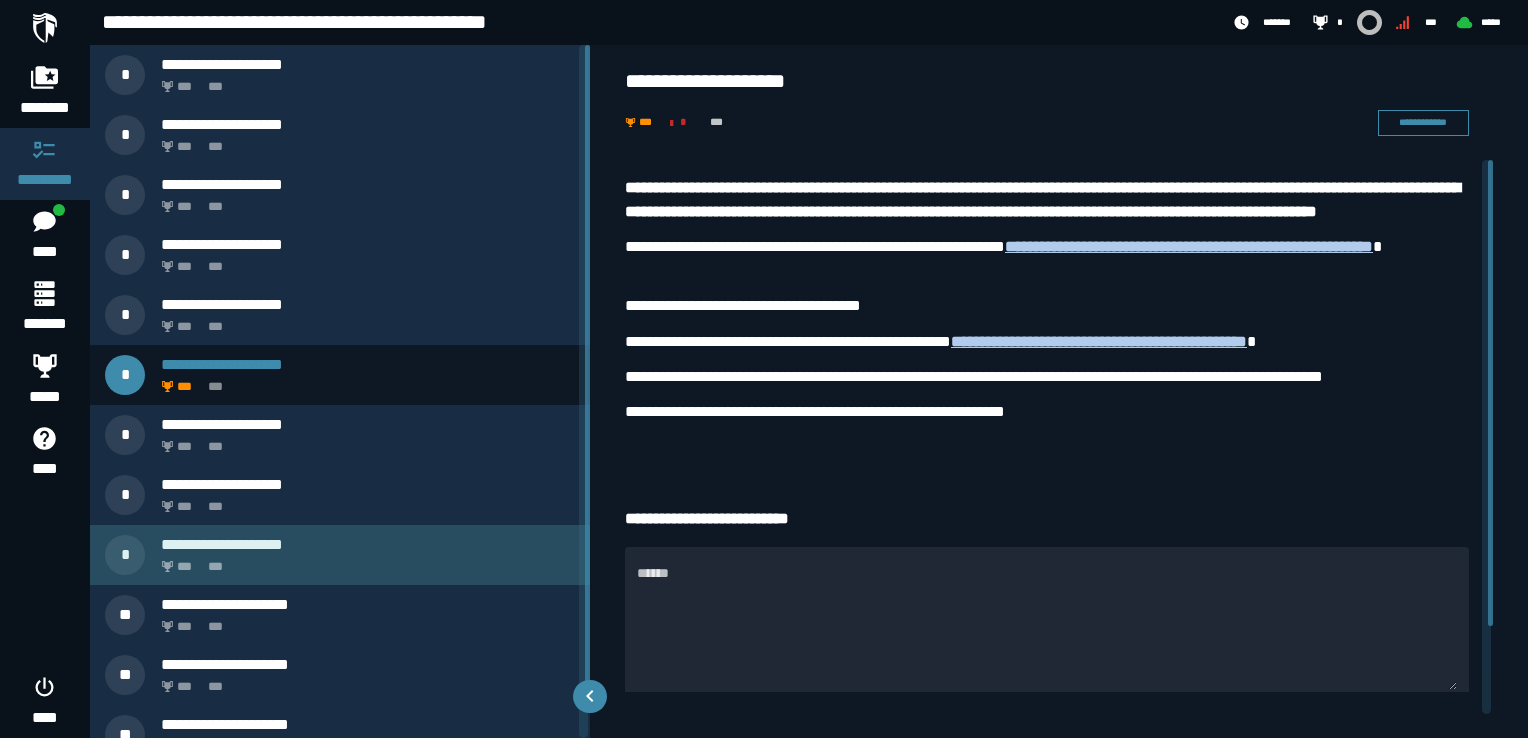 click on "**********" at bounding box center [368, 544] 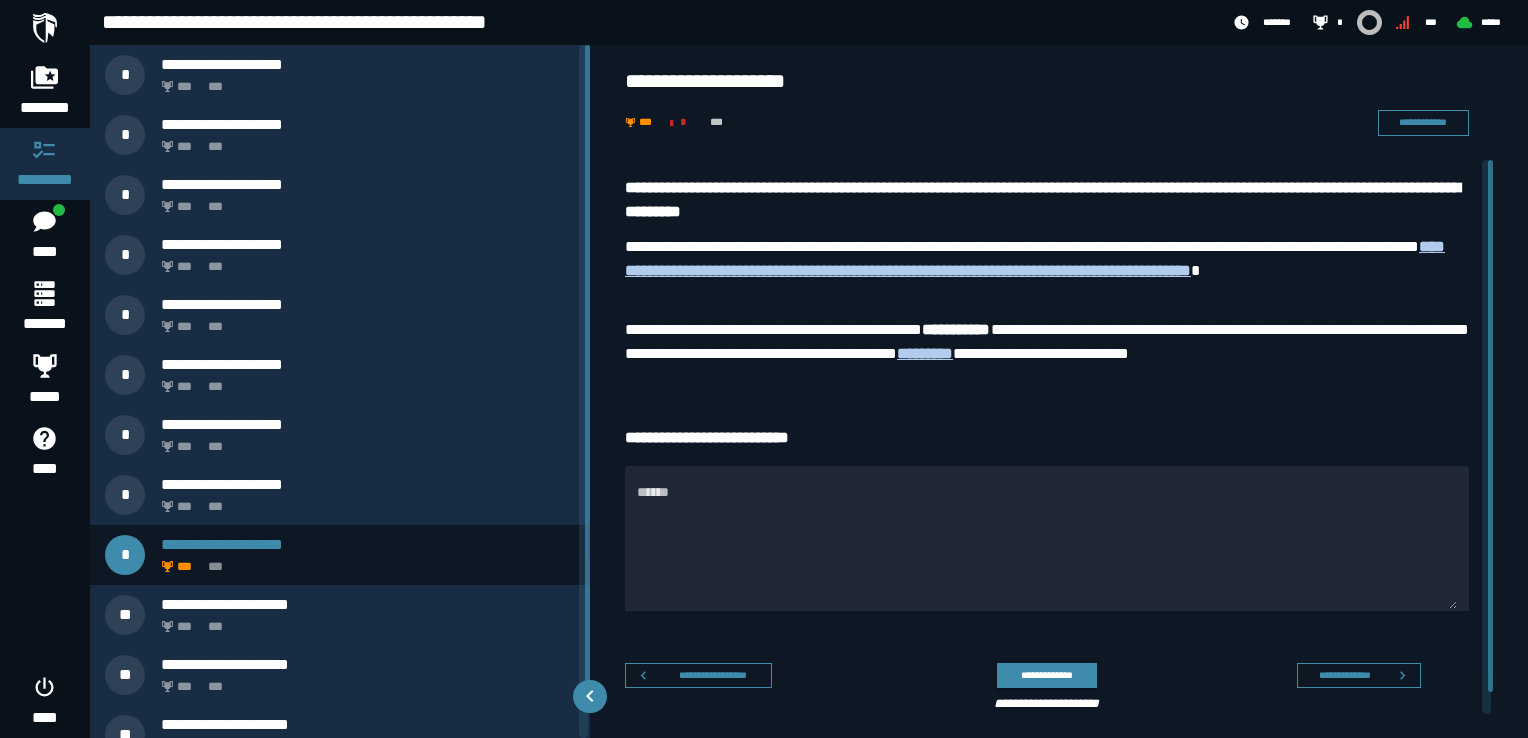 click on "**********" at bounding box center (1047, 342) 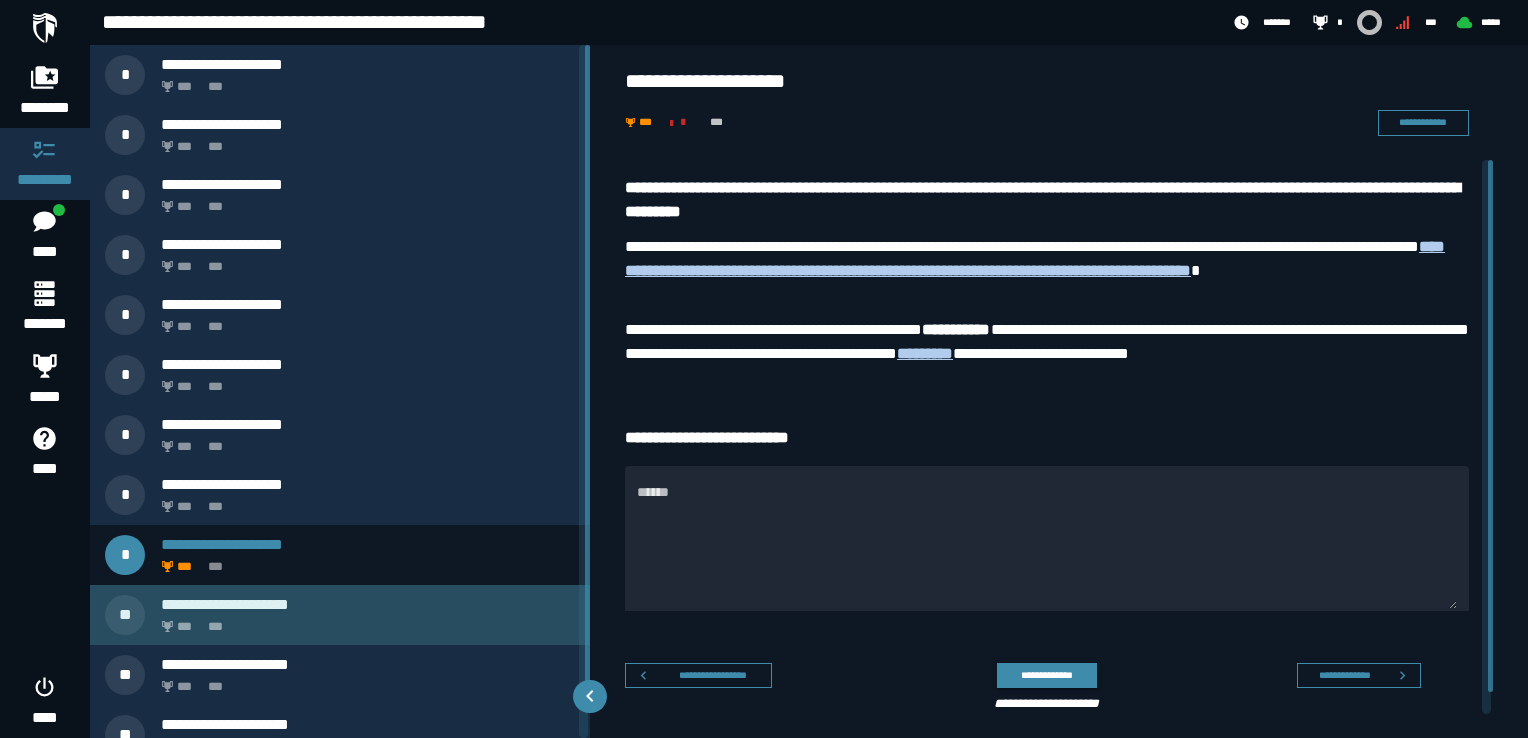 click on "*** ***" at bounding box center [364, 621] 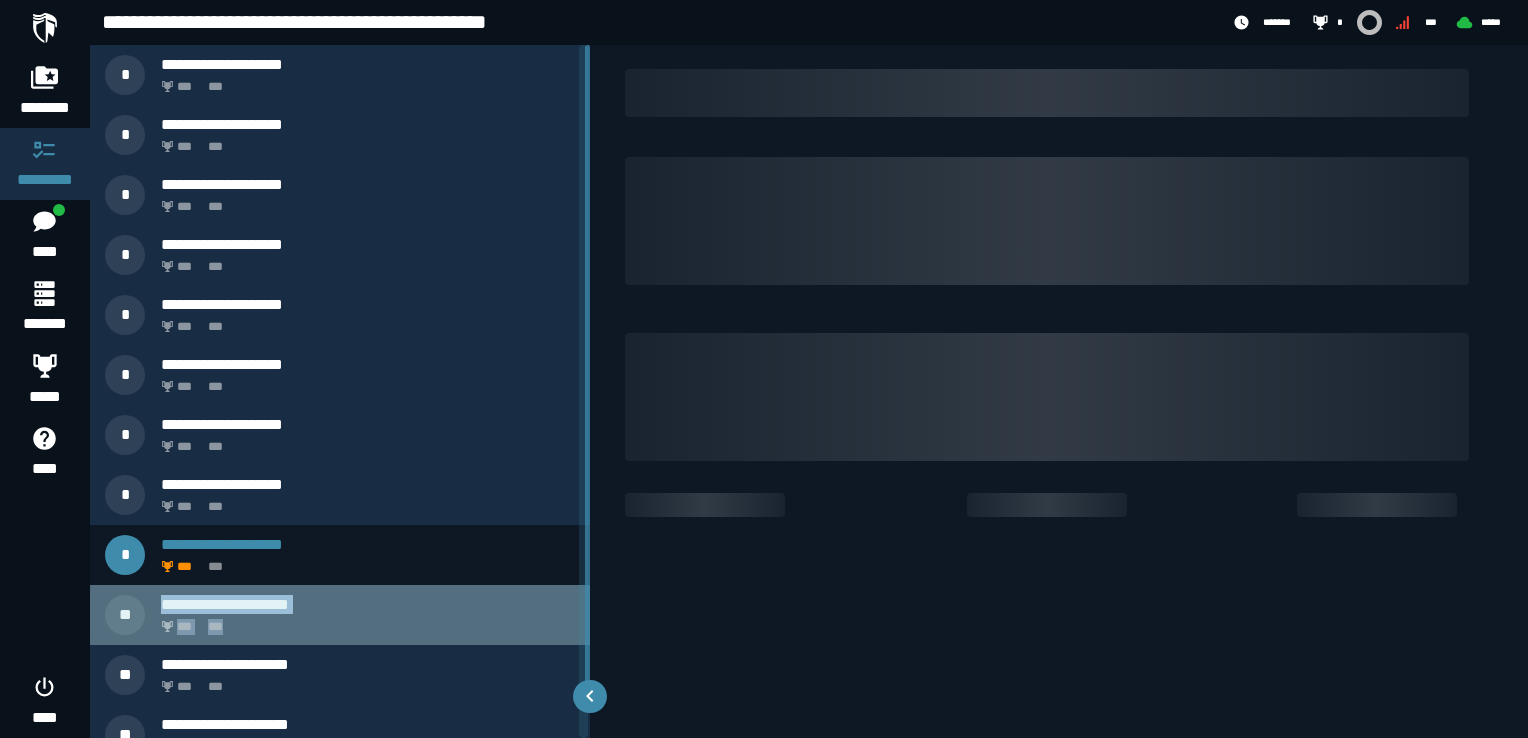 click on "*** ***" at bounding box center [364, 621] 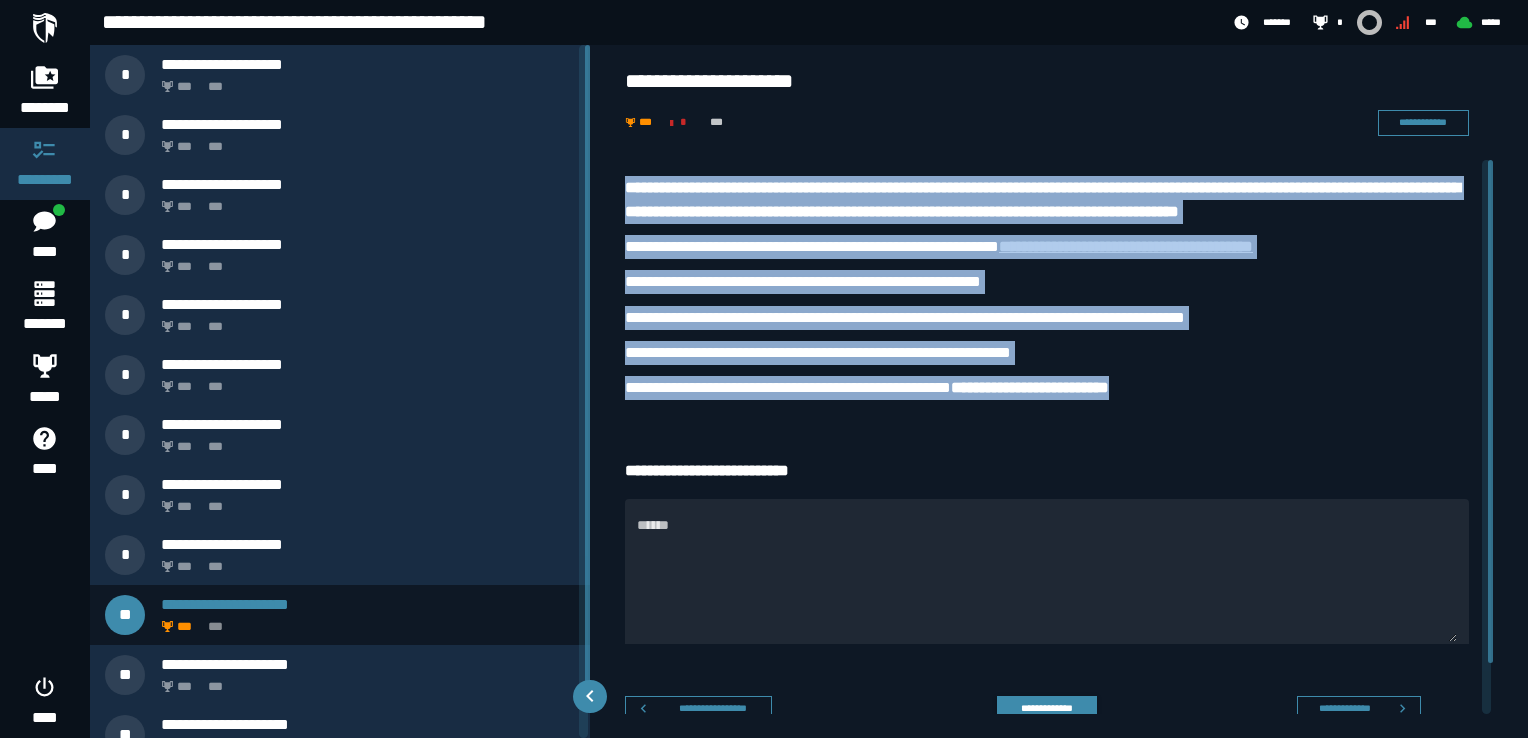 drag, startPoint x: 1202, startPoint y: 394, endPoint x: 620, endPoint y: 187, distance: 617.71594 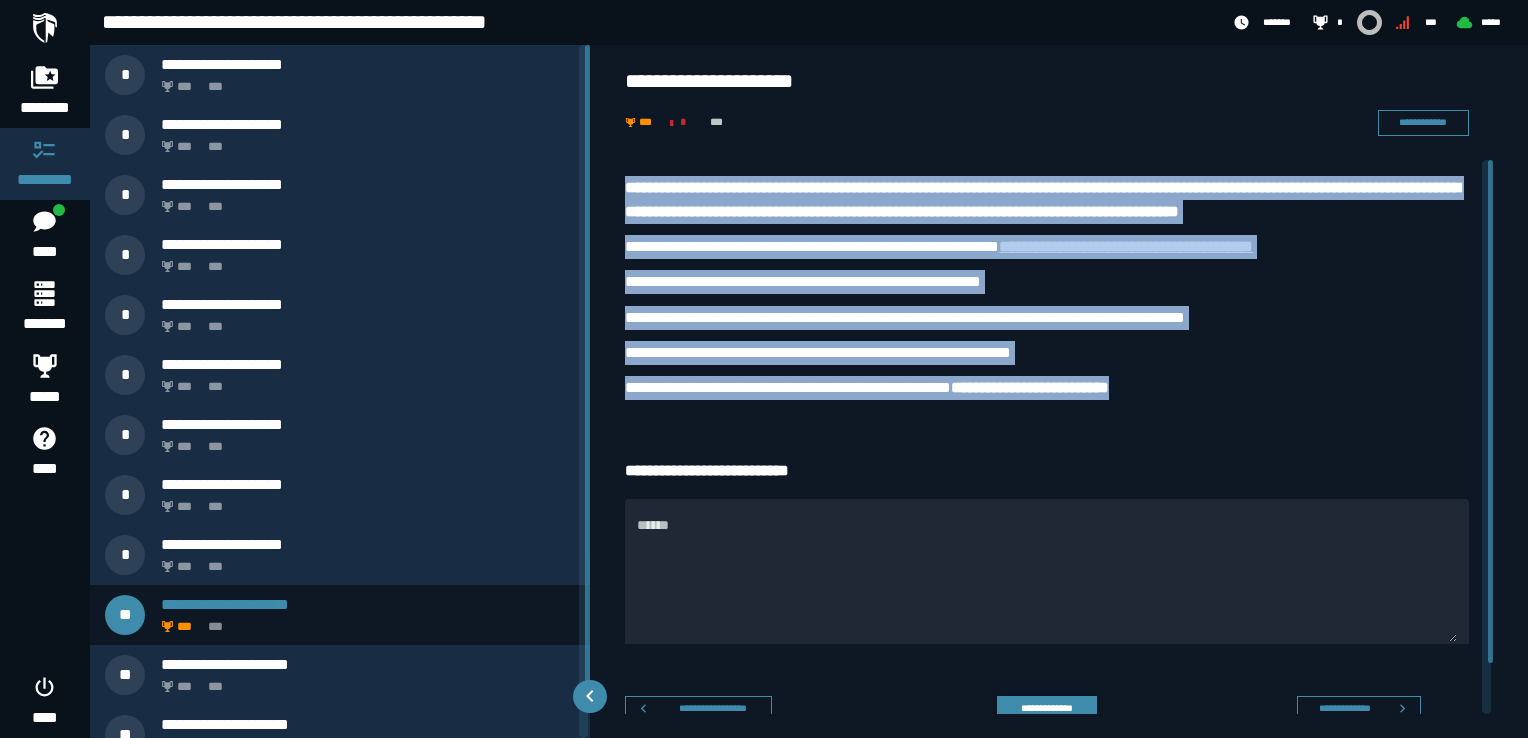 copy on "**********" 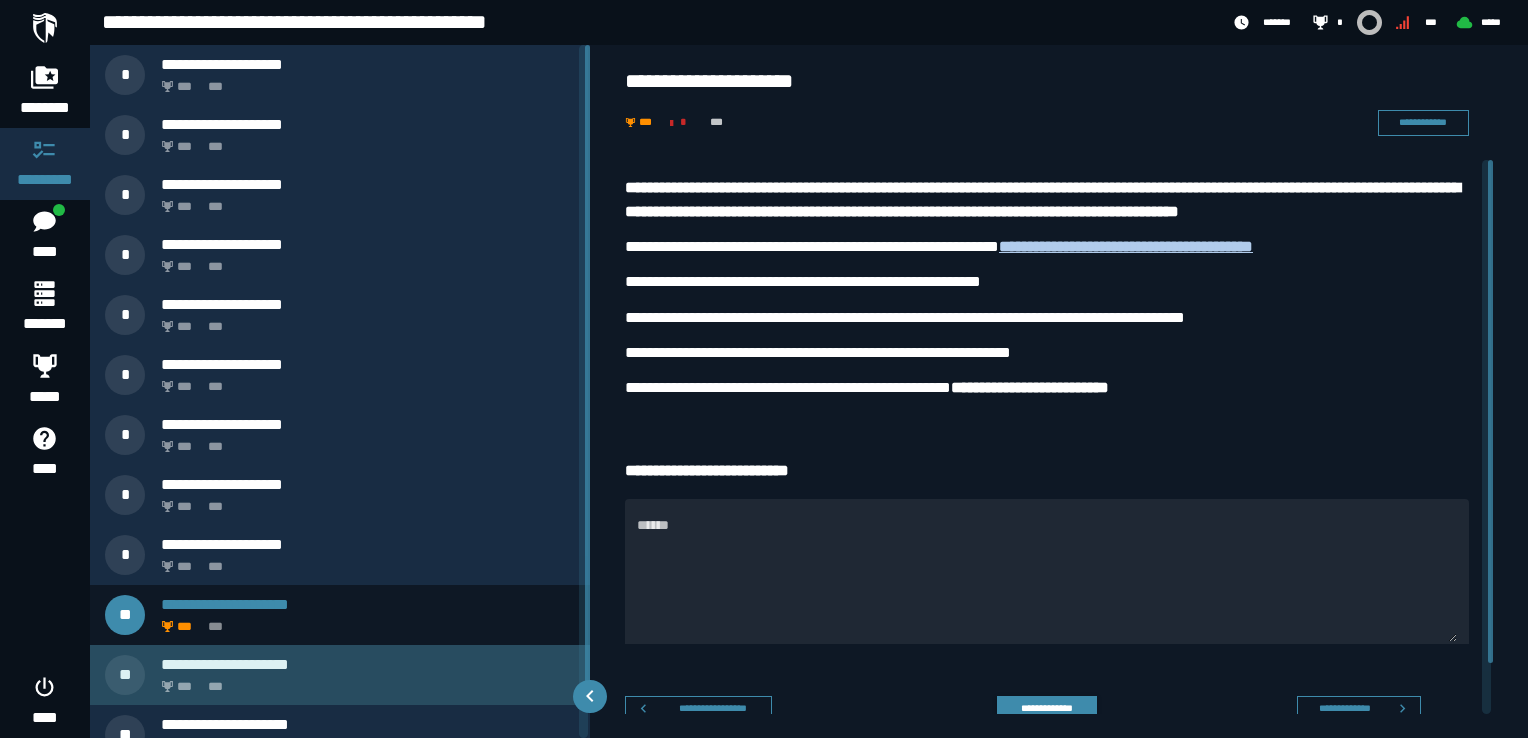 click on "**********" at bounding box center (368, 664) 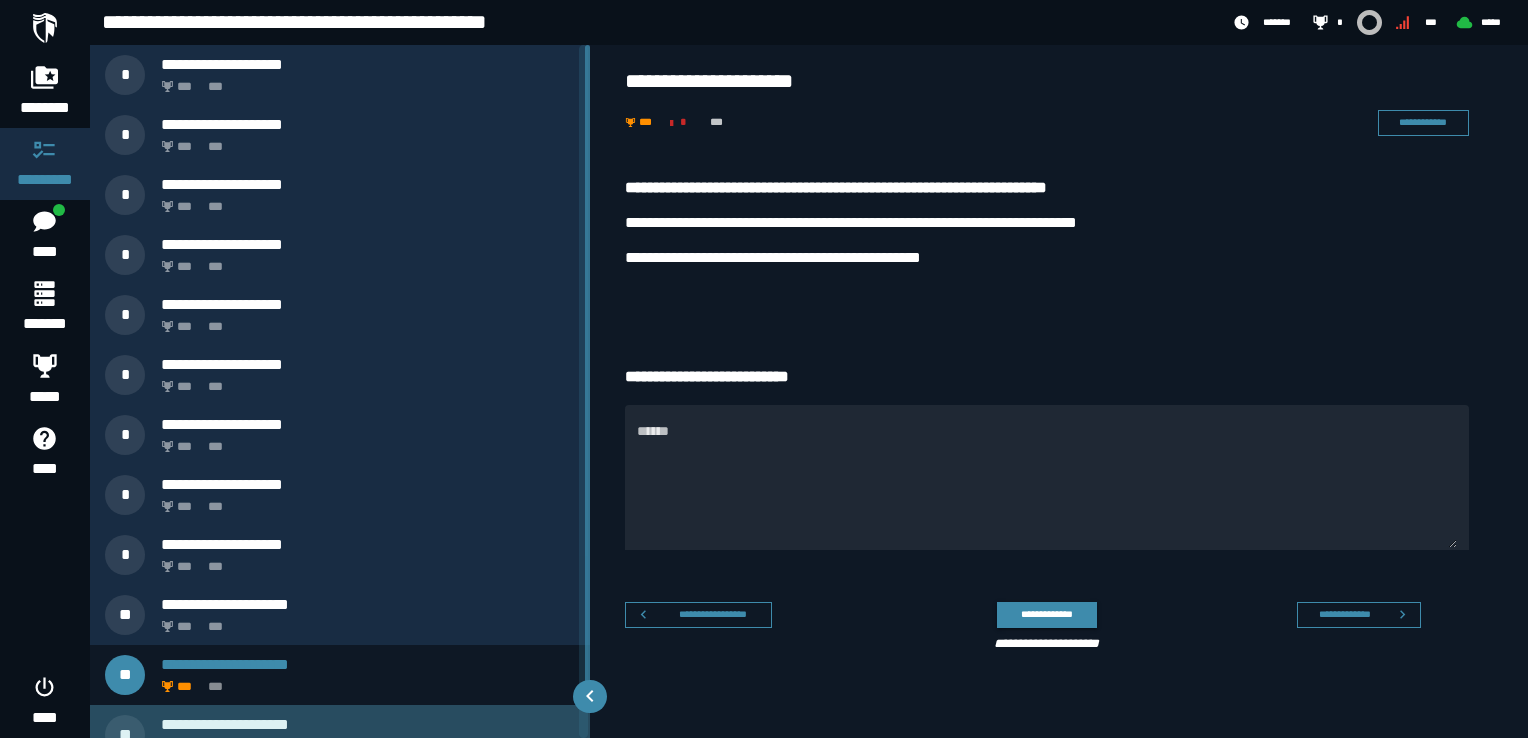 click on "**********" at bounding box center [368, 724] 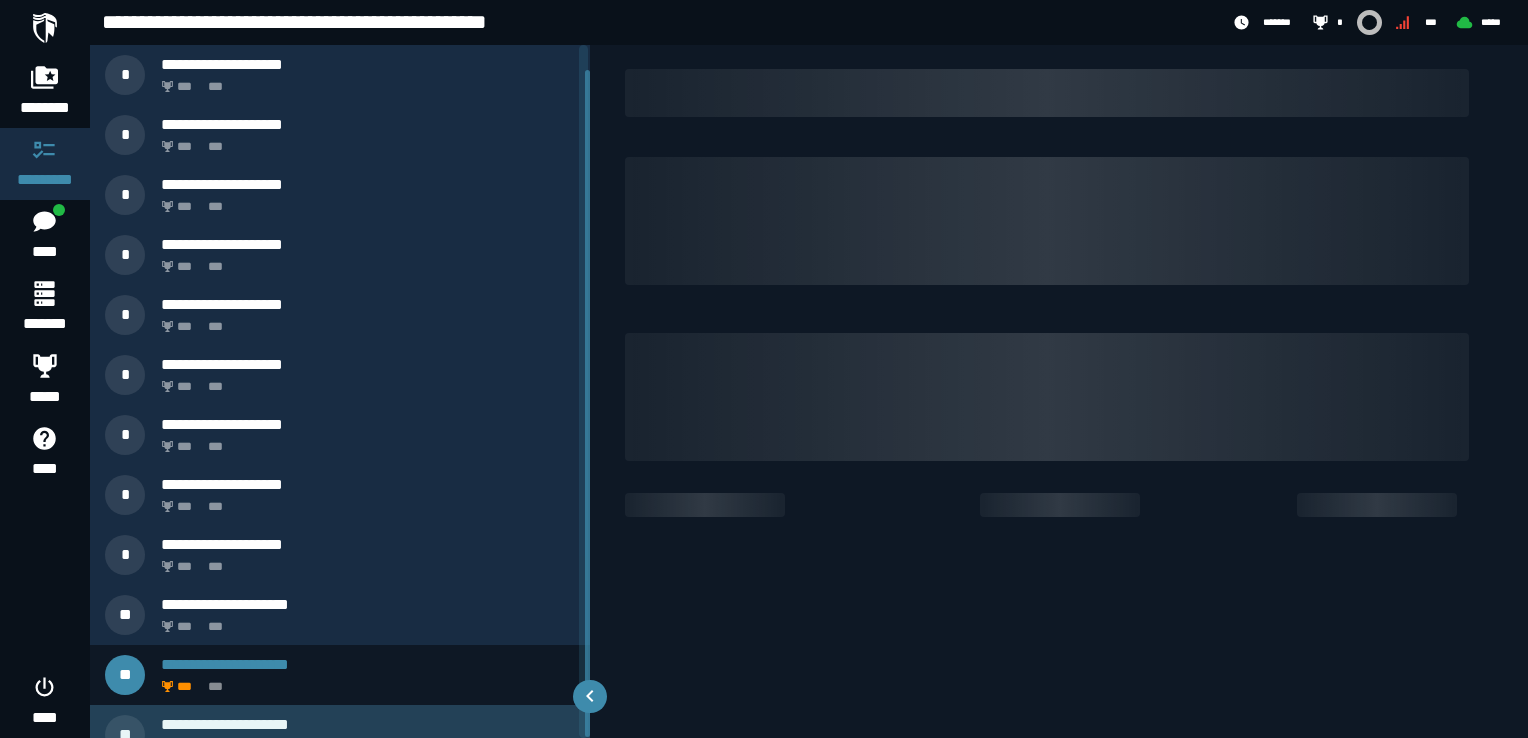 scroll, scrollTop: 26, scrollLeft: 0, axis: vertical 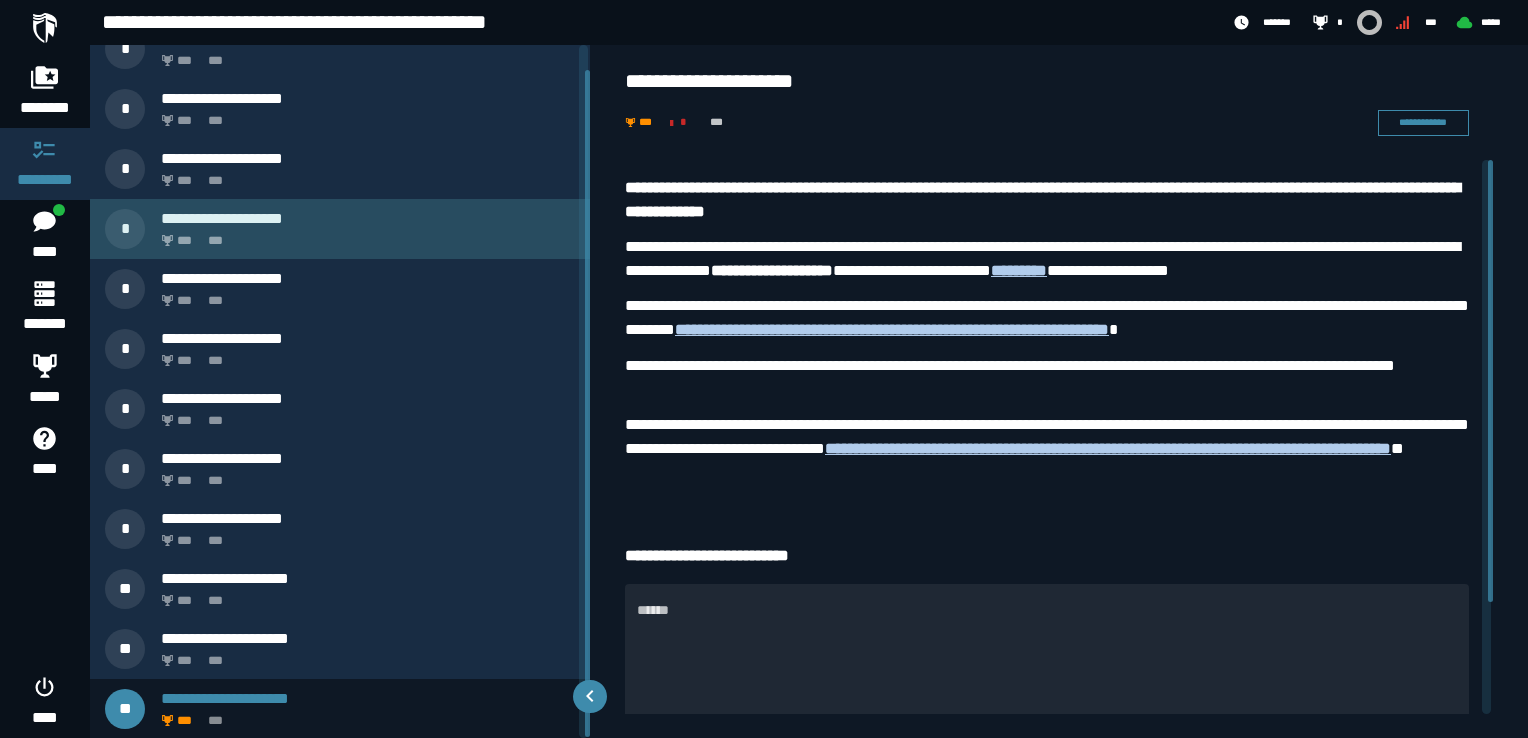 click on "*** ***" at bounding box center [364, 235] 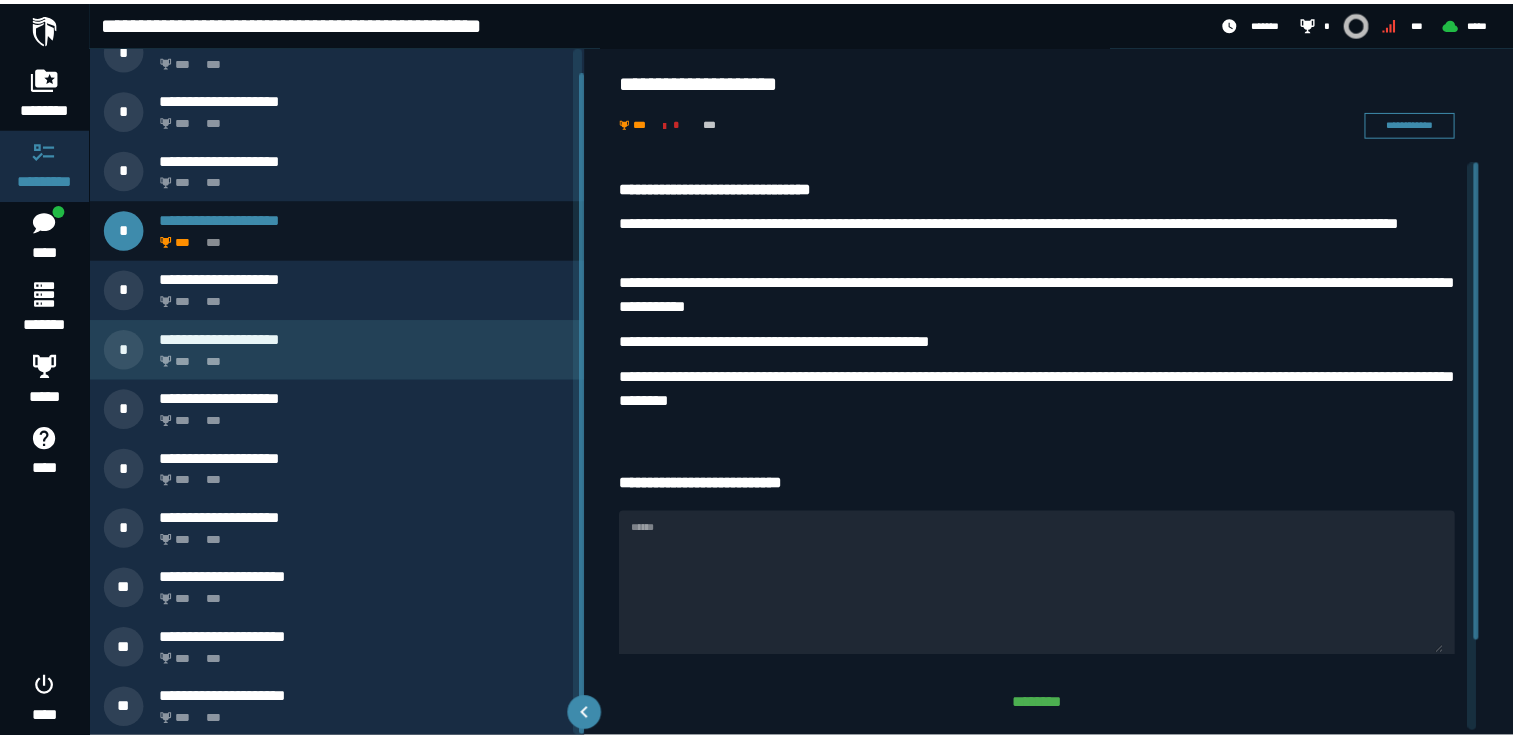 scroll, scrollTop: 0, scrollLeft: 0, axis: both 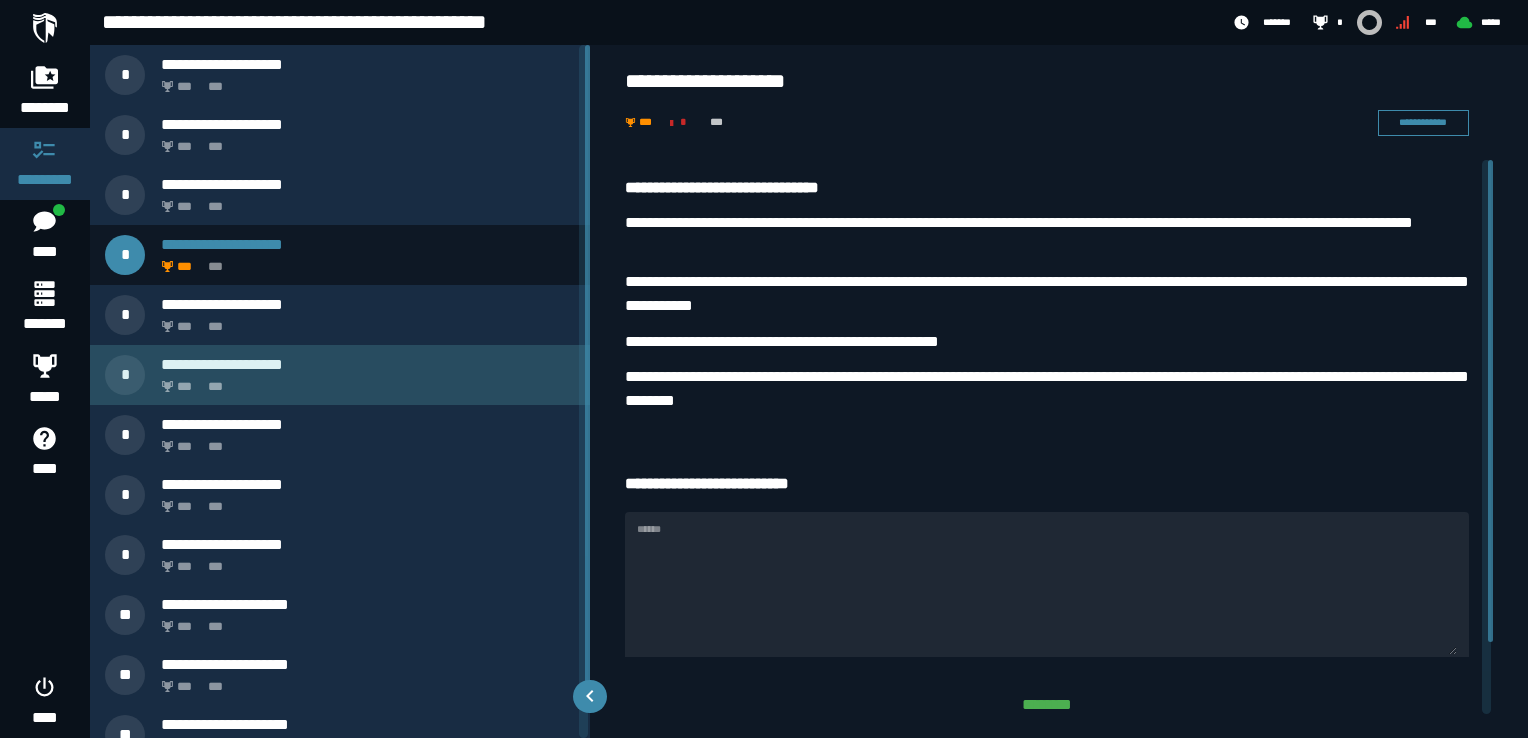 click on "*** ***" at bounding box center [364, 381] 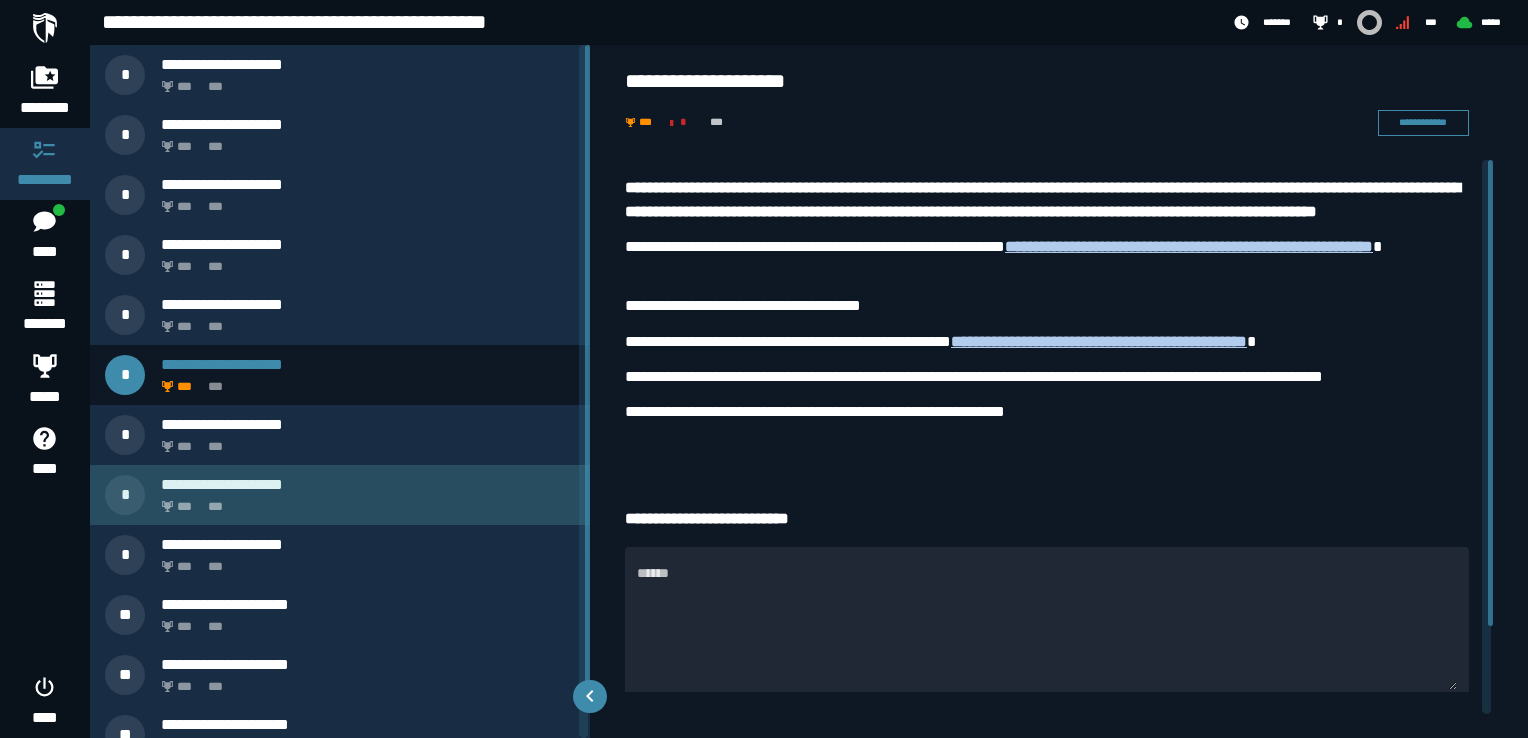 click on "**********" at bounding box center [340, 495] 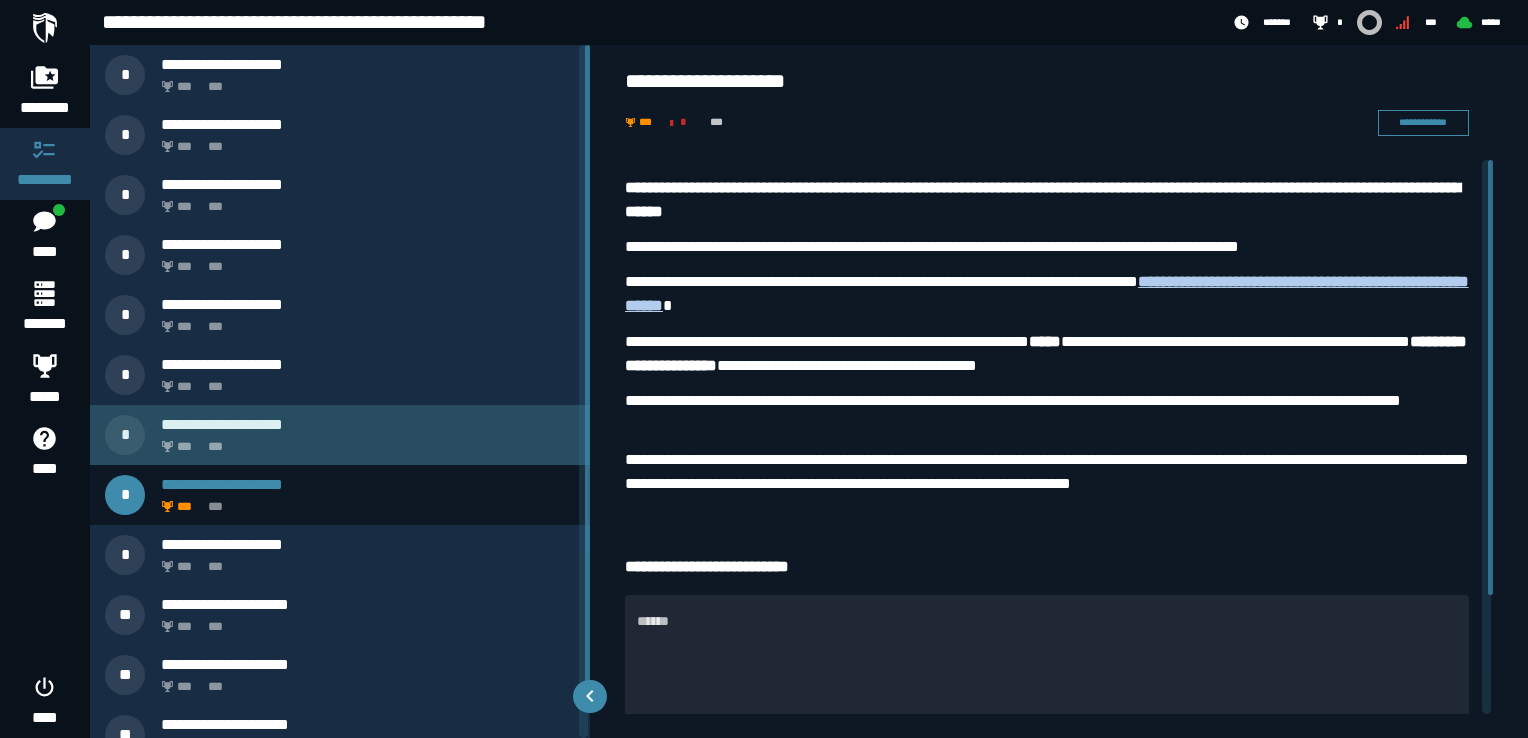 click on "*** ***" at bounding box center [364, 441] 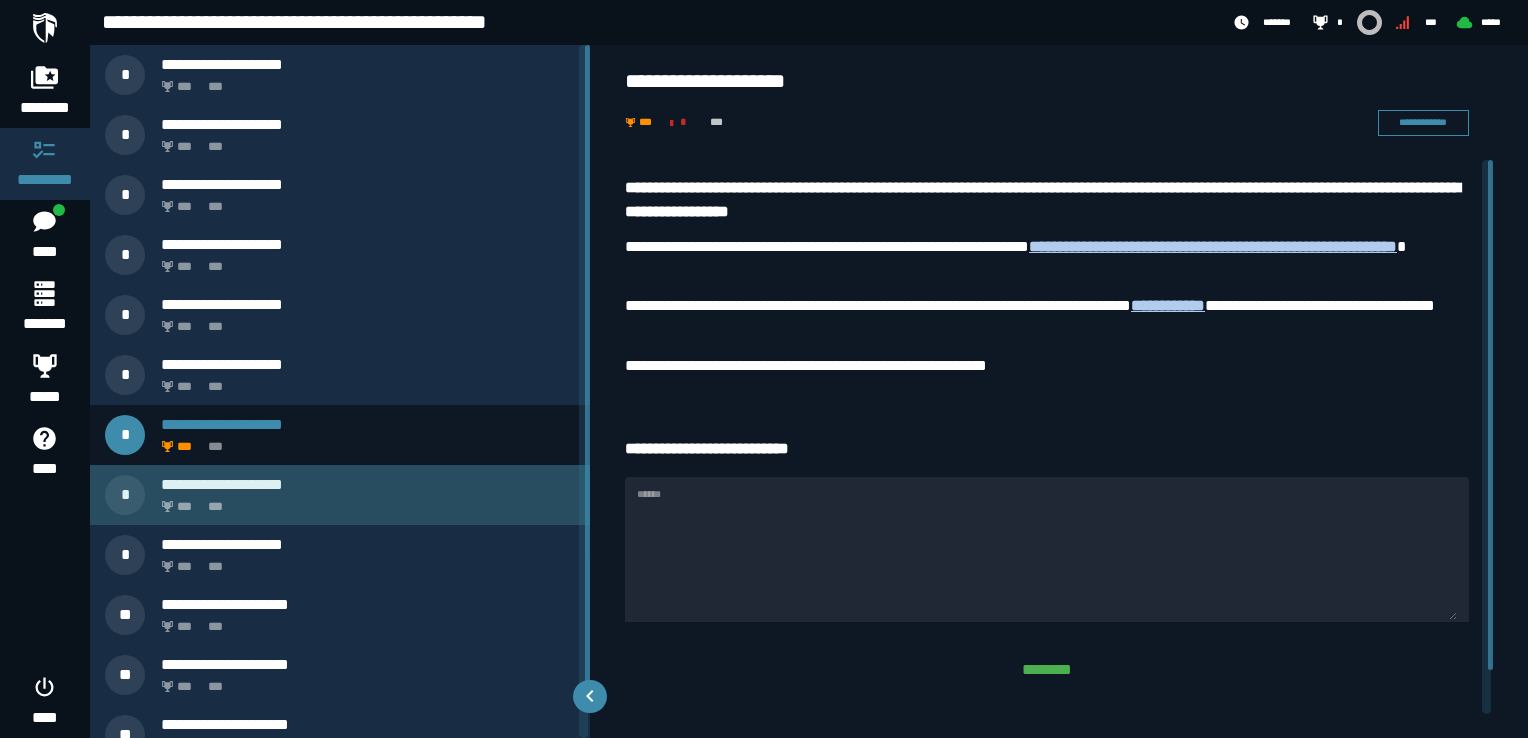click on "*** ***" at bounding box center [364, 501] 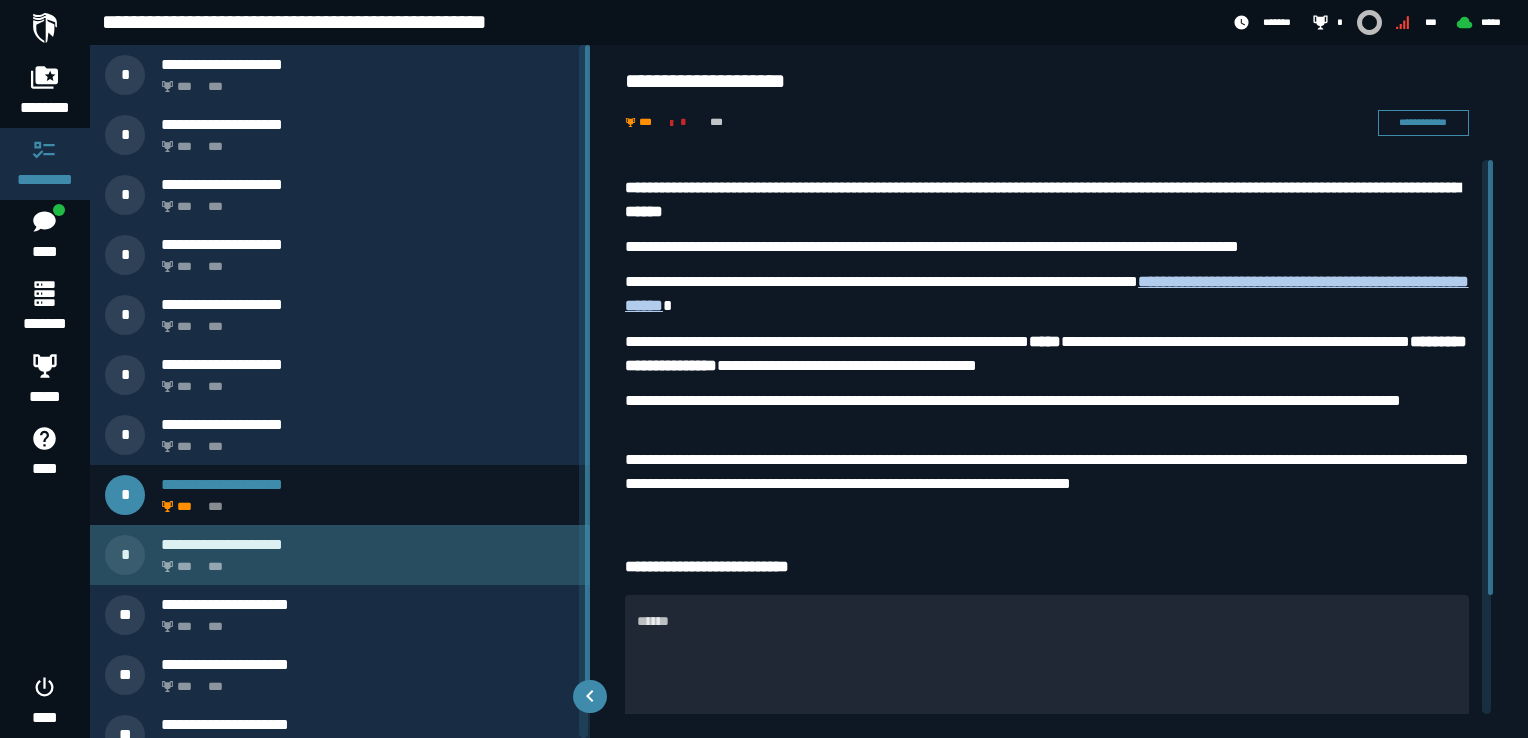 click on "*** ***" at bounding box center [364, 561] 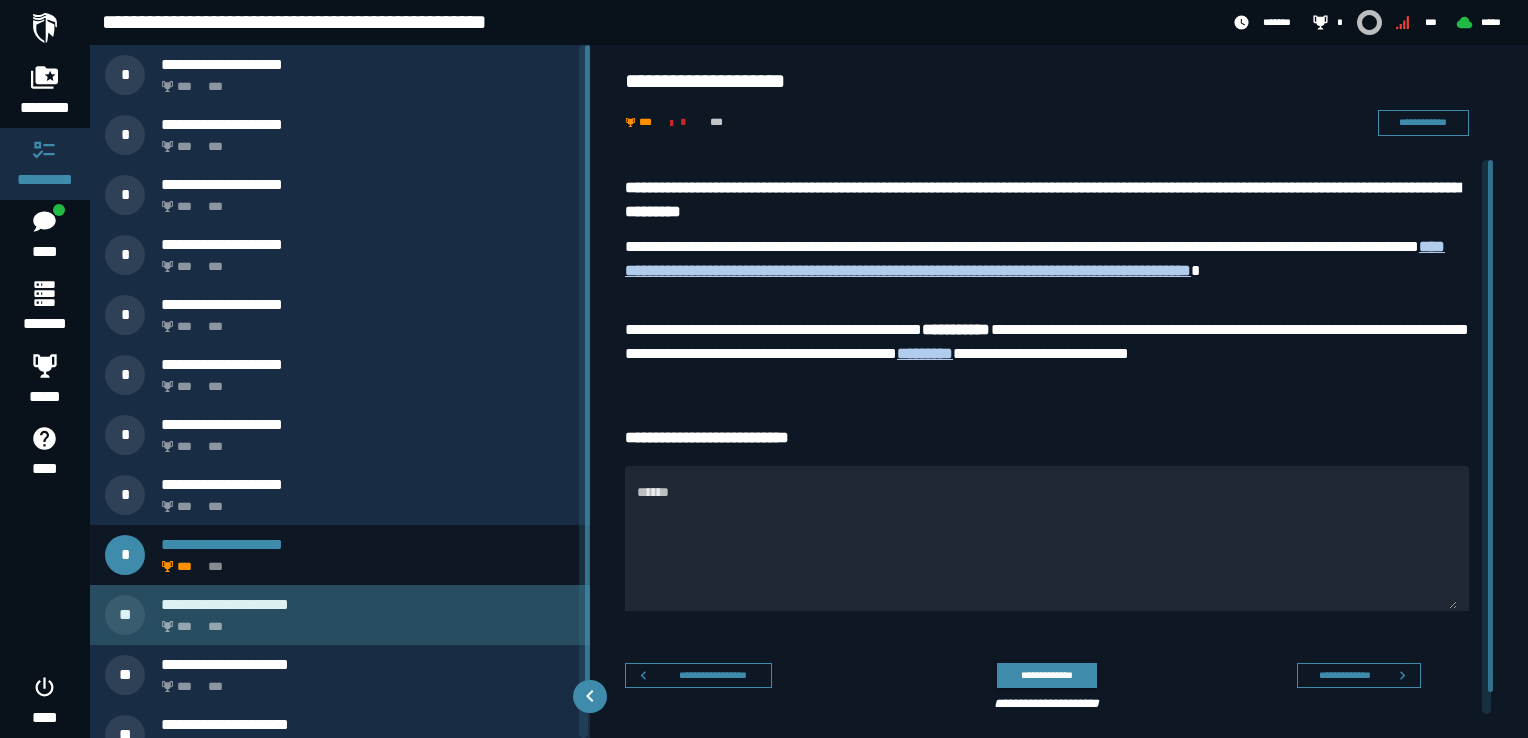 click on "**********" at bounding box center [368, 604] 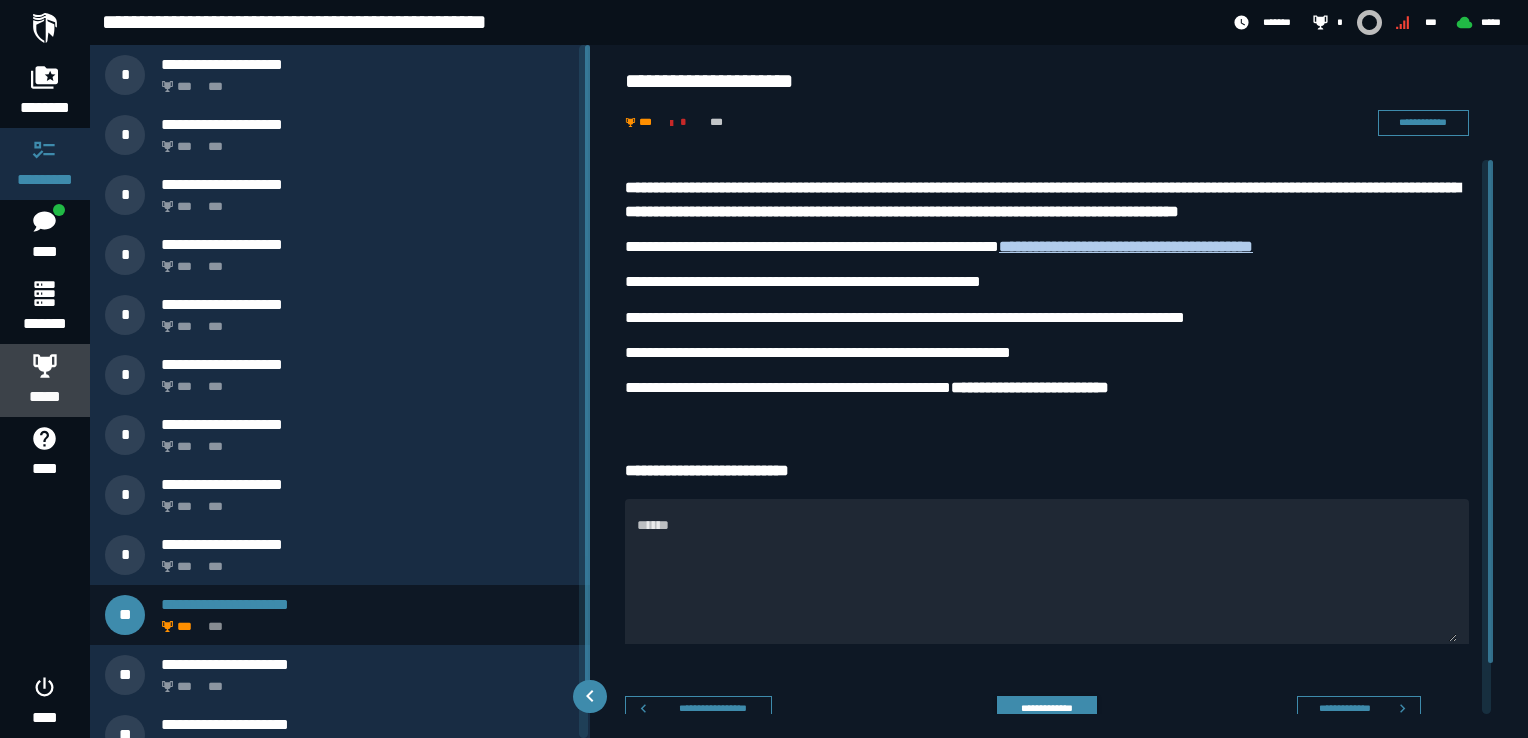 click 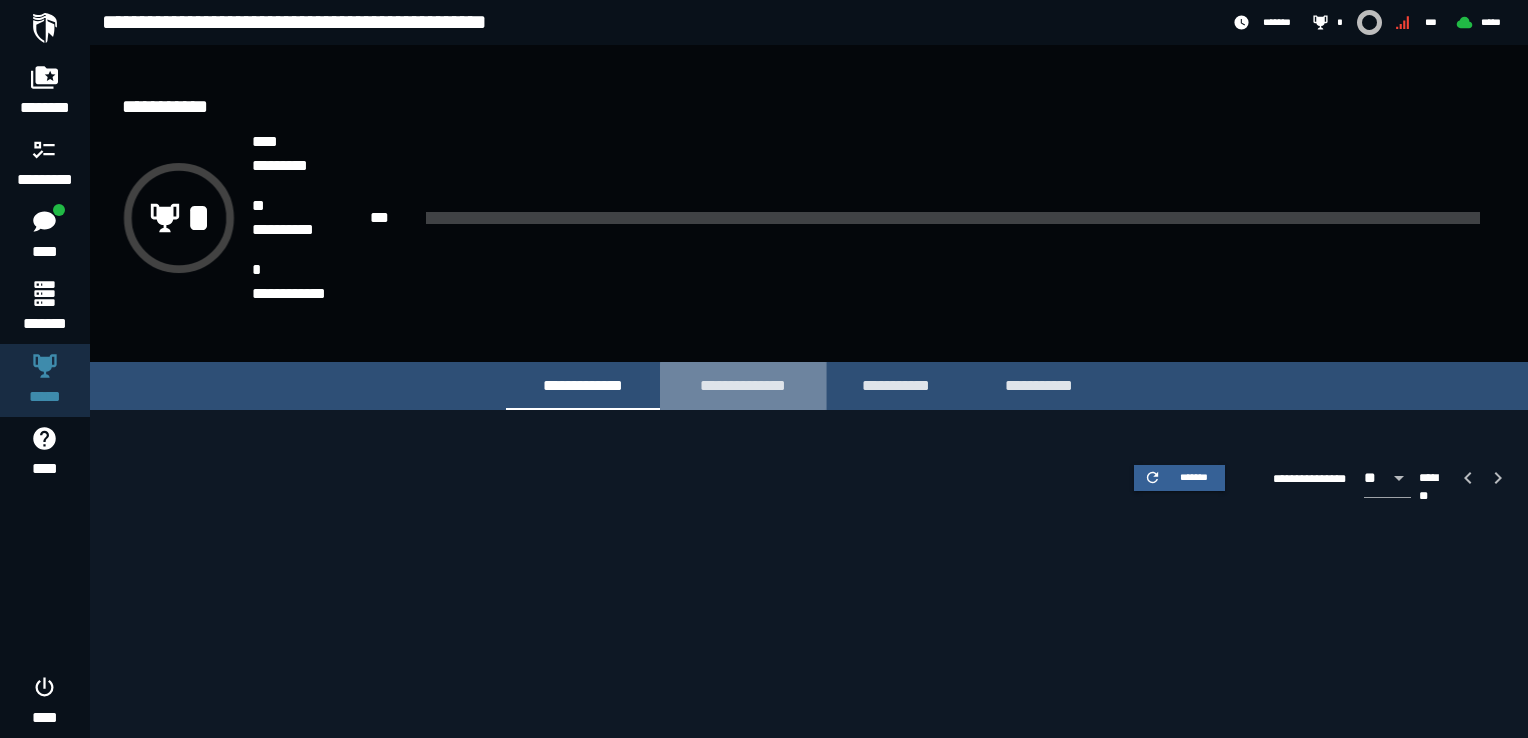 click on "**********" at bounding box center [743, 385] 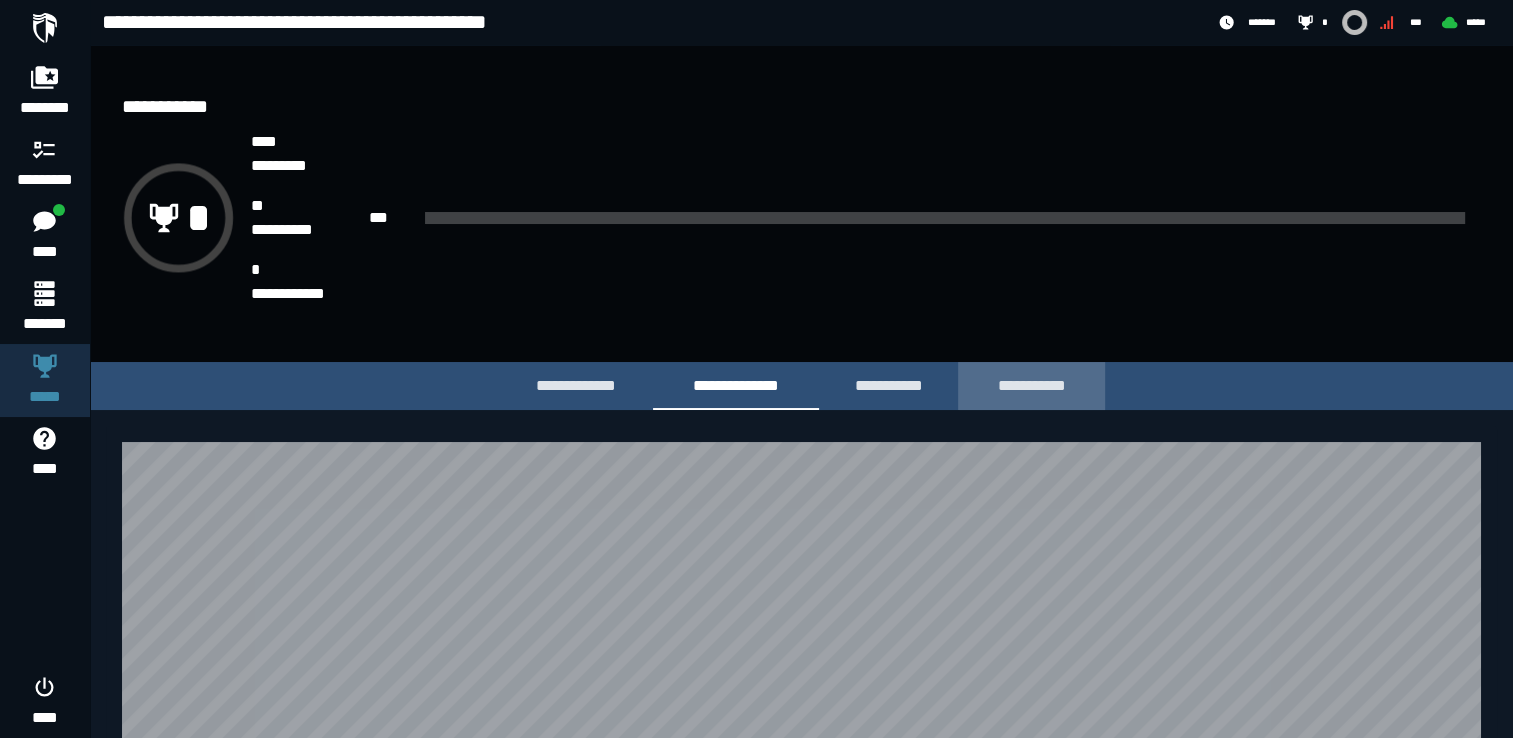 click on "**********" at bounding box center (1031, 385) 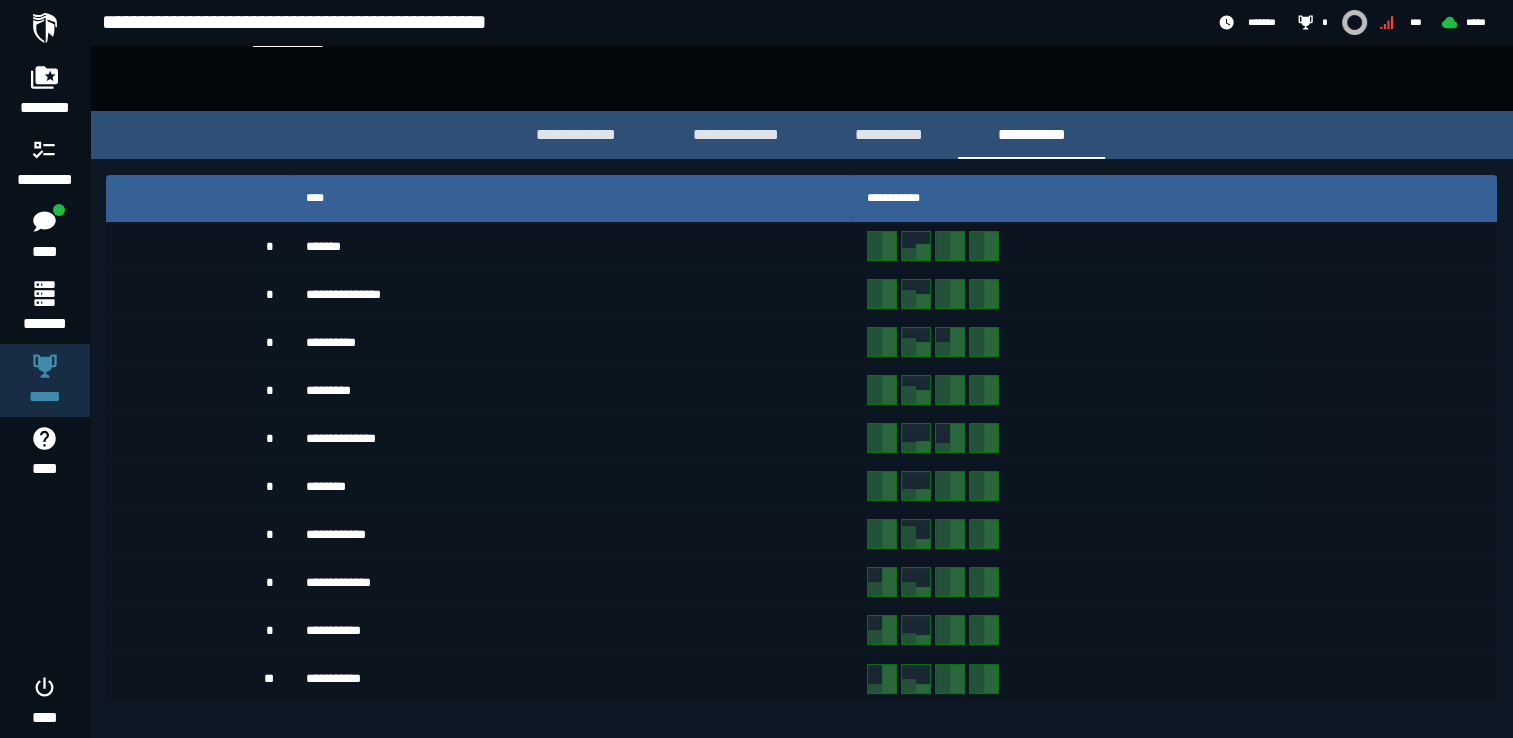 scroll, scrollTop: 252, scrollLeft: 0, axis: vertical 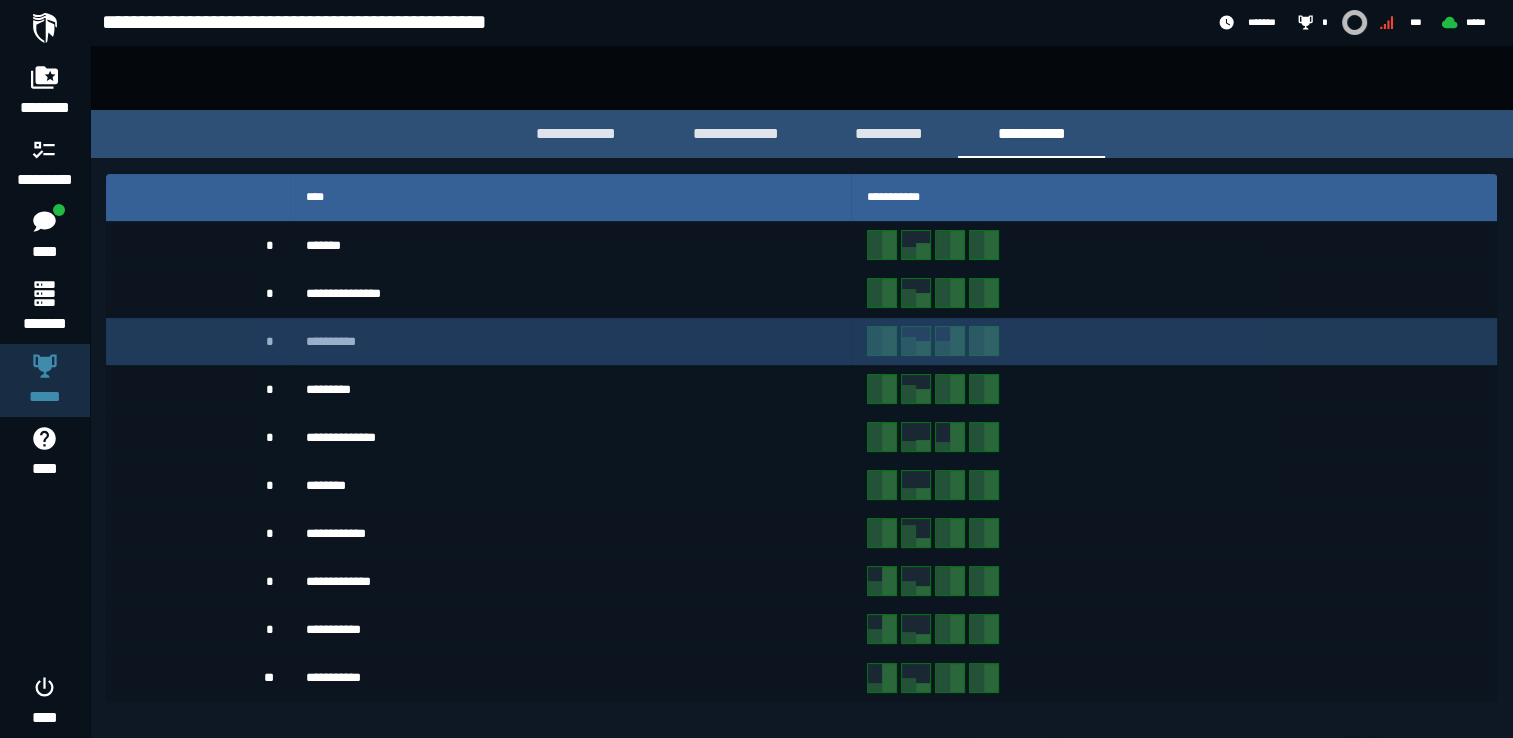 click on "*" at bounding box center (198, 342) 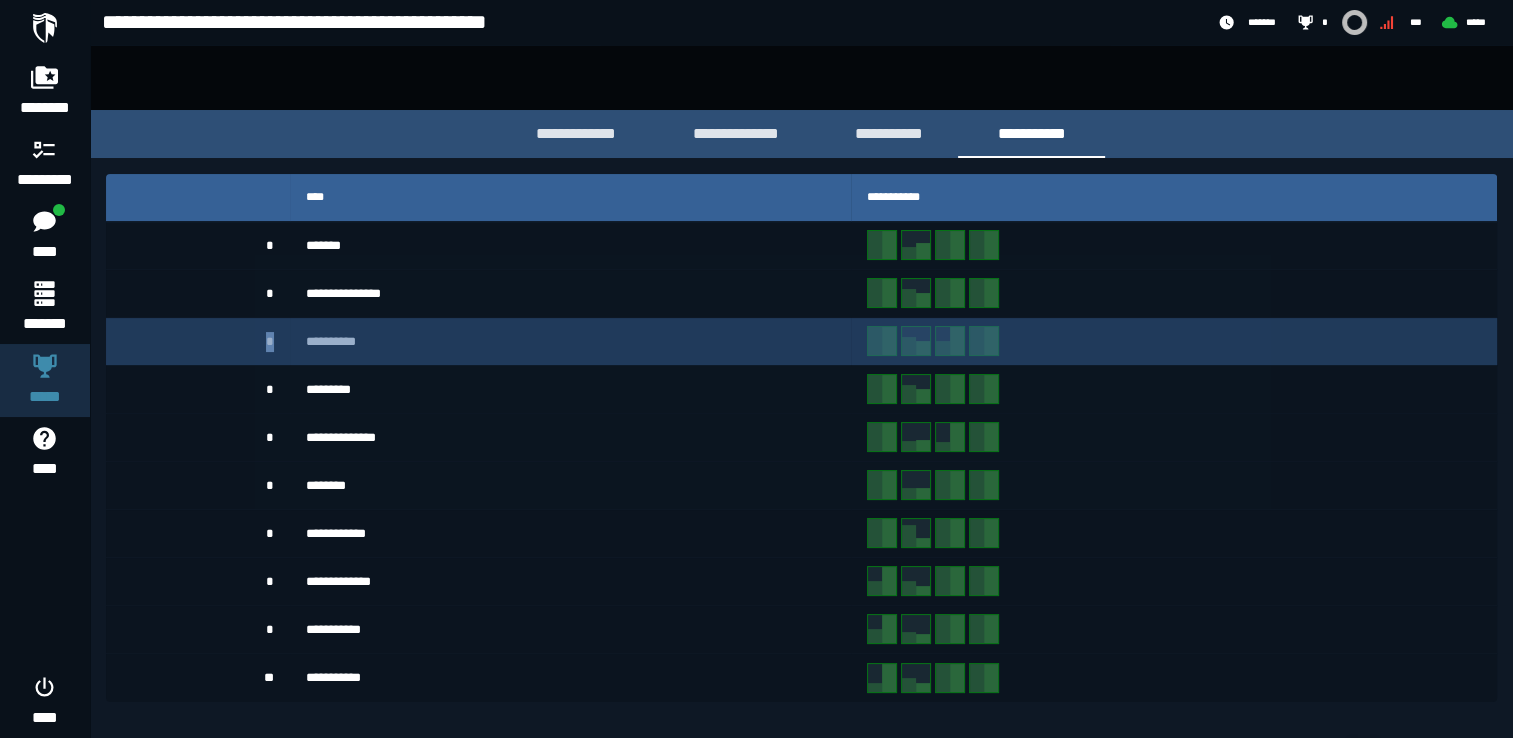 click on "*" at bounding box center [198, 342] 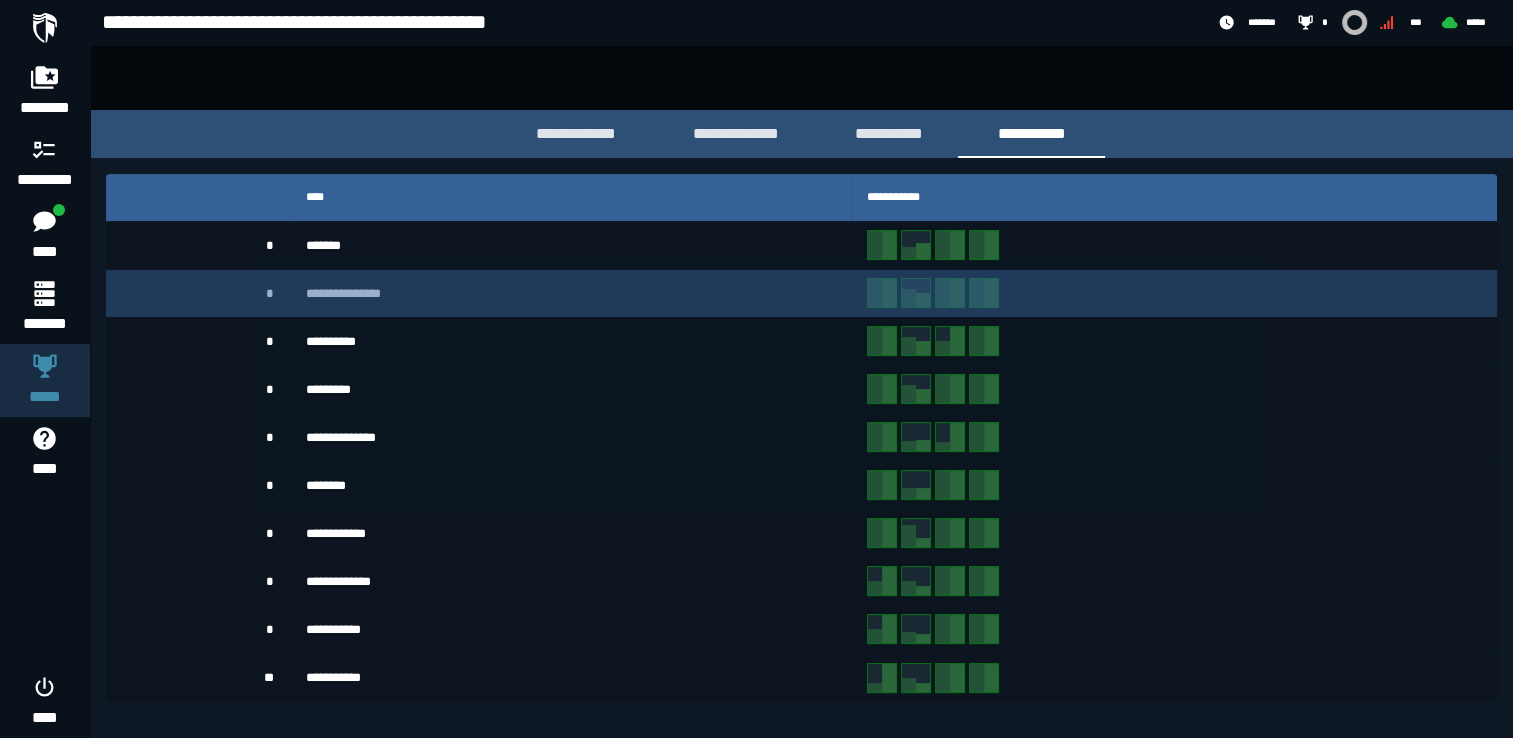click on "**********" at bounding box center (570, 294) 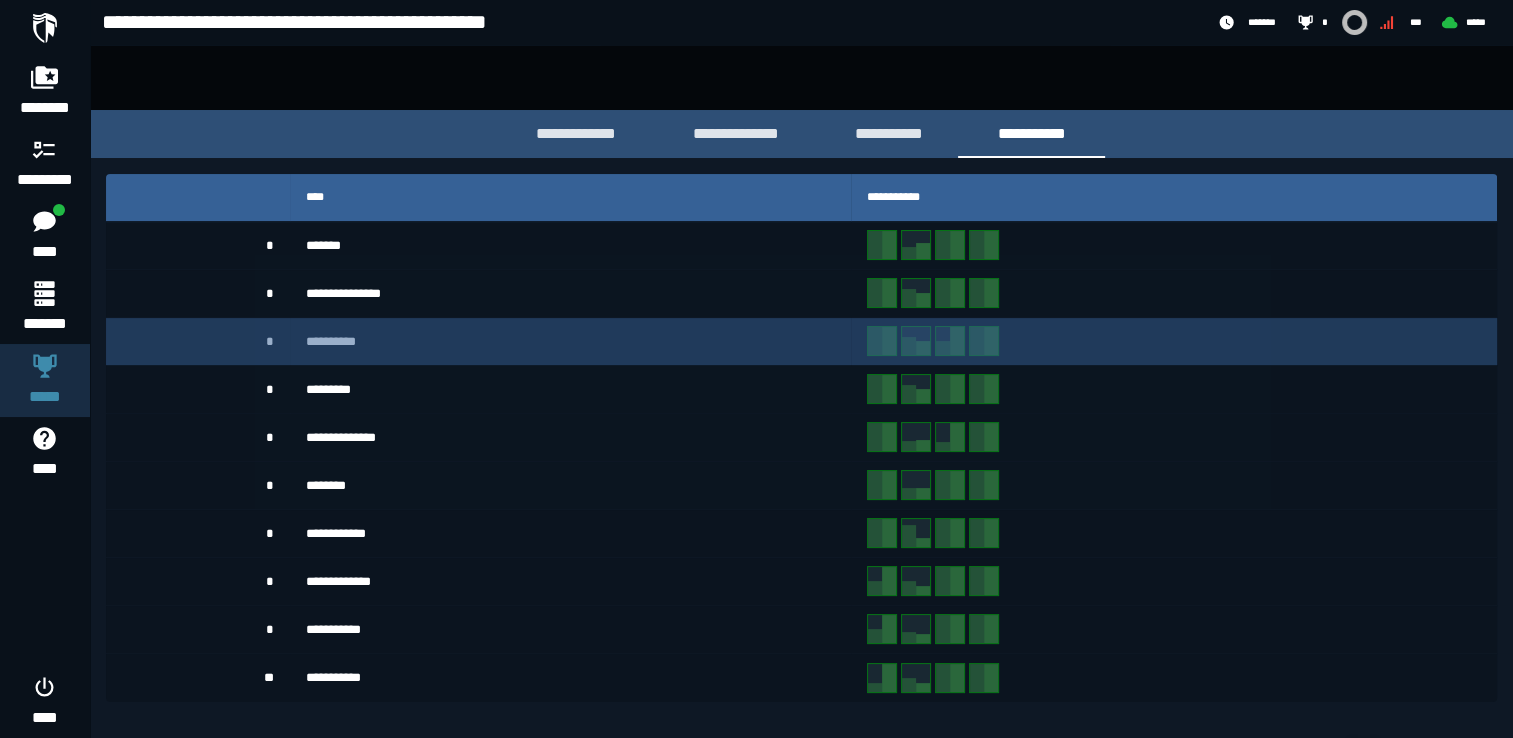 click on "**********" at bounding box center [570, 342] 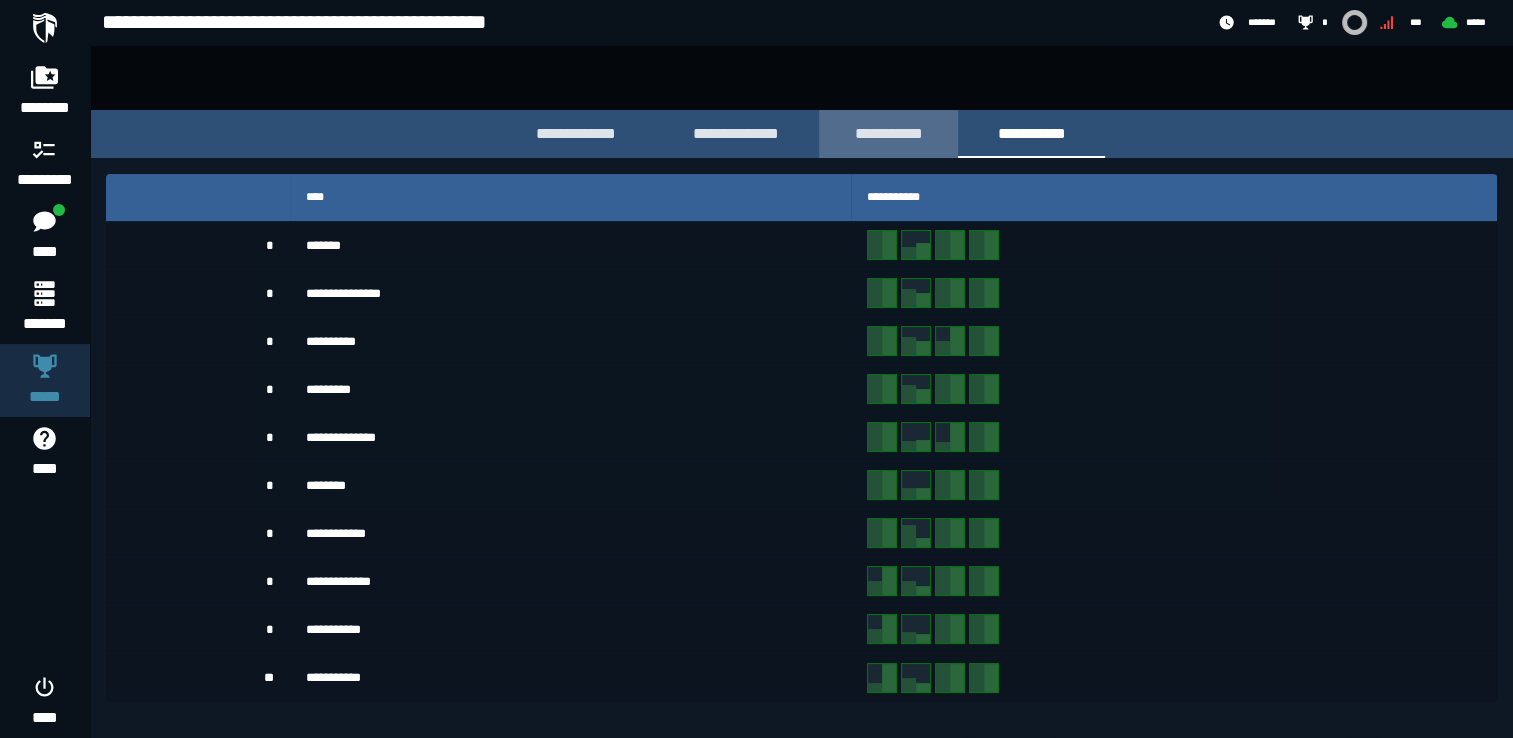 click on "**********" at bounding box center [888, 133] 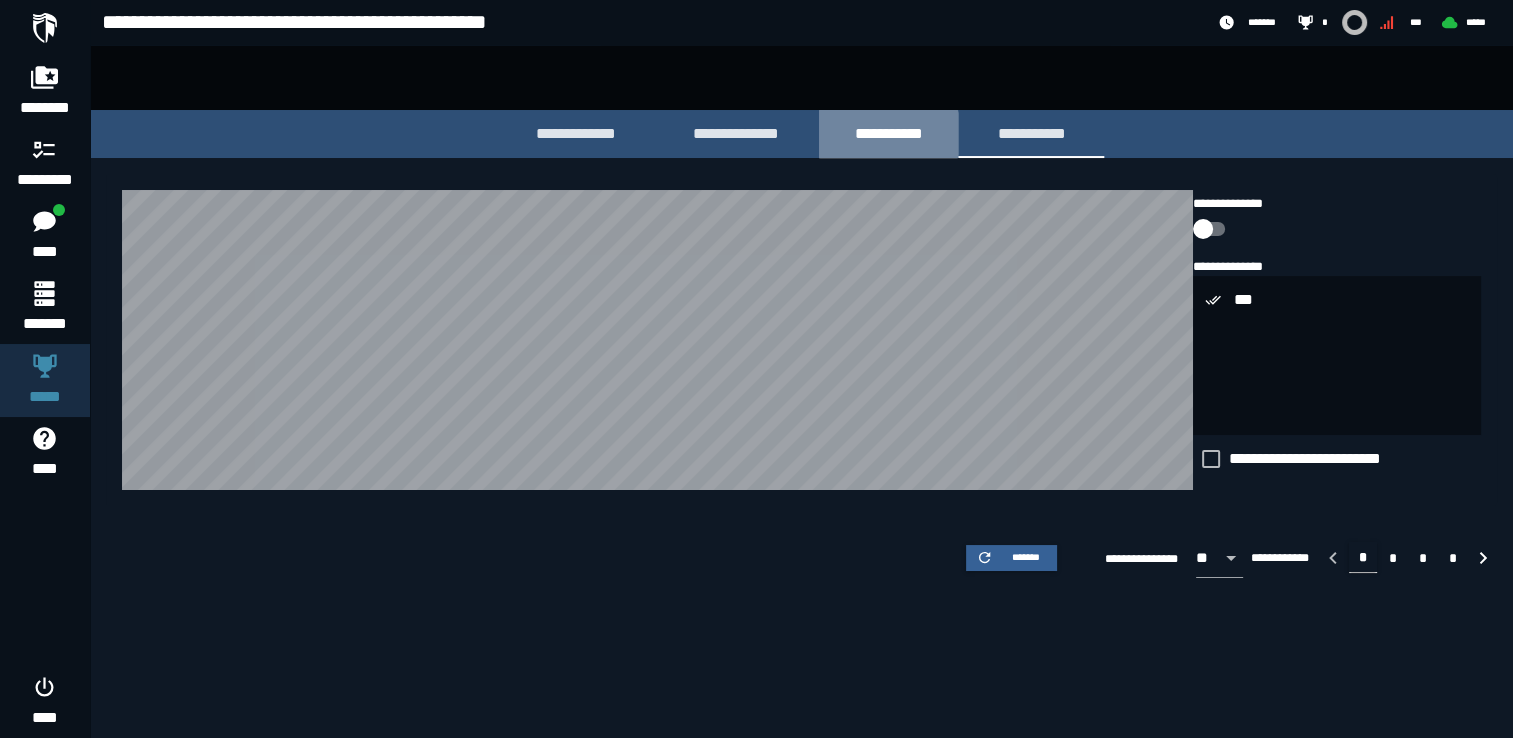 scroll, scrollTop: 99, scrollLeft: 0, axis: vertical 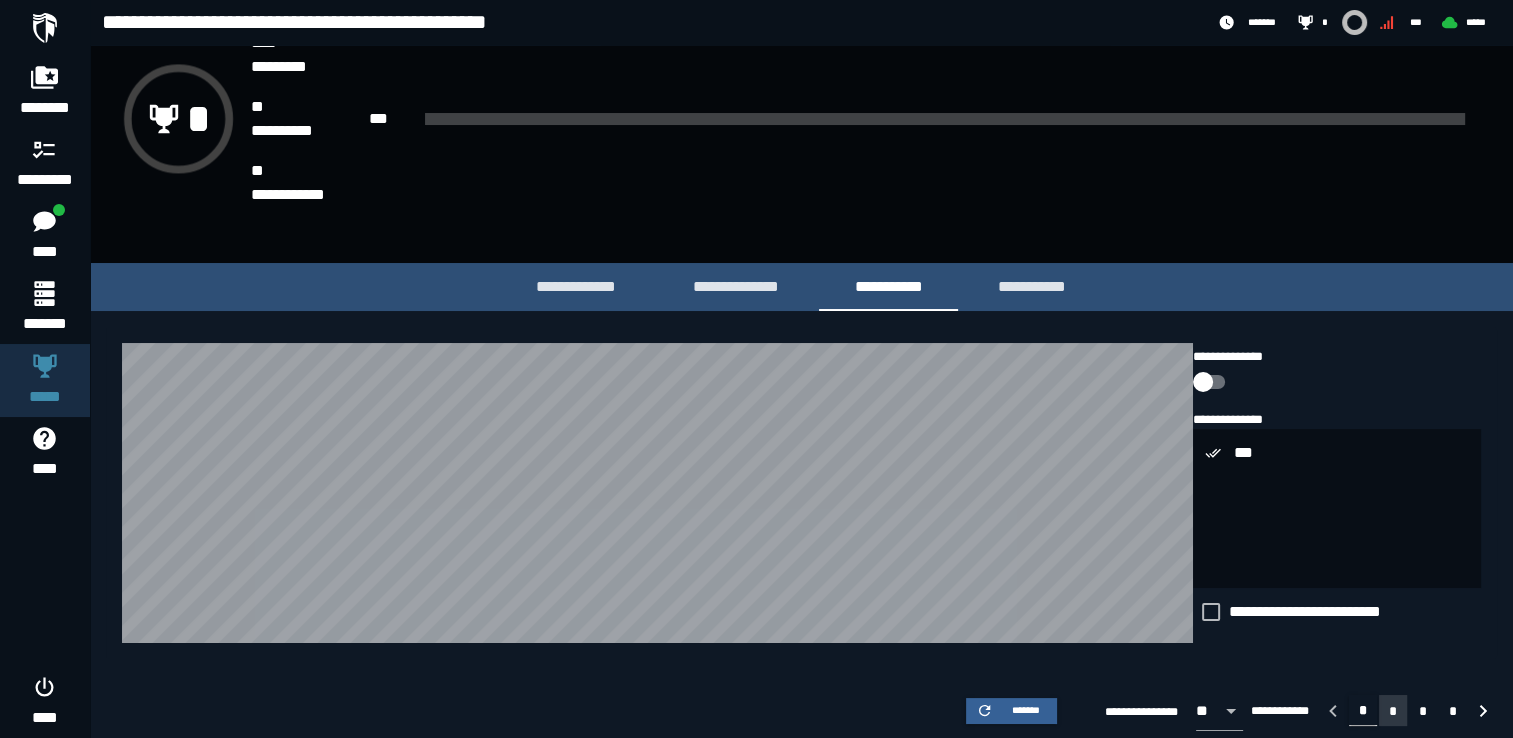 click on "*" at bounding box center (1393, 710) 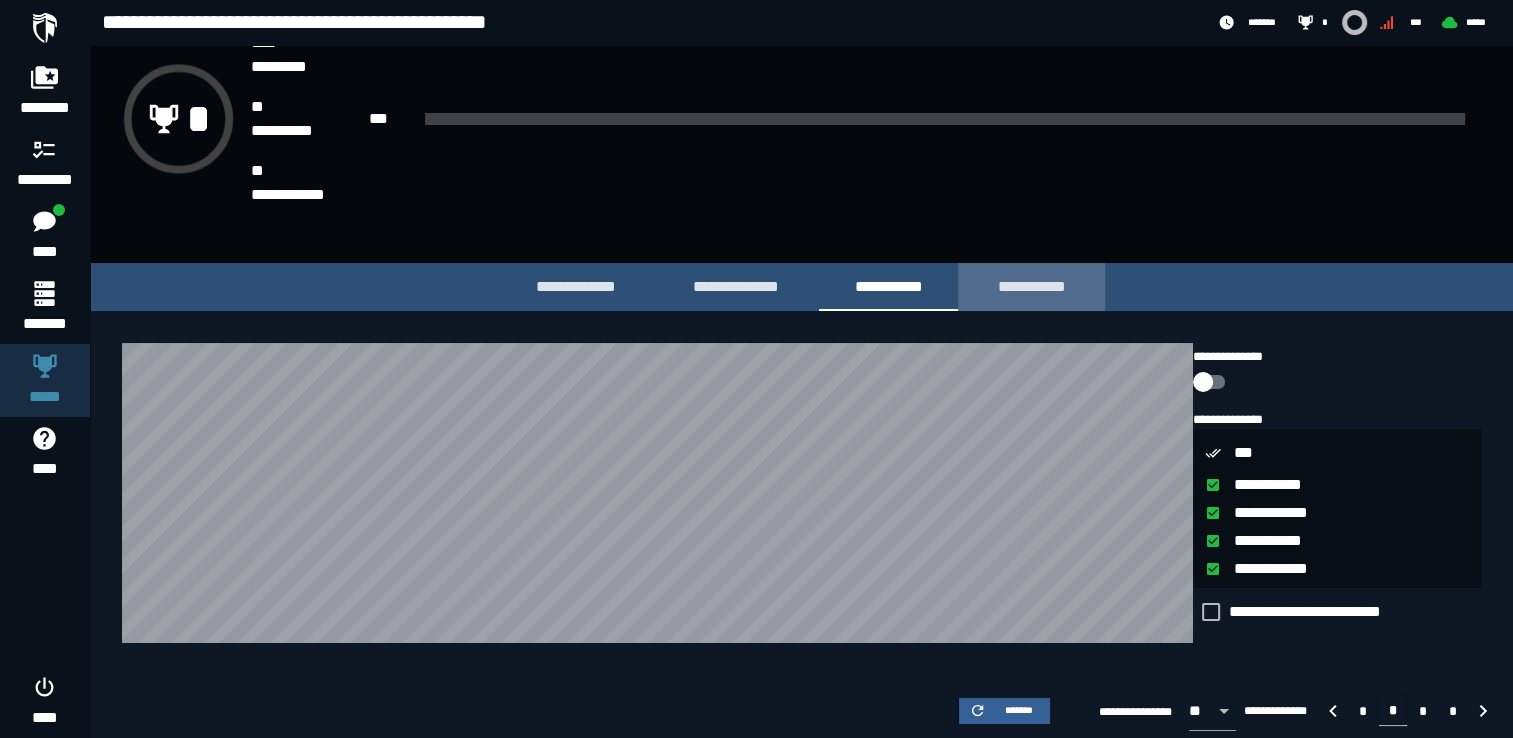 click on "**********" at bounding box center (1031, 287) 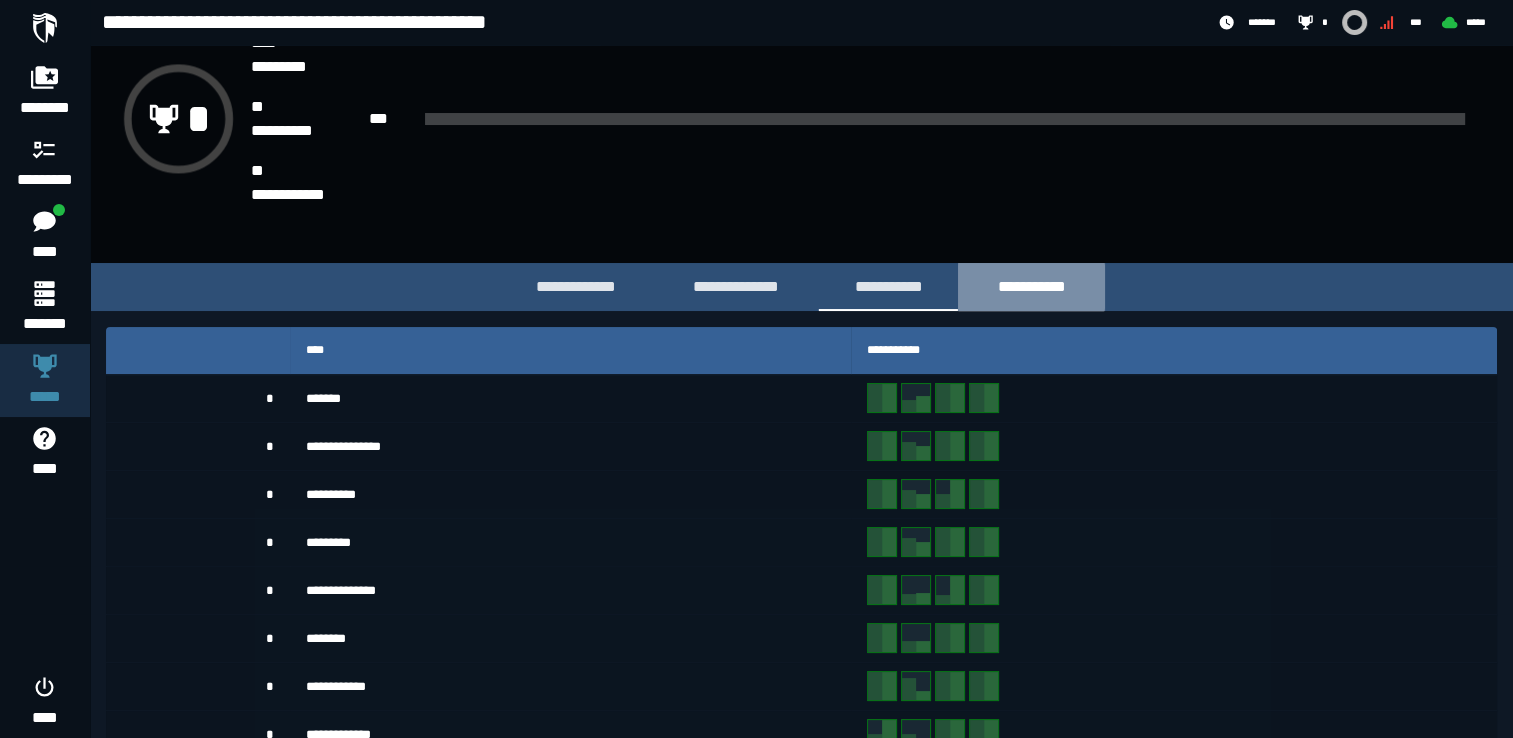 click on "**********" at bounding box center [1031, 287] 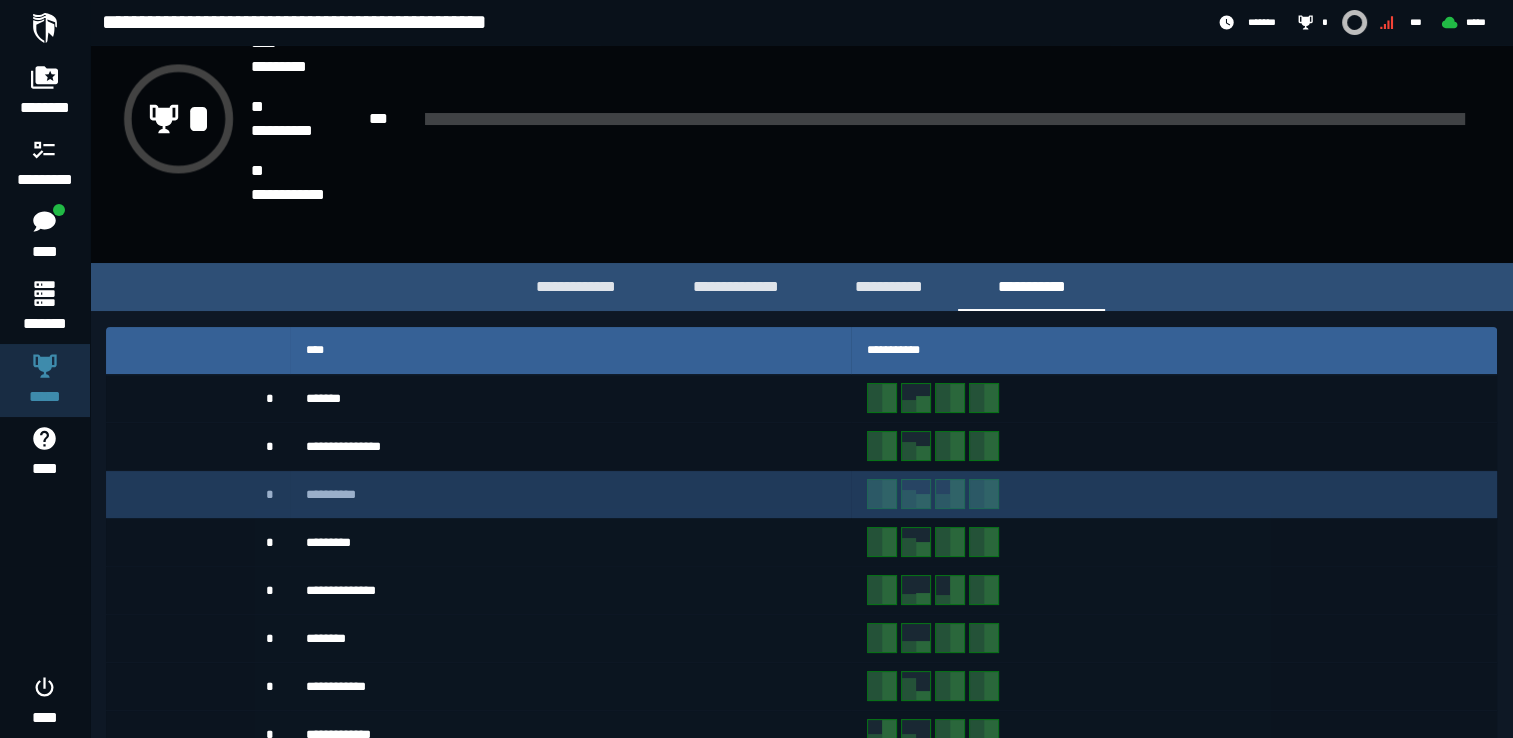 click on "**********" at bounding box center [570, 495] 